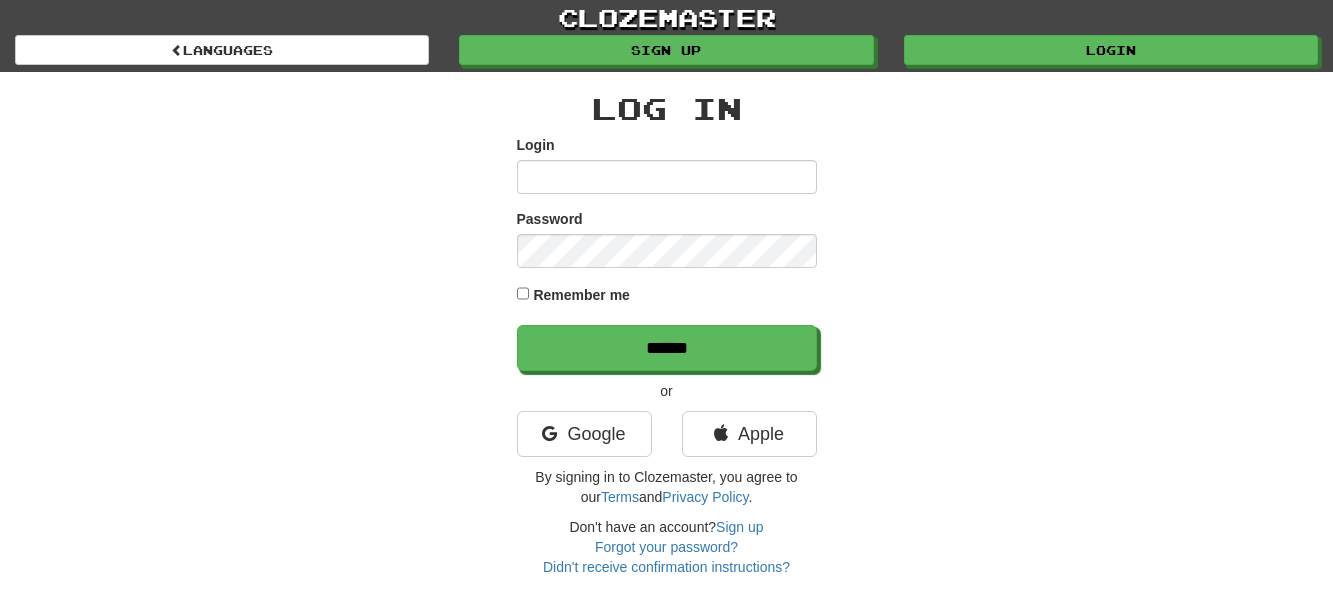 scroll, scrollTop: 0, scrollLeft: 0, axis: both 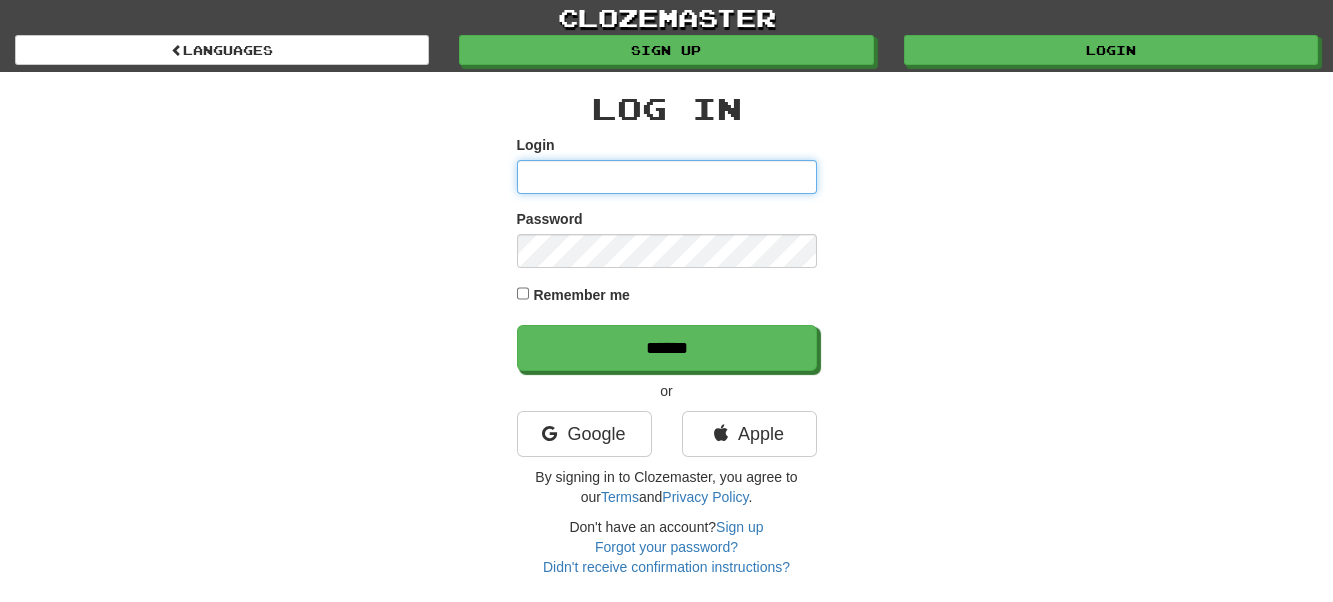 type on "**********" 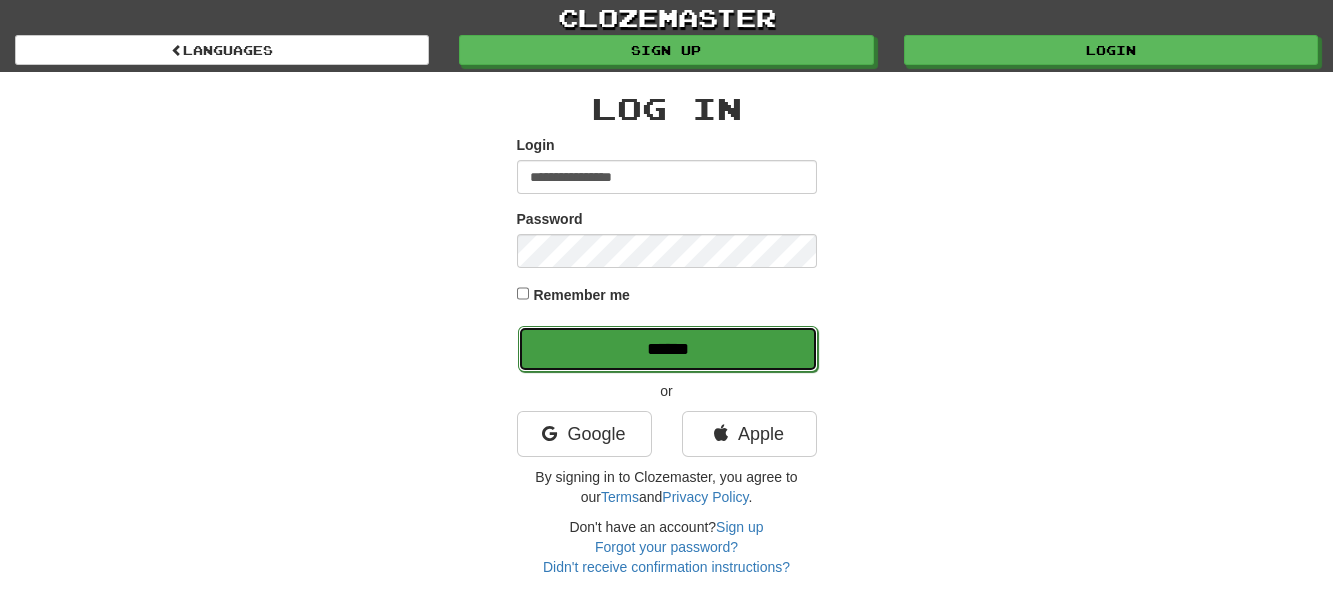 click on "******" at bounding box center (668, 349) 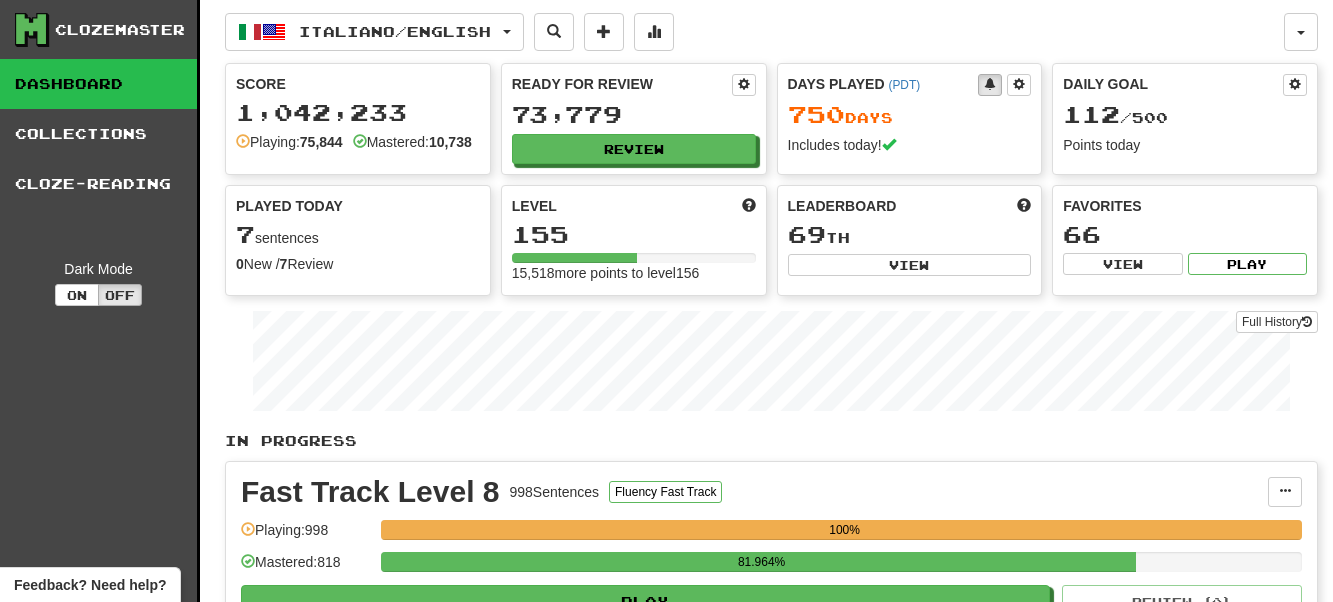 scroll, scrollTop: 0, scrollLeft: 0, axis: both 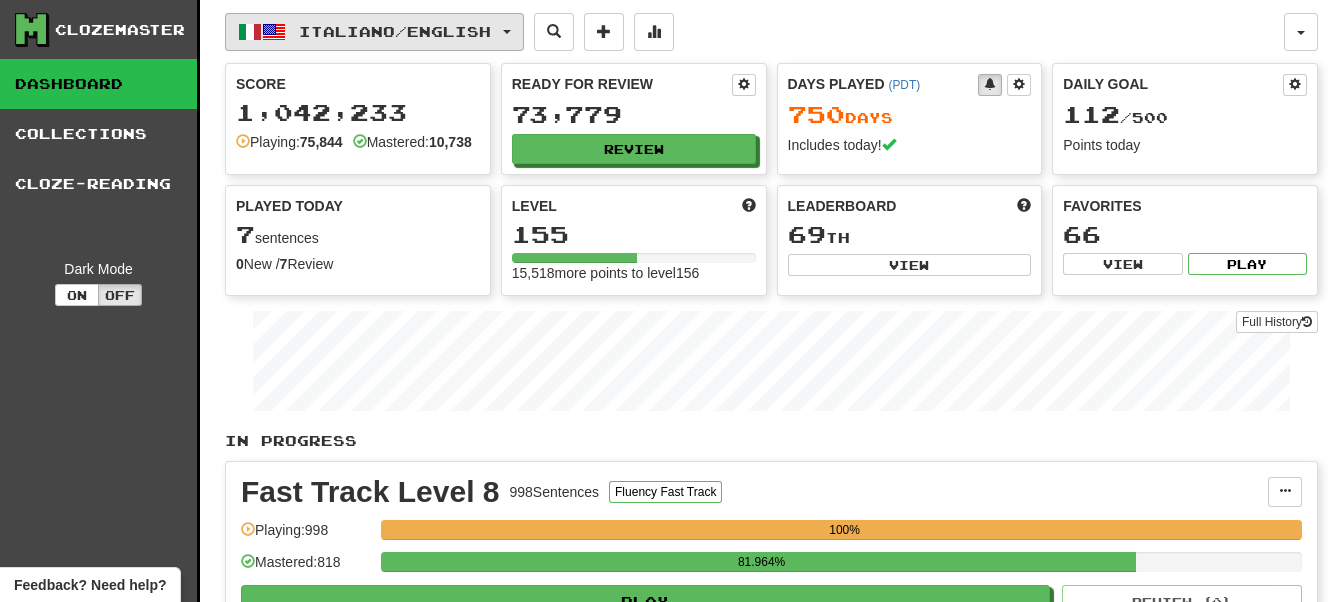 click on "Italiano  /  English" at bounding box center (374, 32) 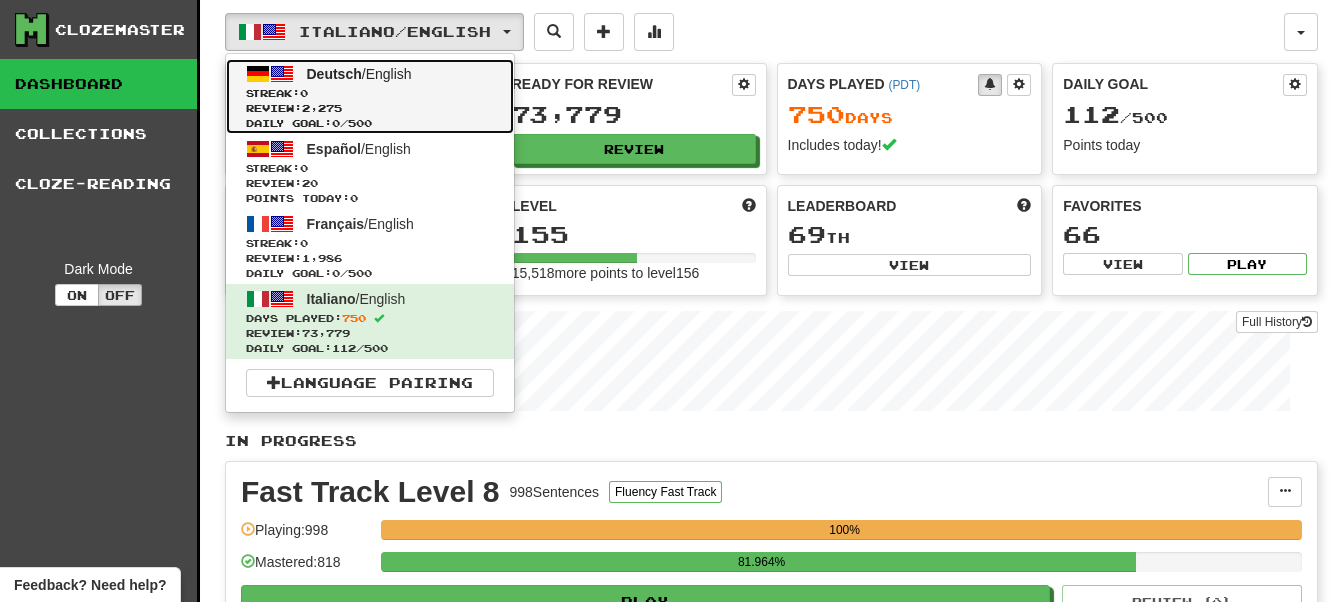 click on "Streak:  0" at bounding box center [370, 93] 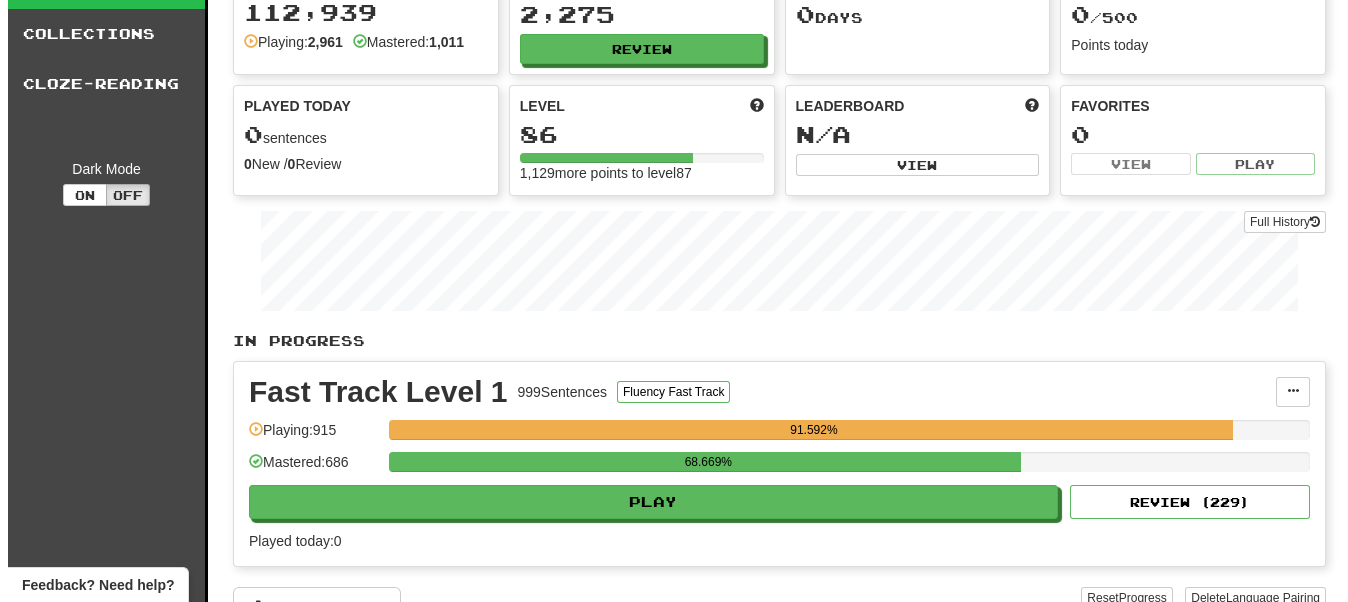 scroll, scrollTop: 200, scrollLeft: 0, axis: vertical 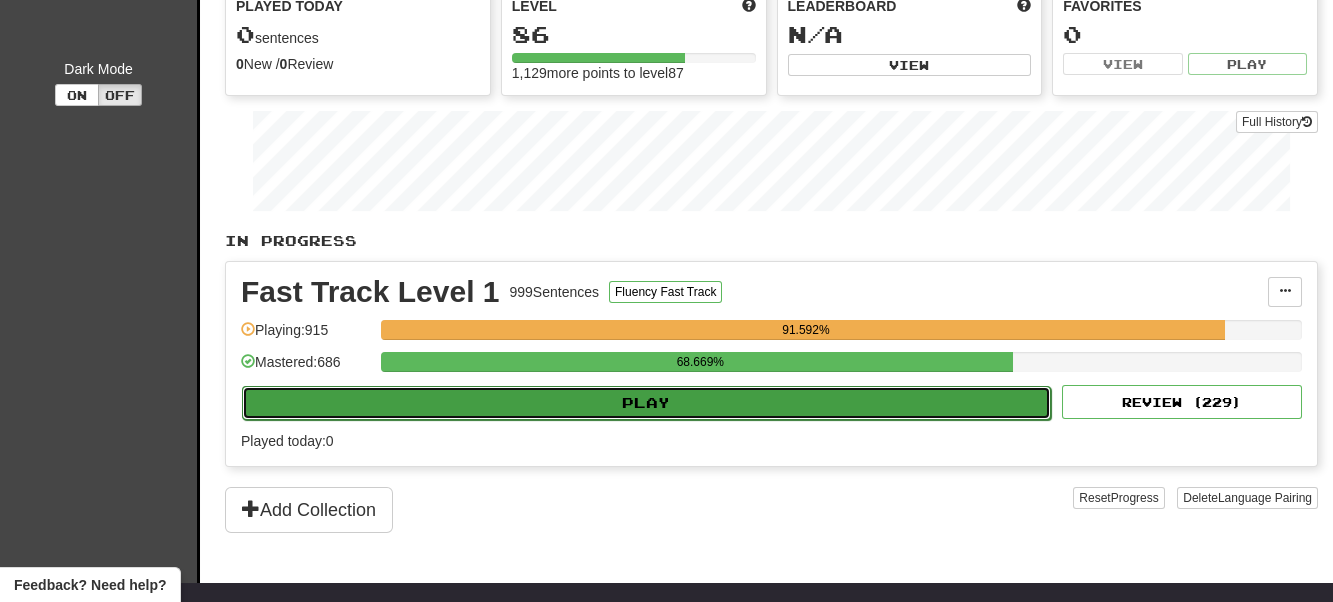 click on "Play" at bounding box center (646, 403) 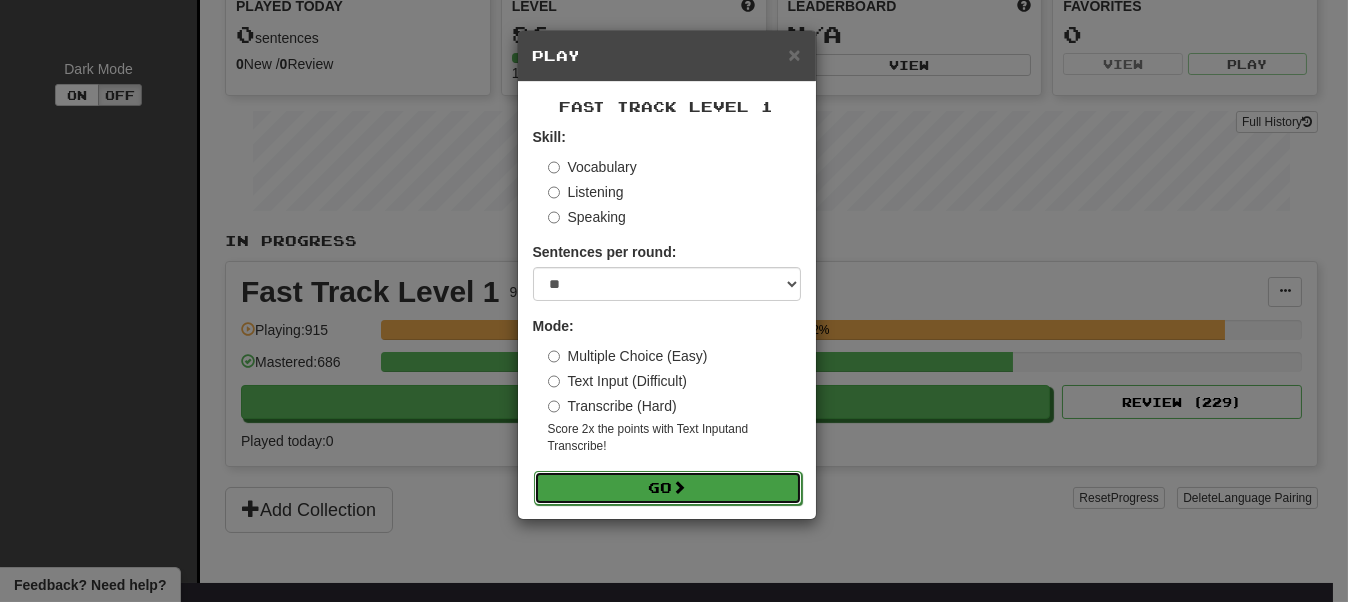 click at bounding box center [680, 487] 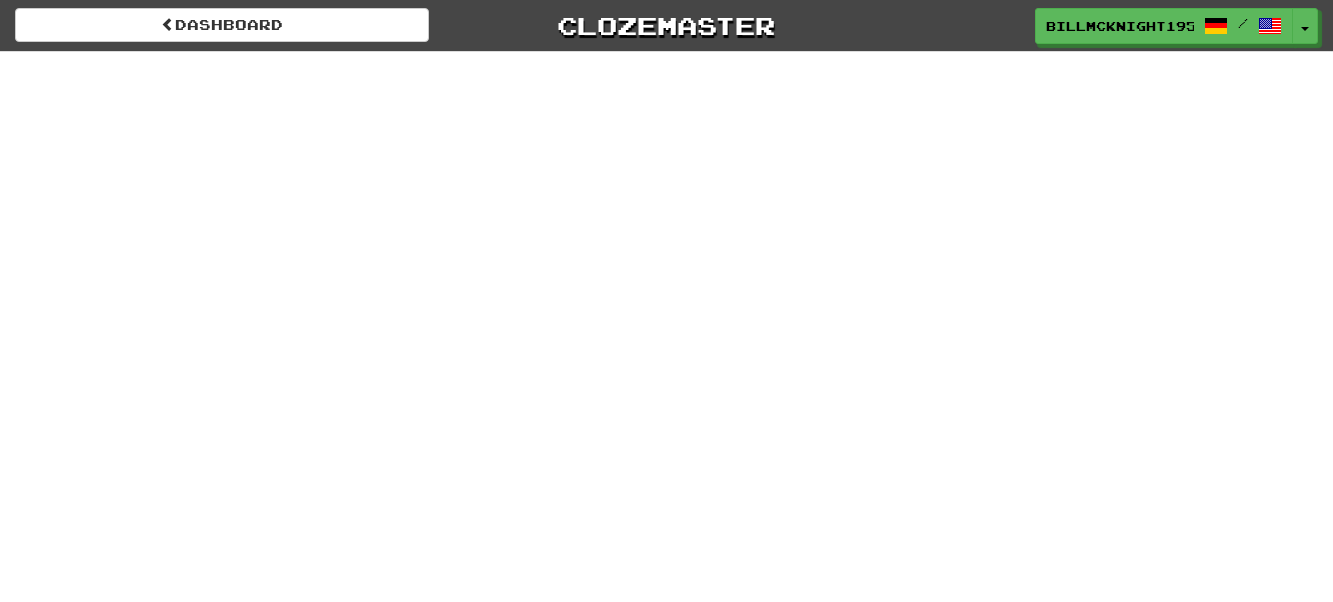 scroll, scrollTop: 0, scrollLeft: 0, axis: both 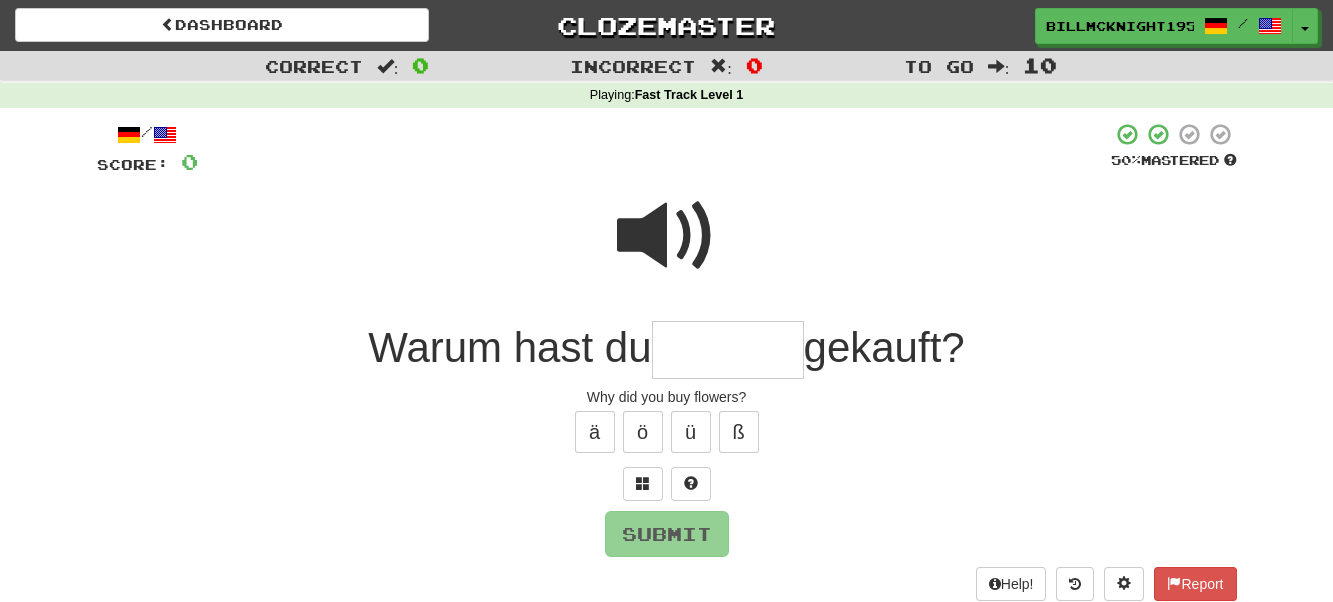 type on "*" 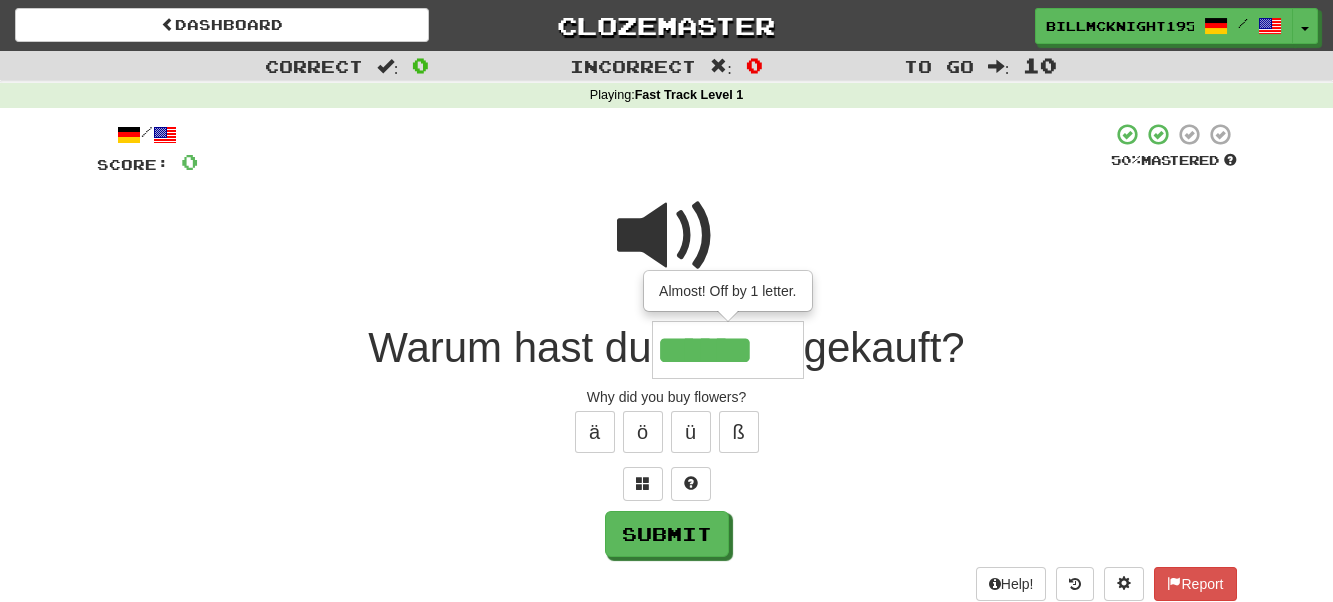 type on "******" 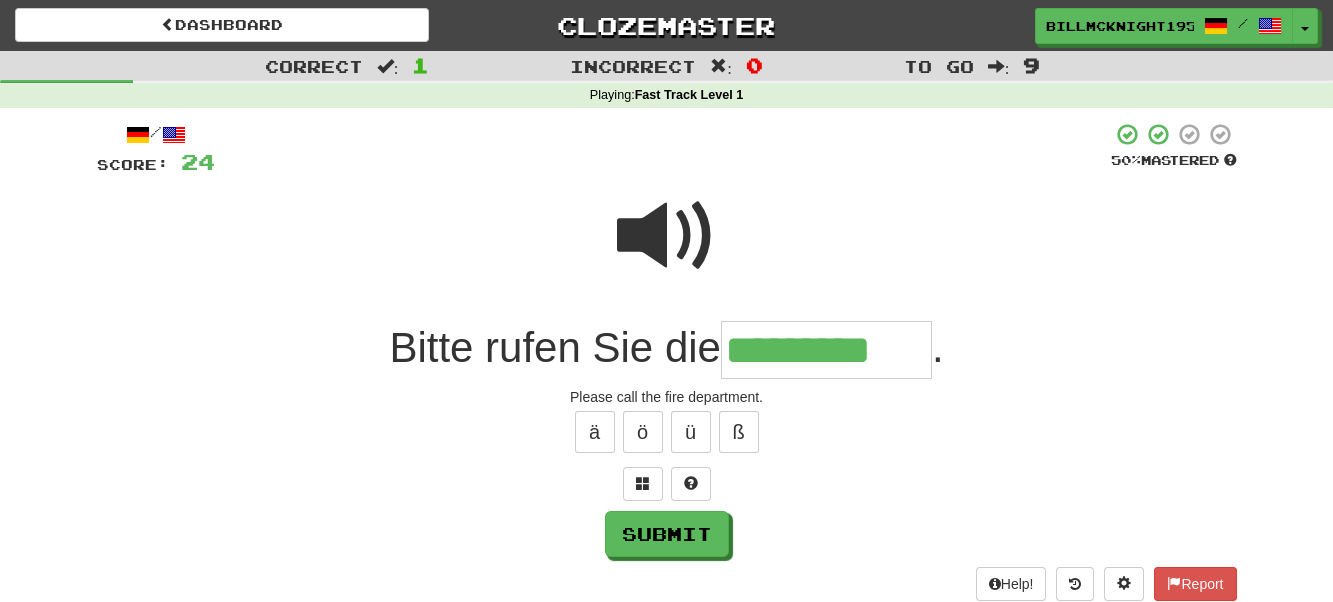 type on "*********" 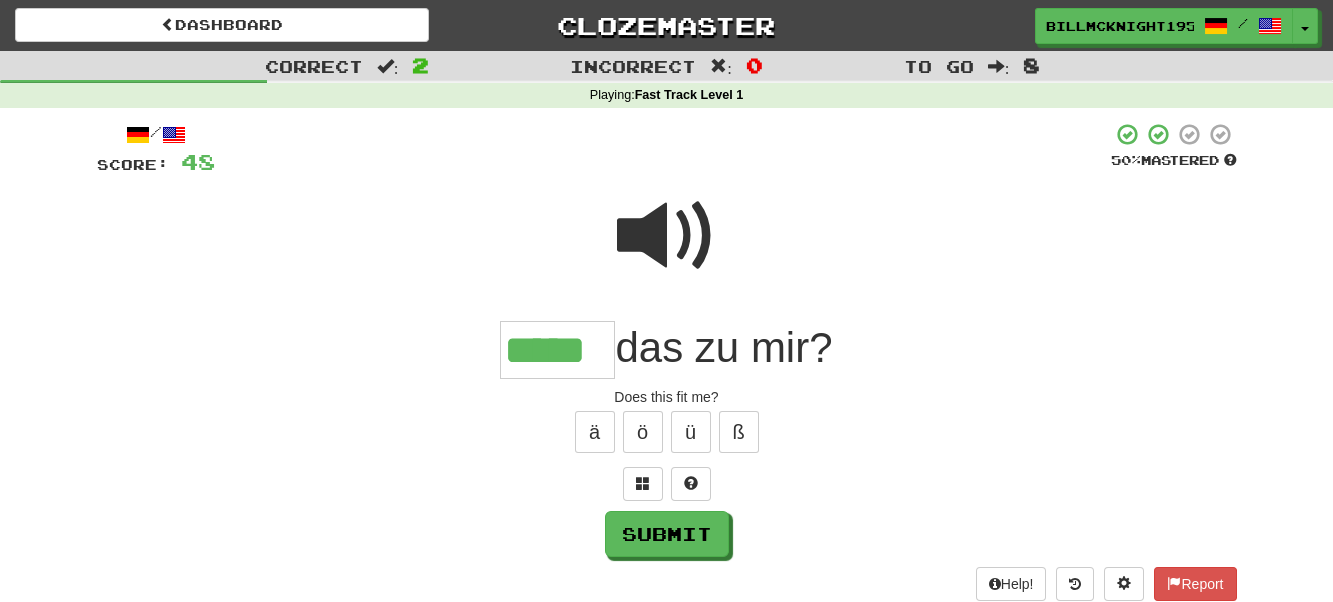 type on "*****" 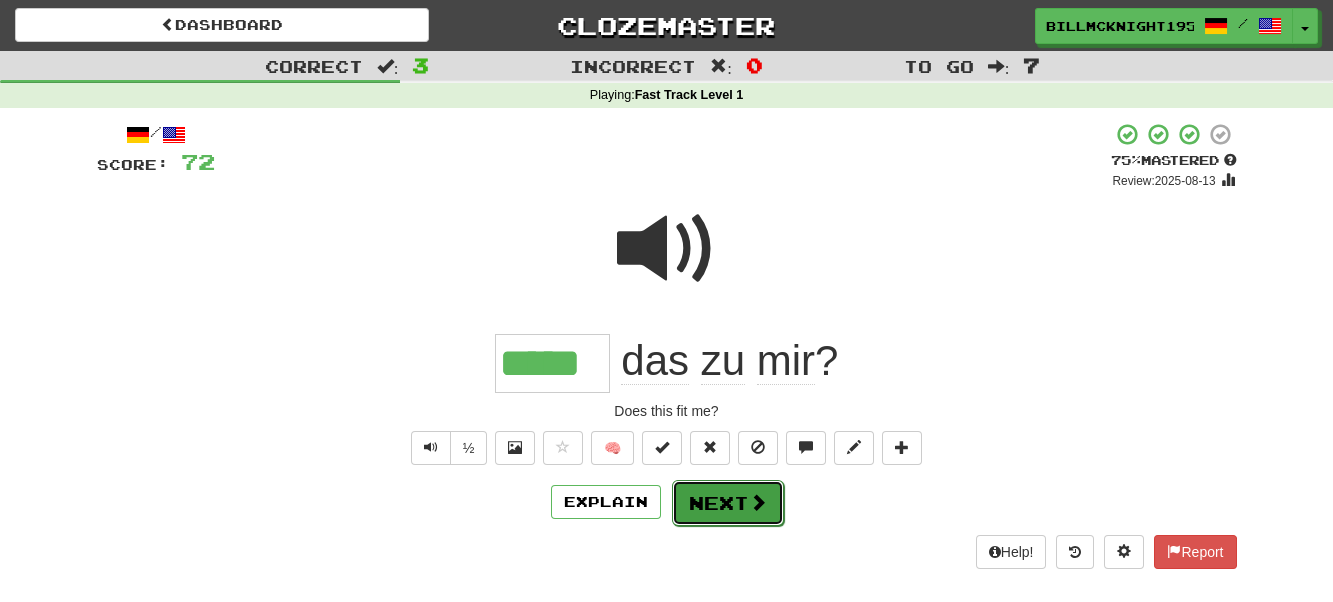 click on "Next" at bounding box center [728, 503] 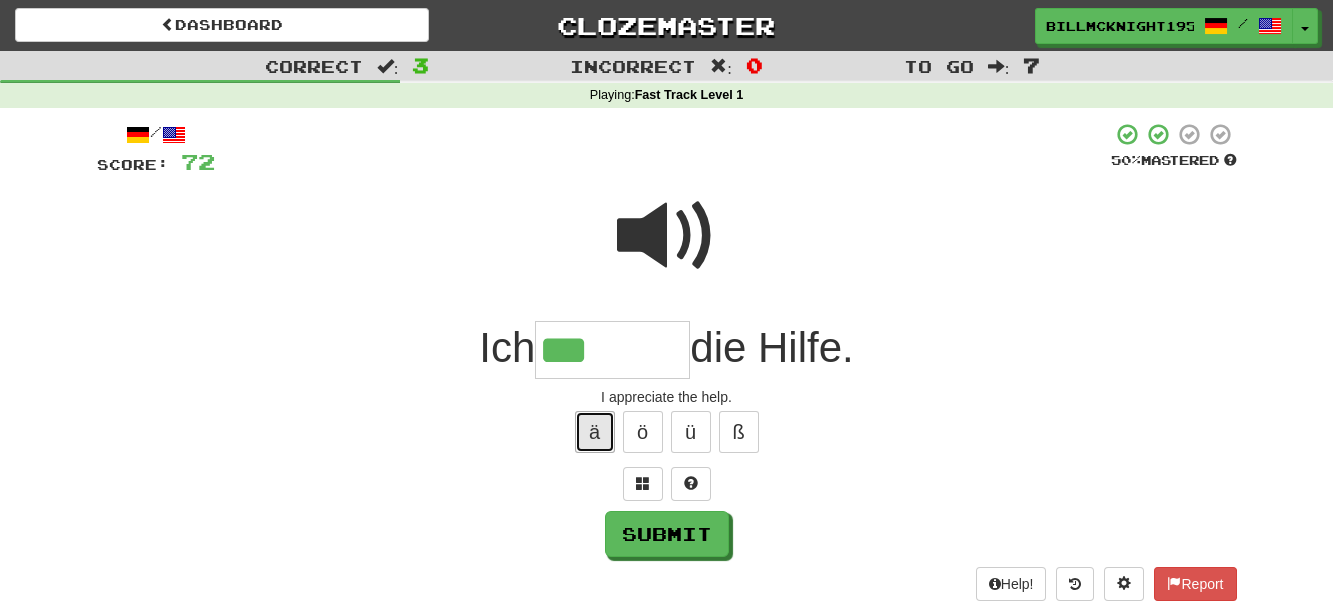 click on "ä" at bounding box center (595, 432) 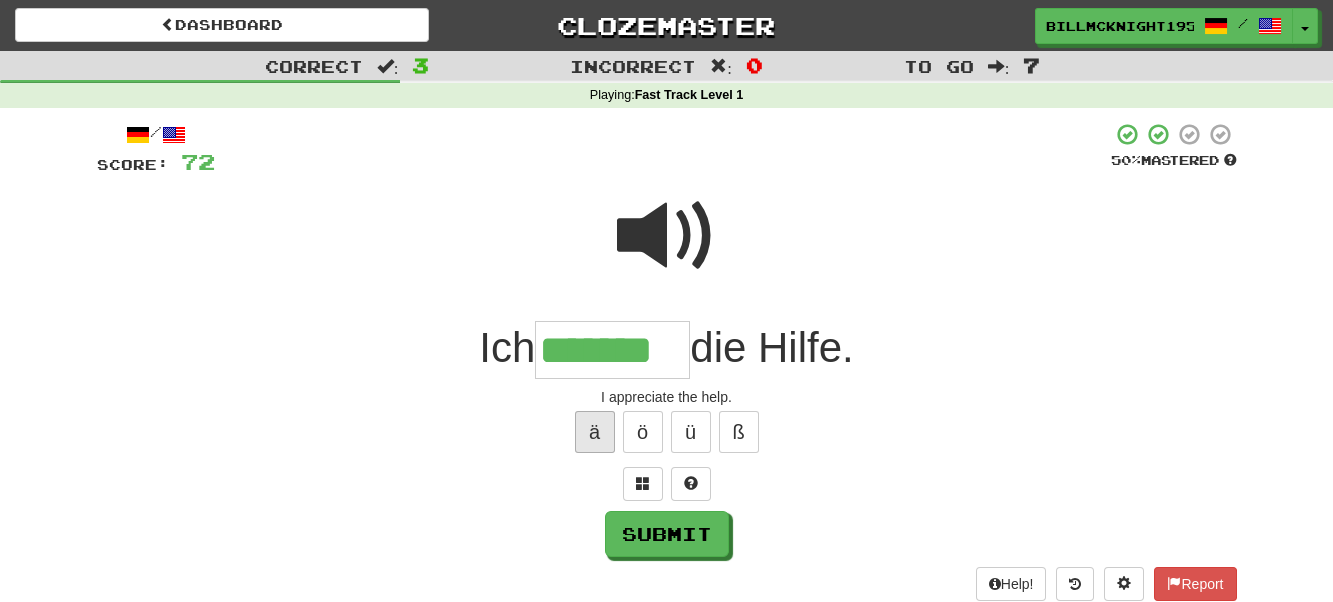 type on "*******" 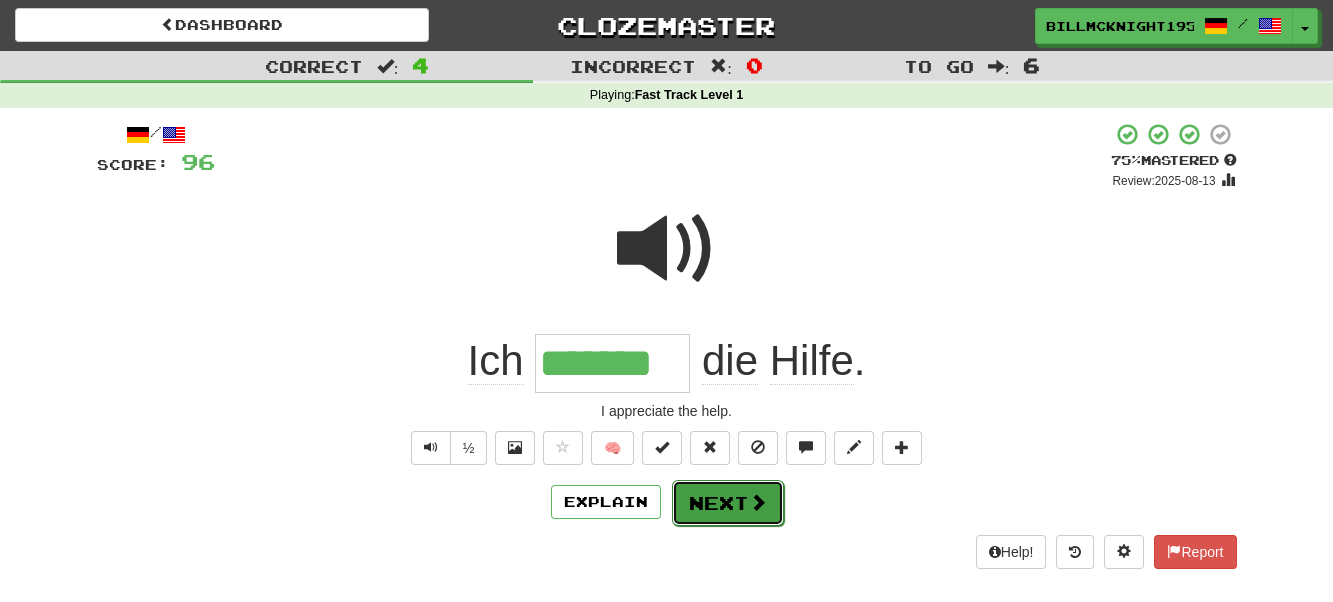 click on "Next" at bounding box center (728, 503) 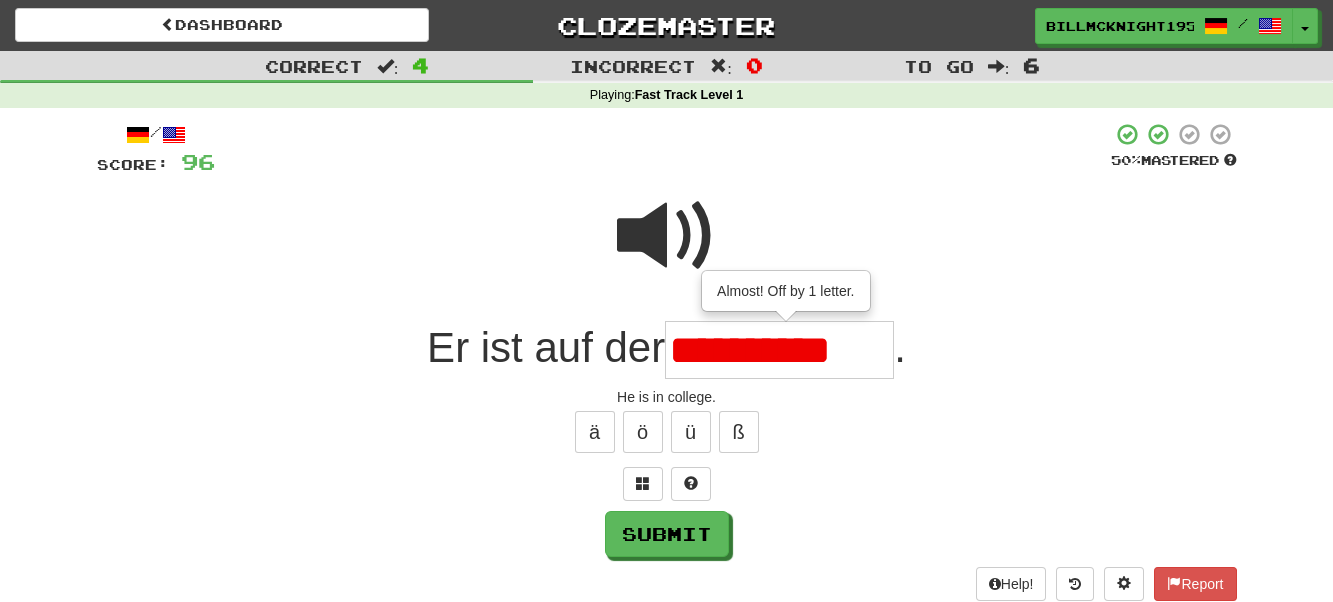 scroll, scrollTop: 0, scrollLeft: 0, axis: both 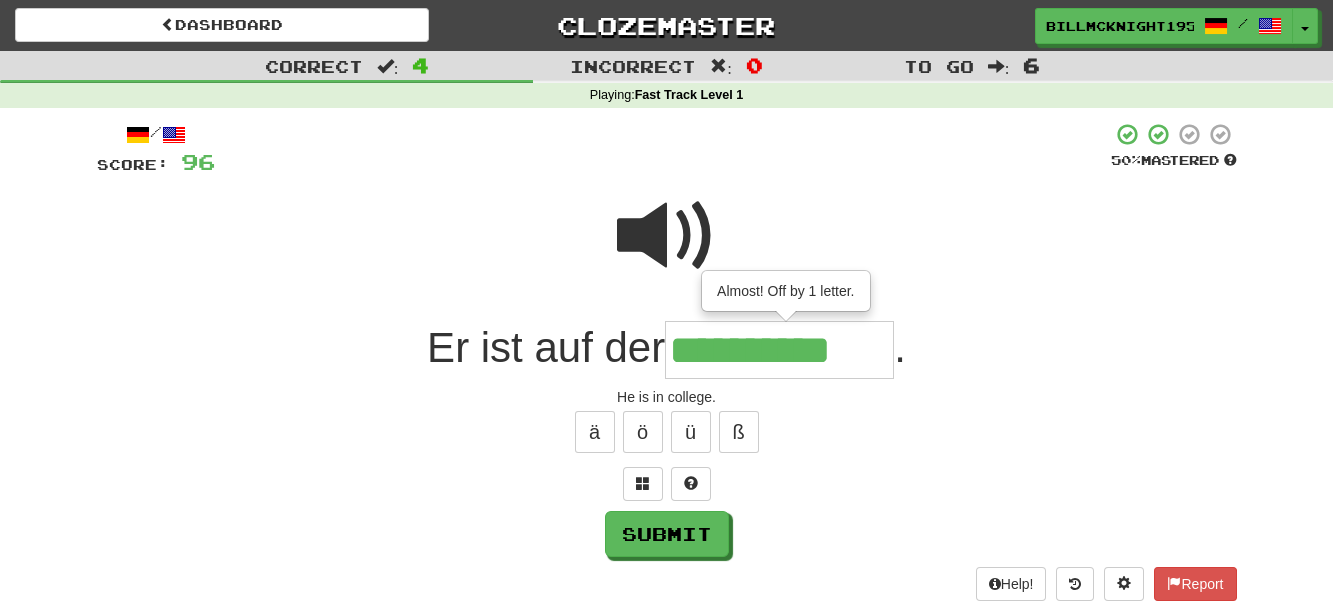 type on "**********" 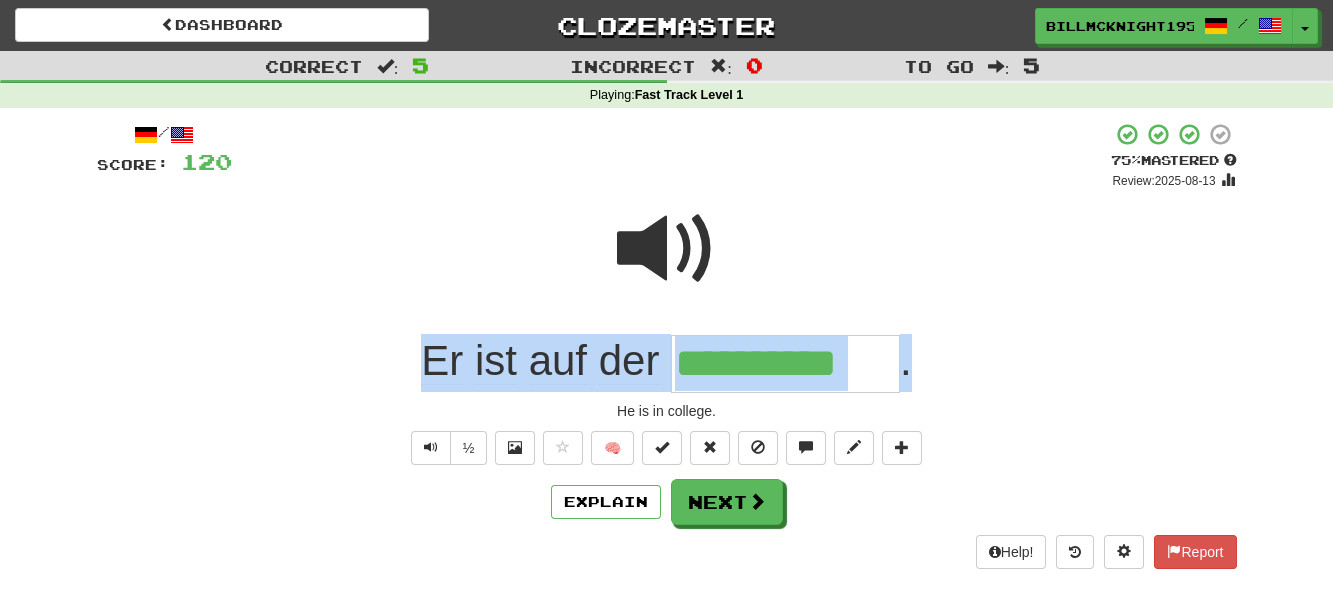 drag, startPoint x: 926, startPoint y: 350, endPoint x: 274, endPoint y: 380, distance: 652.6898 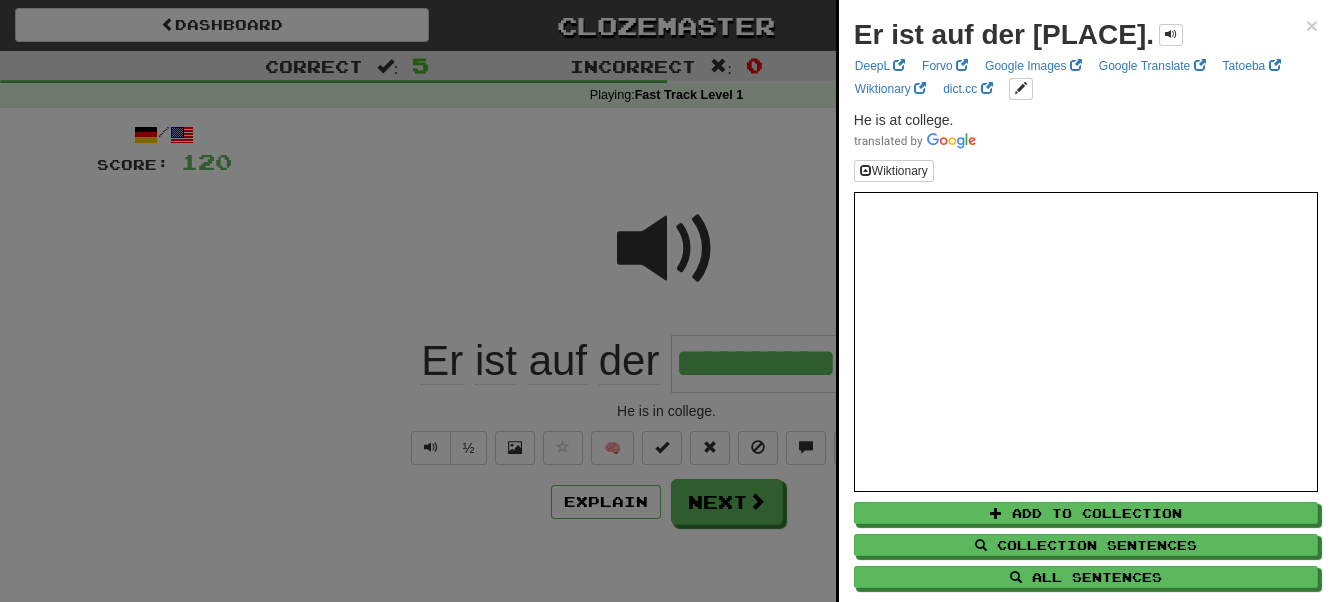 click at bounding box center (666, 301) 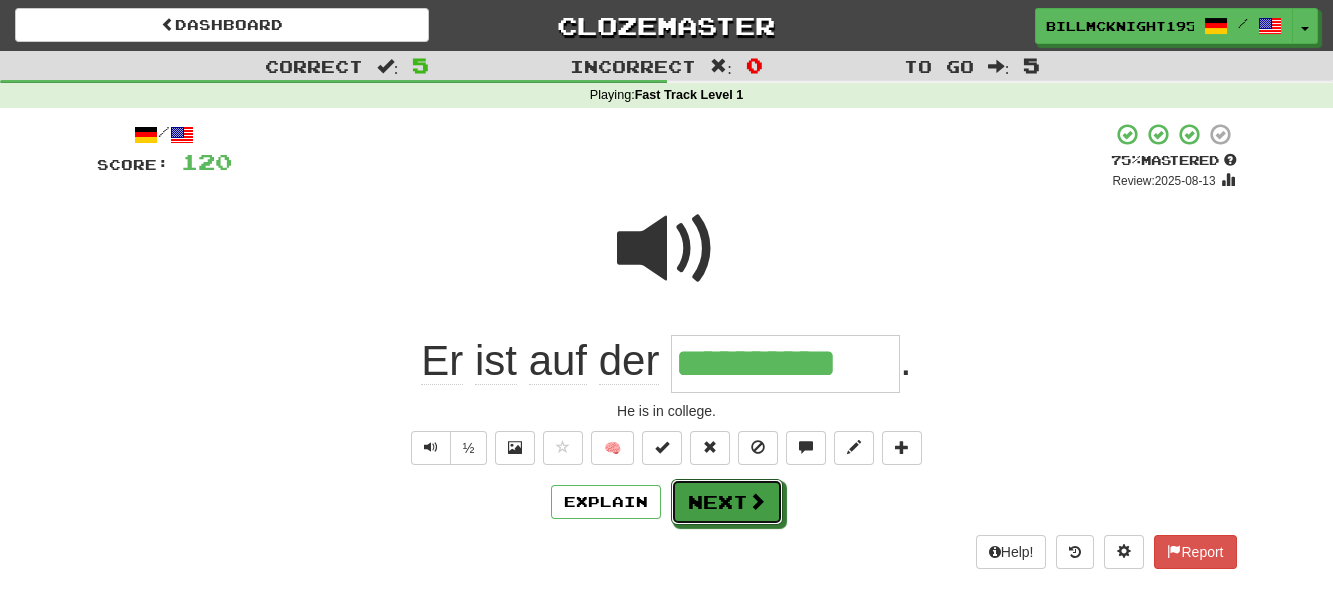 click on "Next" at bounding box center [727, 502] 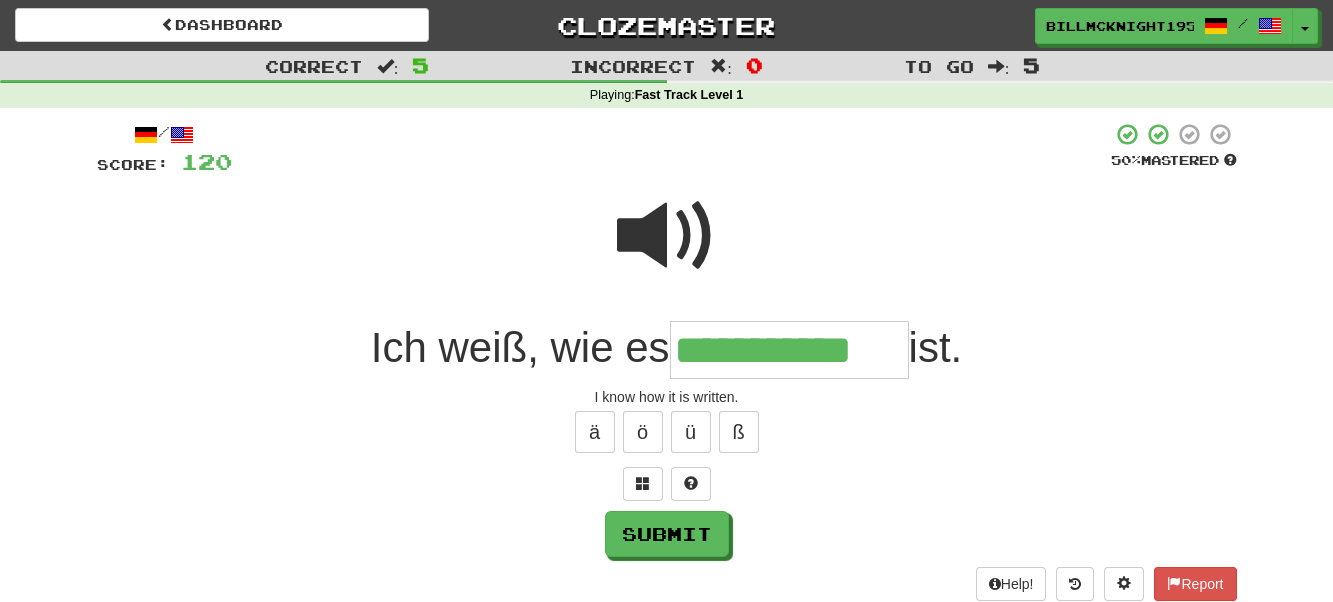type on "**********" 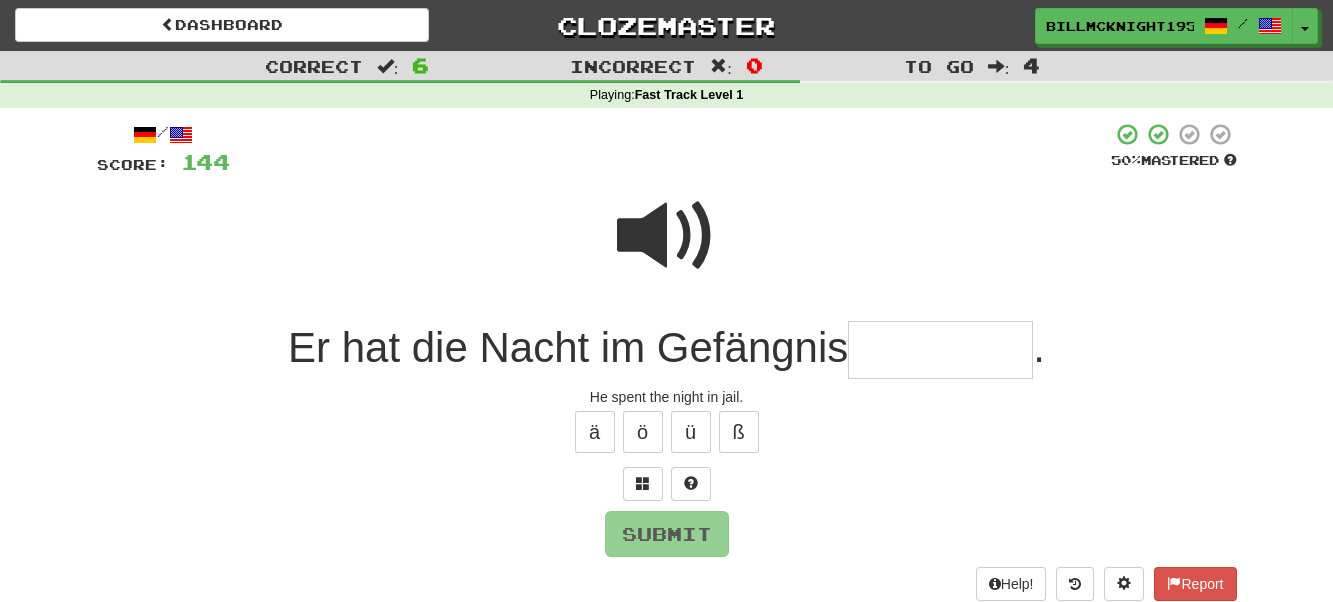 click at bounding box center [667, 236] 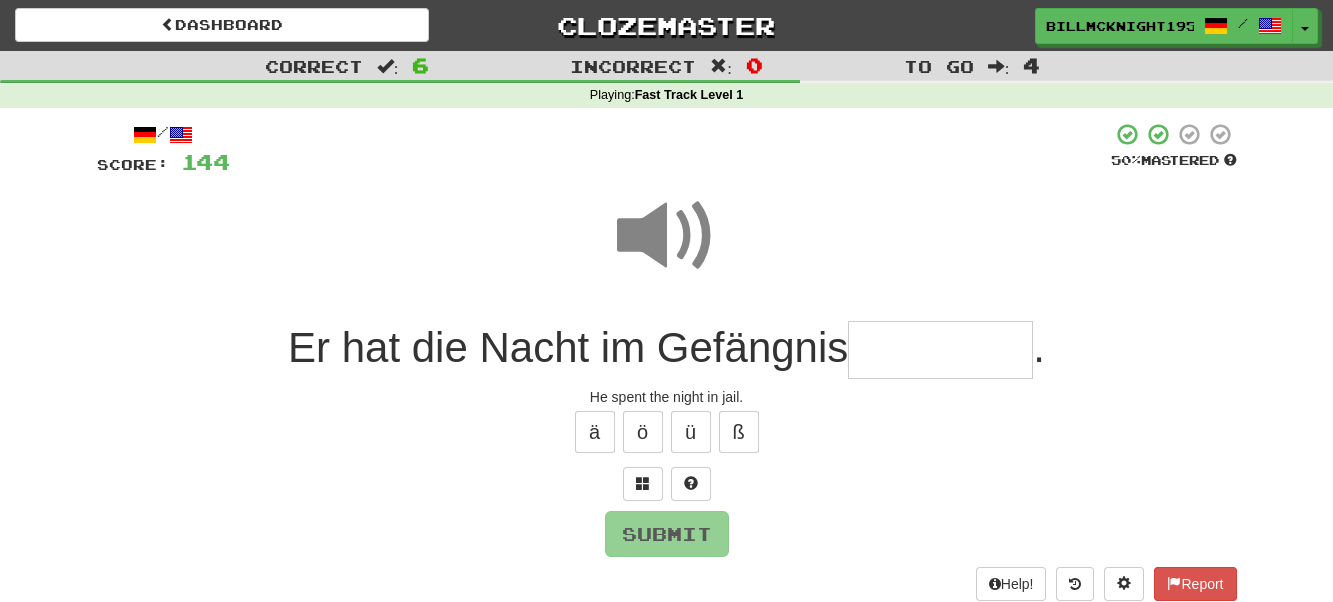 click at bounding box center [940, 350] 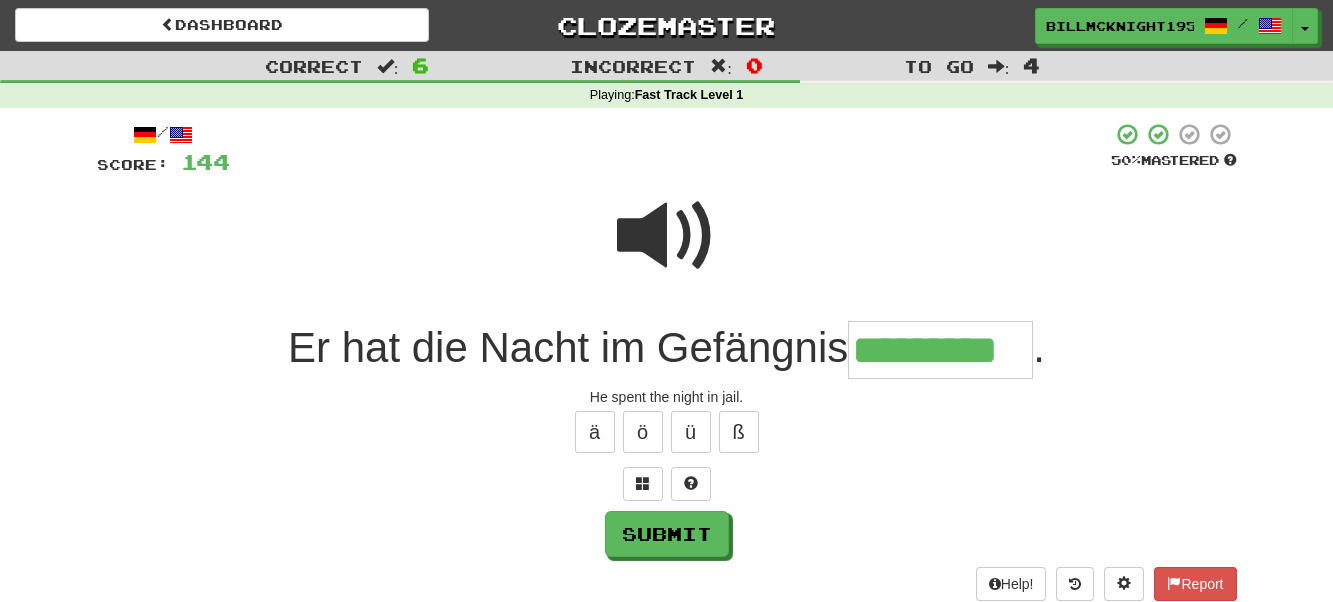 type on "*********" 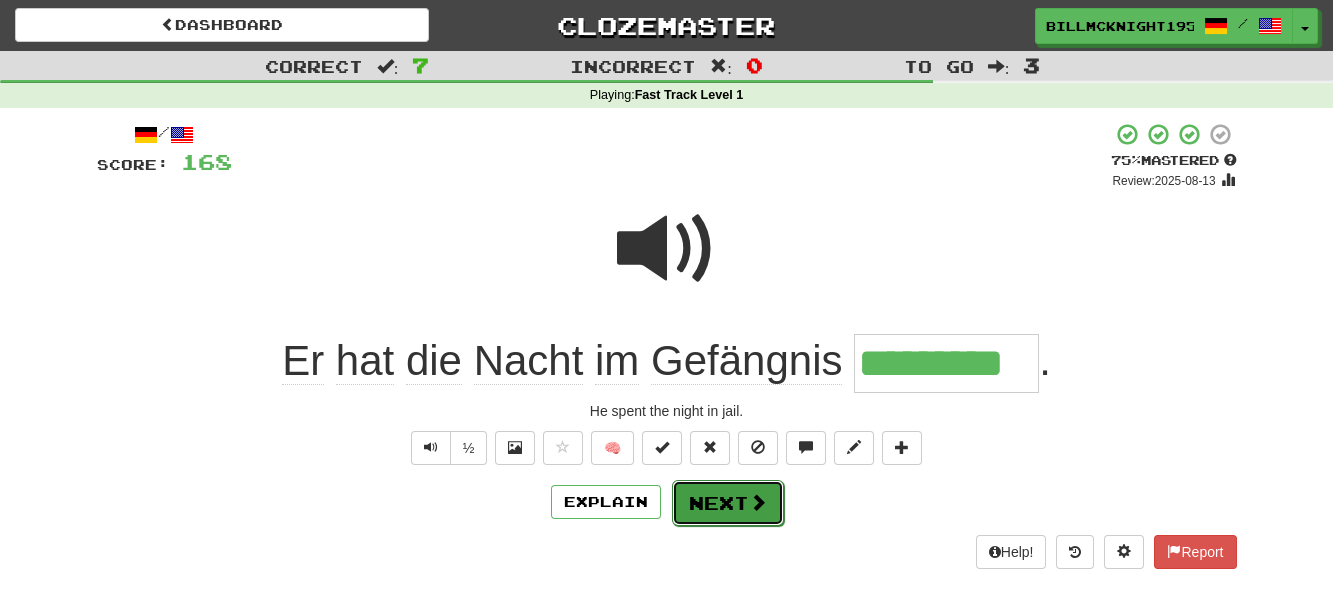 click on "Next" at bounding box center (728, 503) 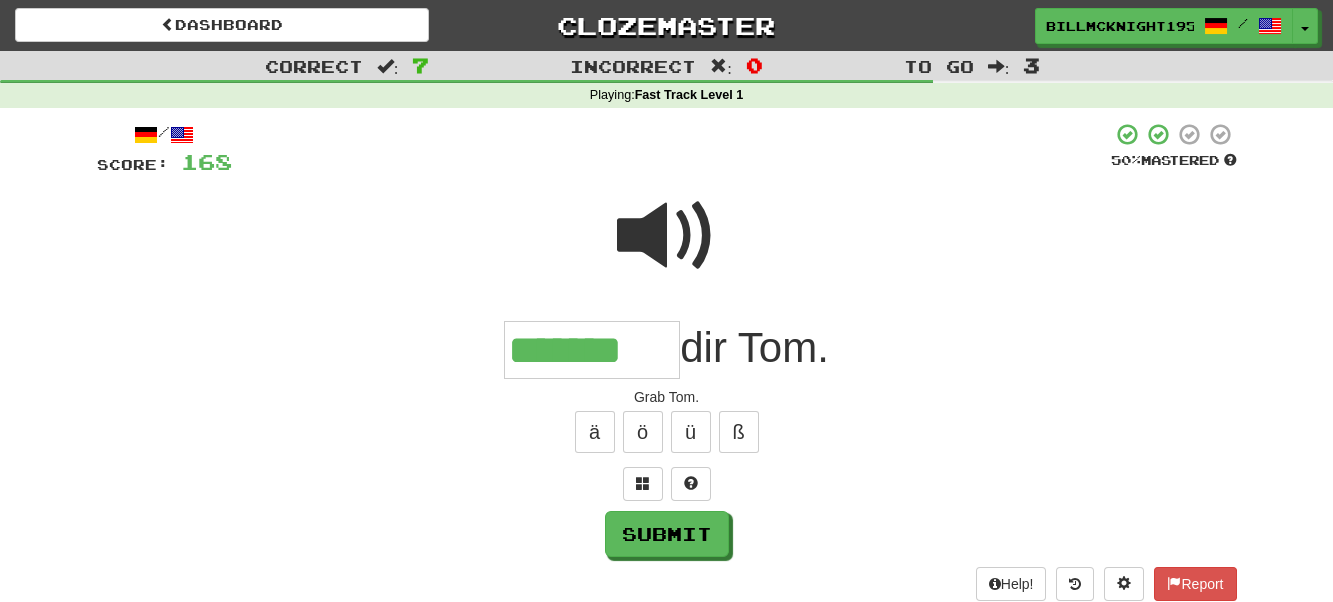 type on "*******" 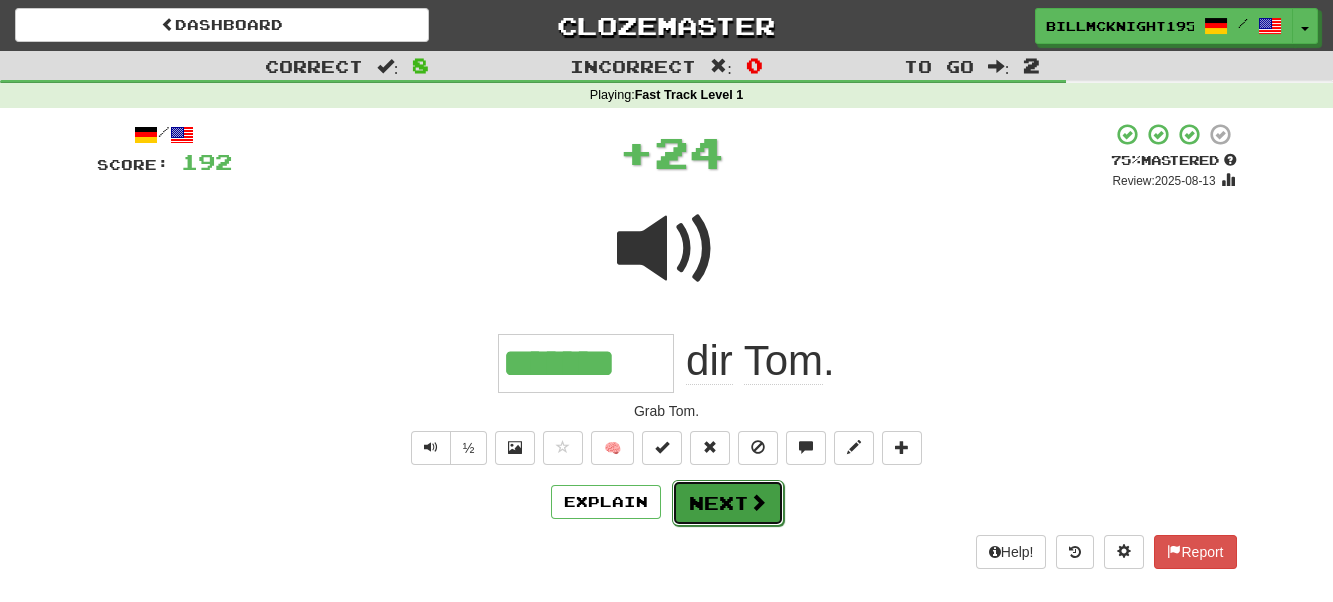 click on "Next" at bounding box center (728, 503) 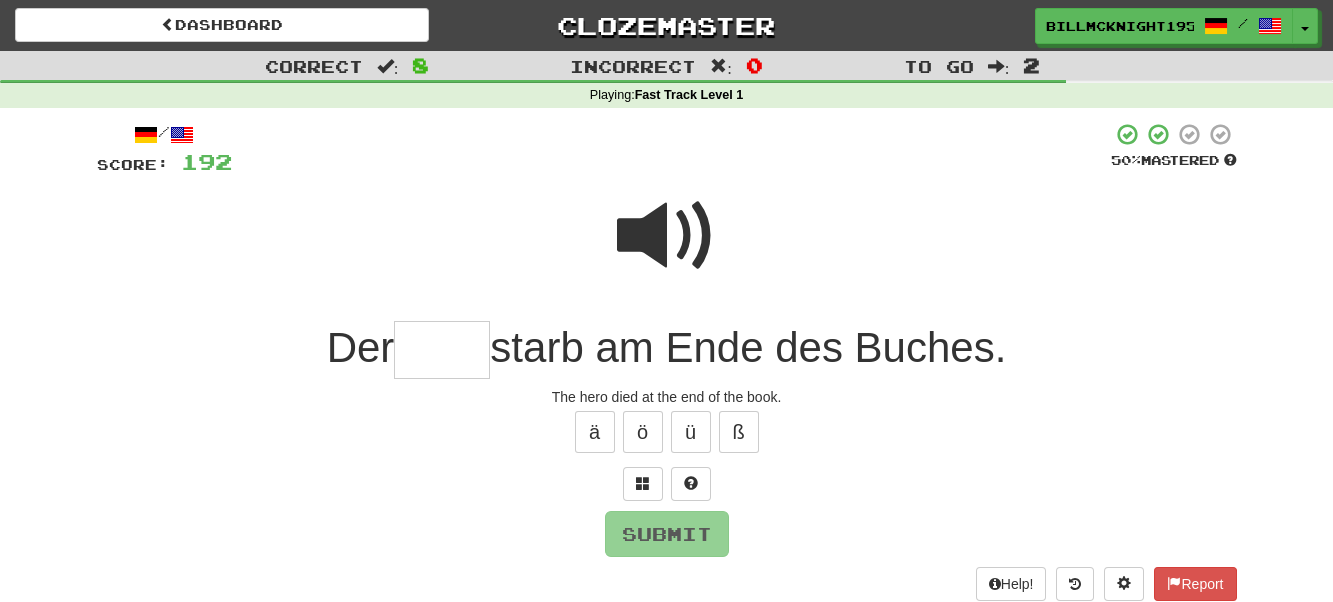 click at bounding box center [667, 236] 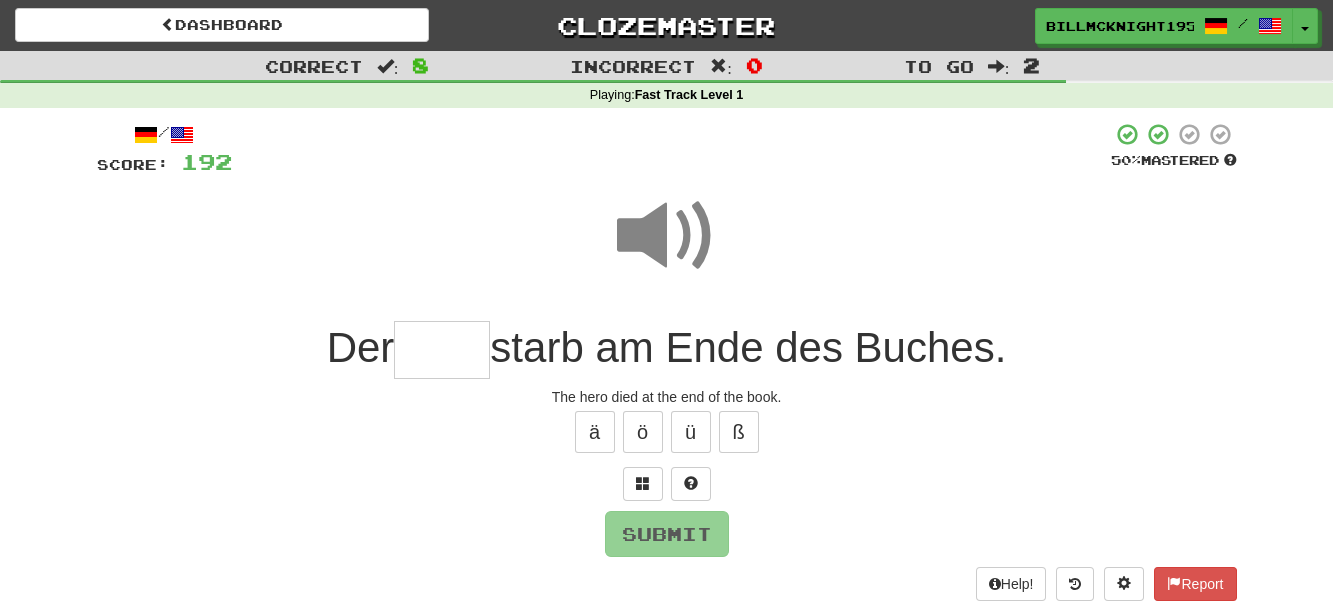 click at bounding box center (442, 350) 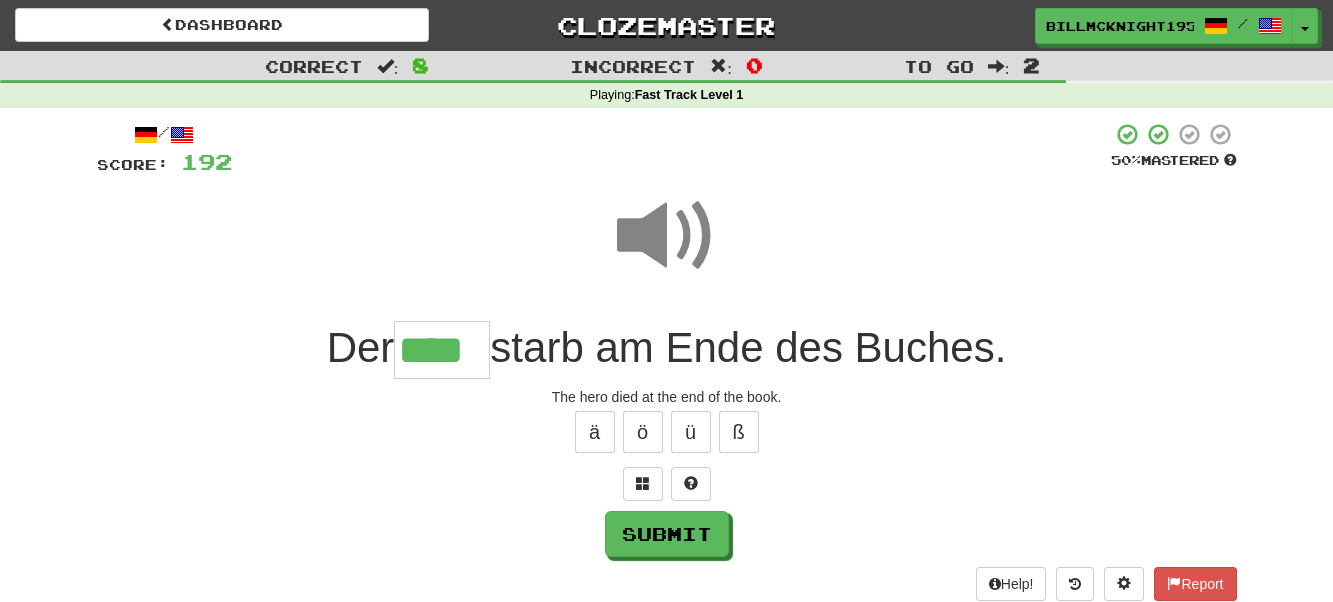 type on "****" 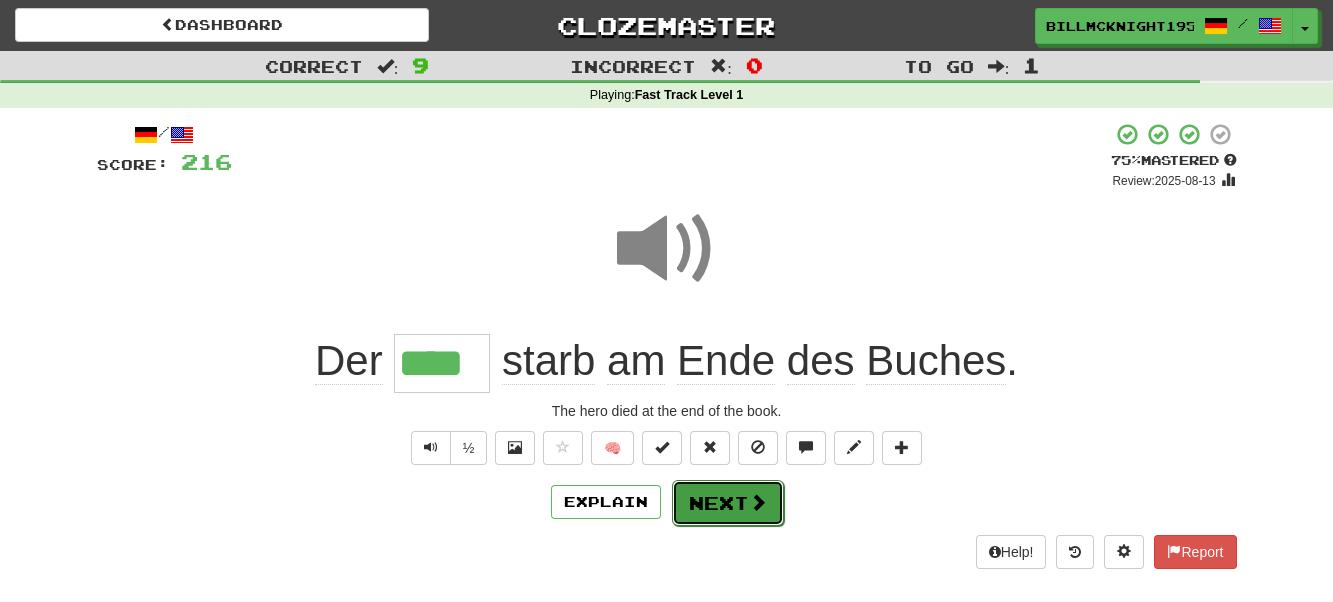 click on "Next" at bounding box center [728, 503] 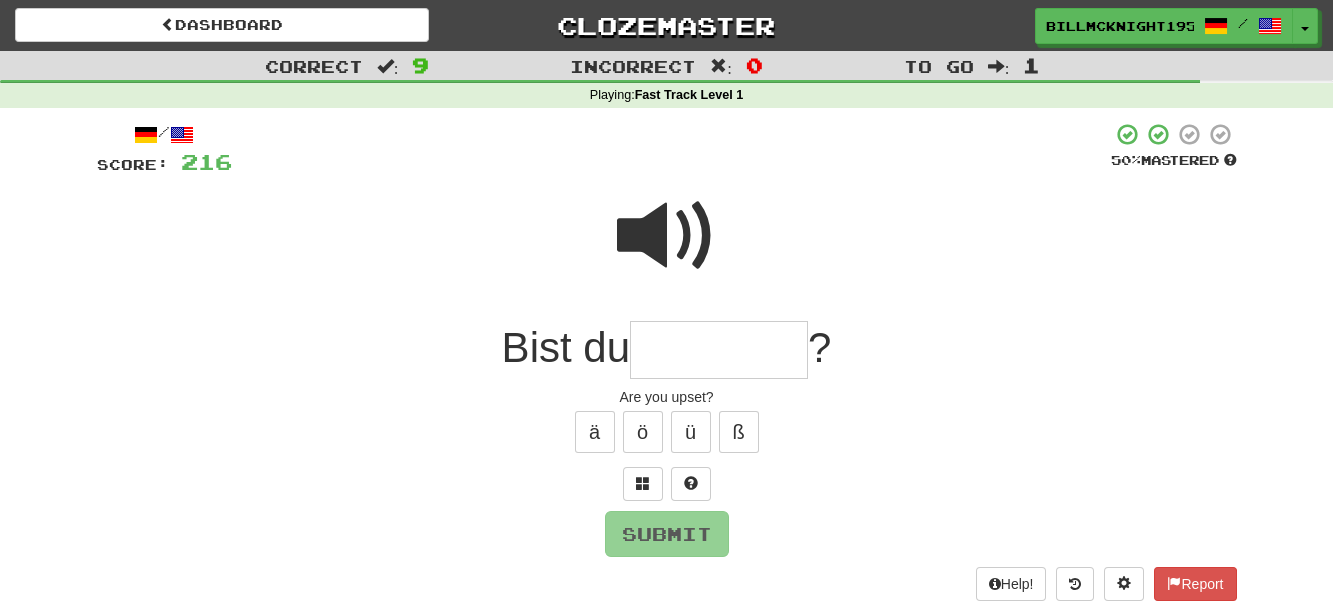 type on "*" 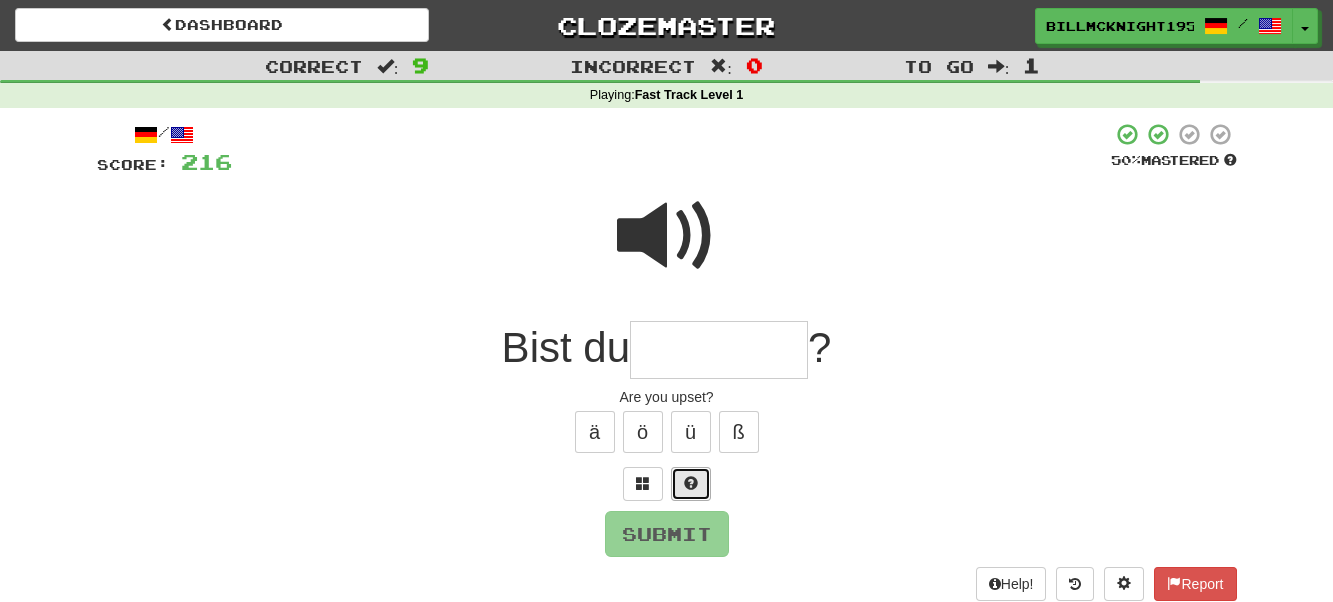 click at bounding box center (691, 483) 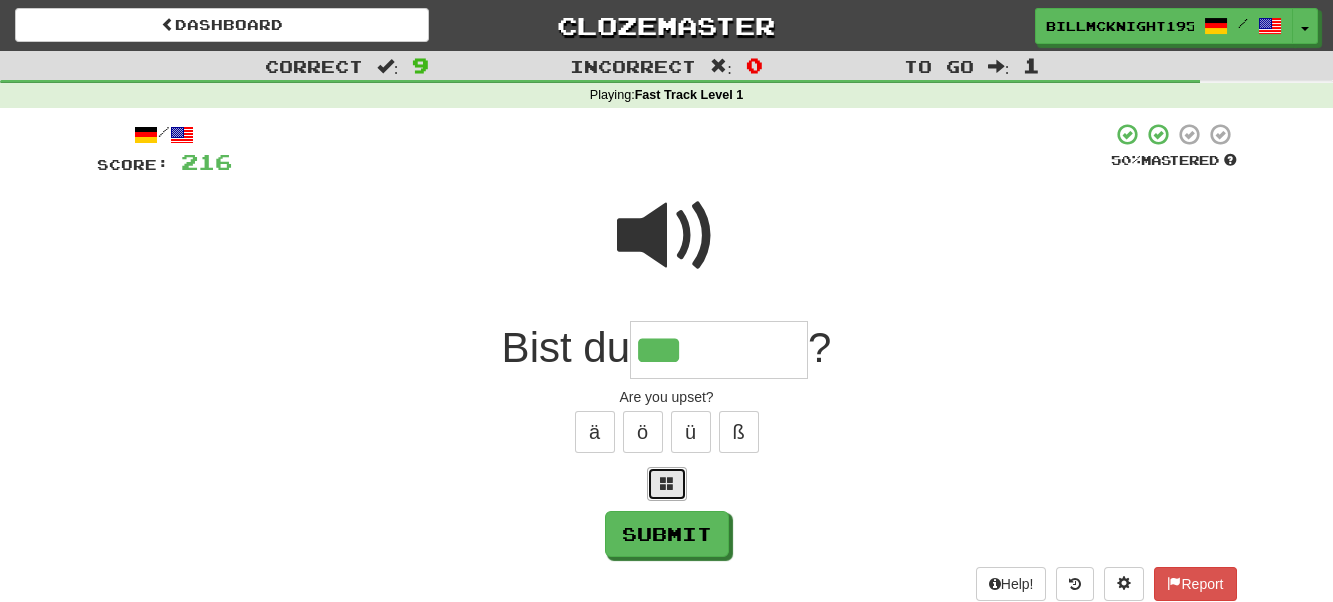 click at bounding box center [667, 484] 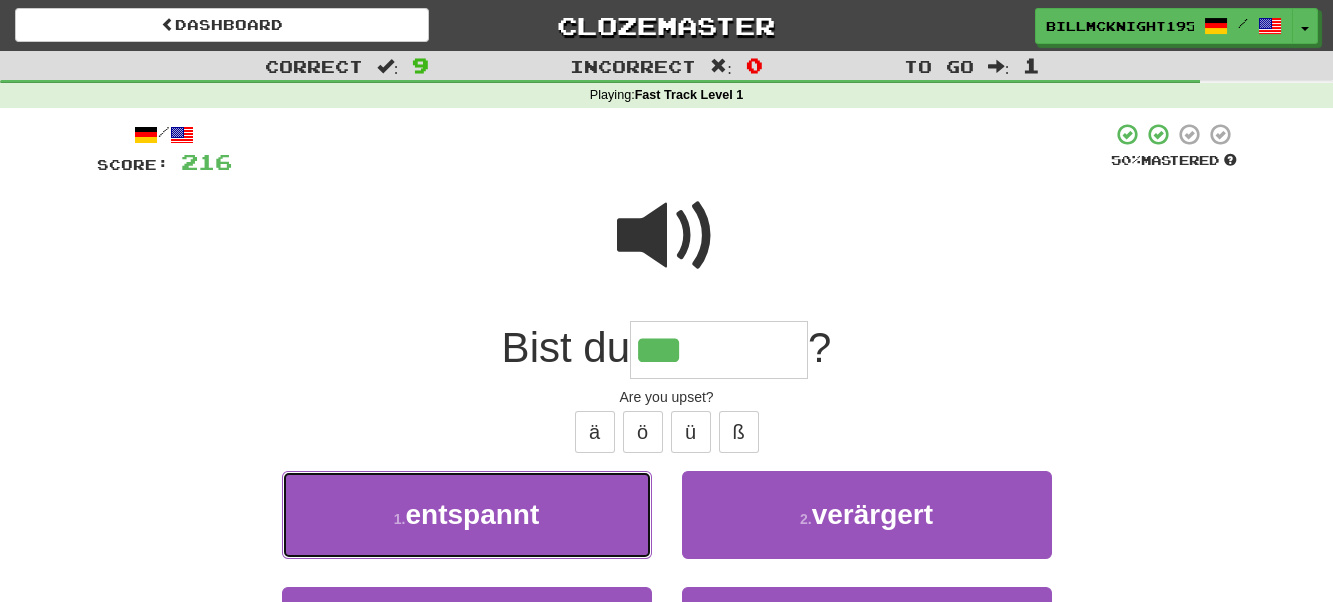 click on "1 .  entspannt" at bounding box center [467, 514] 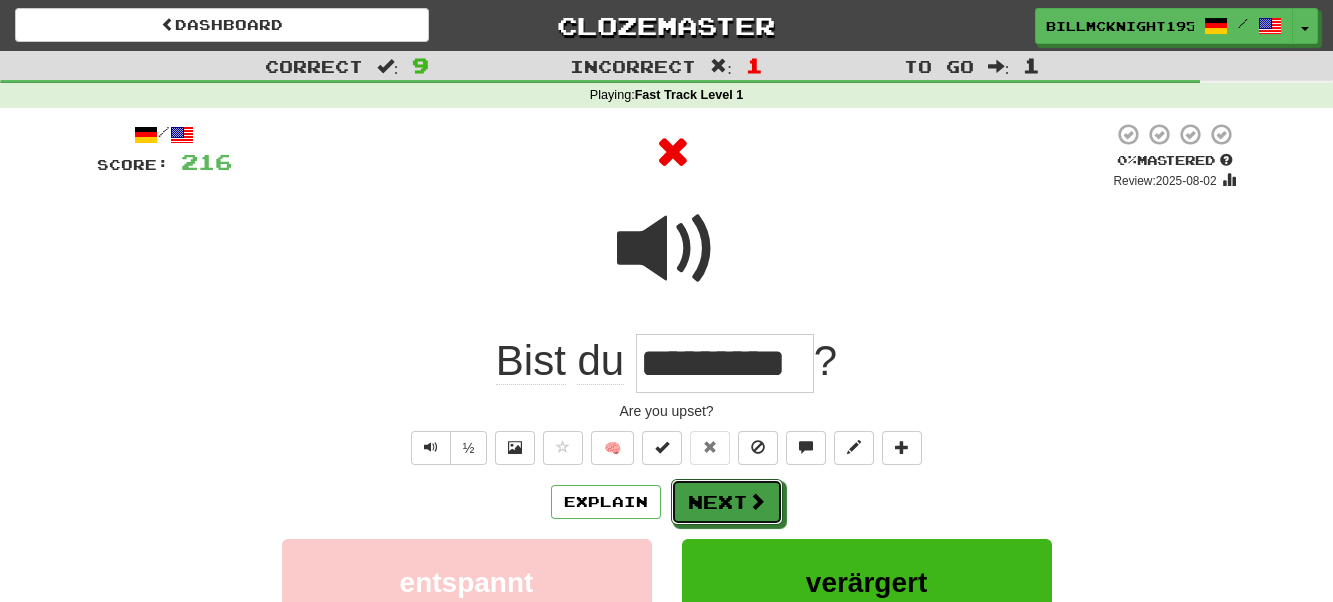 click on "Next" at bounding box center (727, 502) 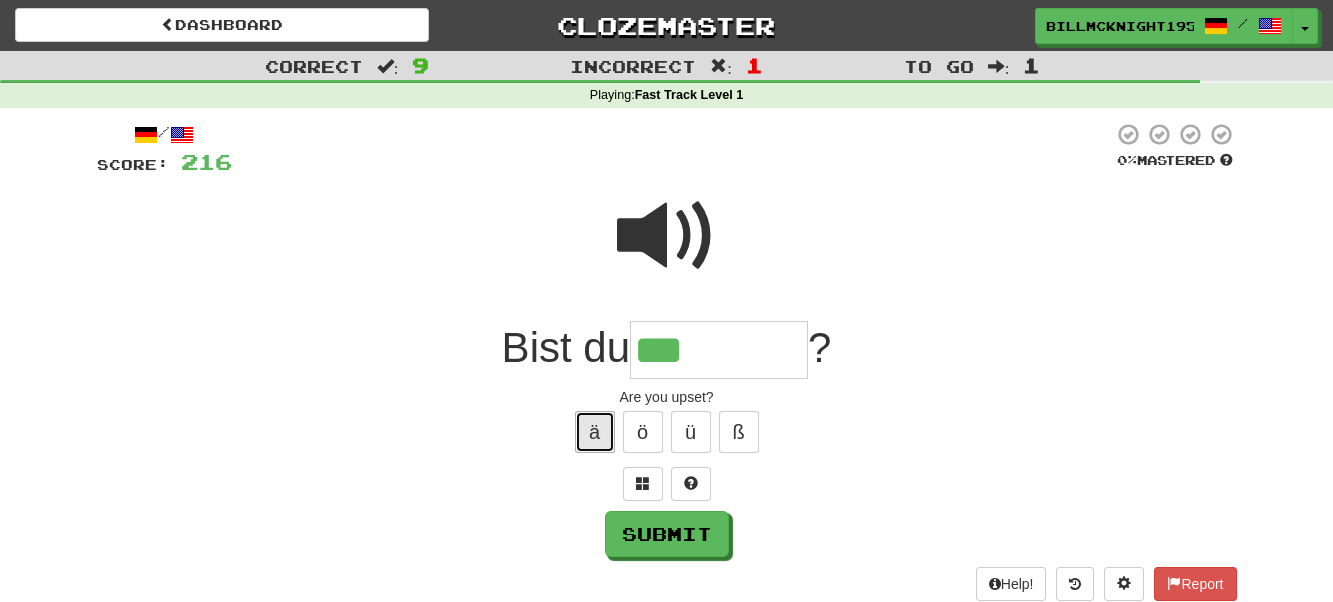 click on "ä" at bounding box center (595, 432) 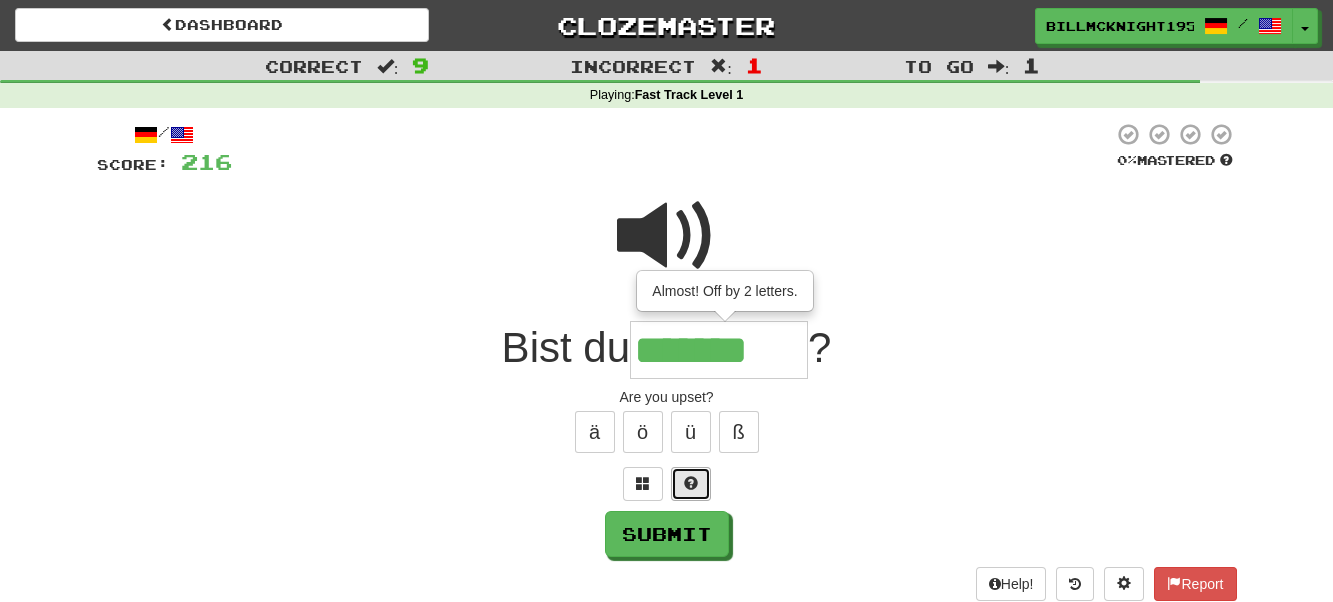 click at bounding box center (691, 483) 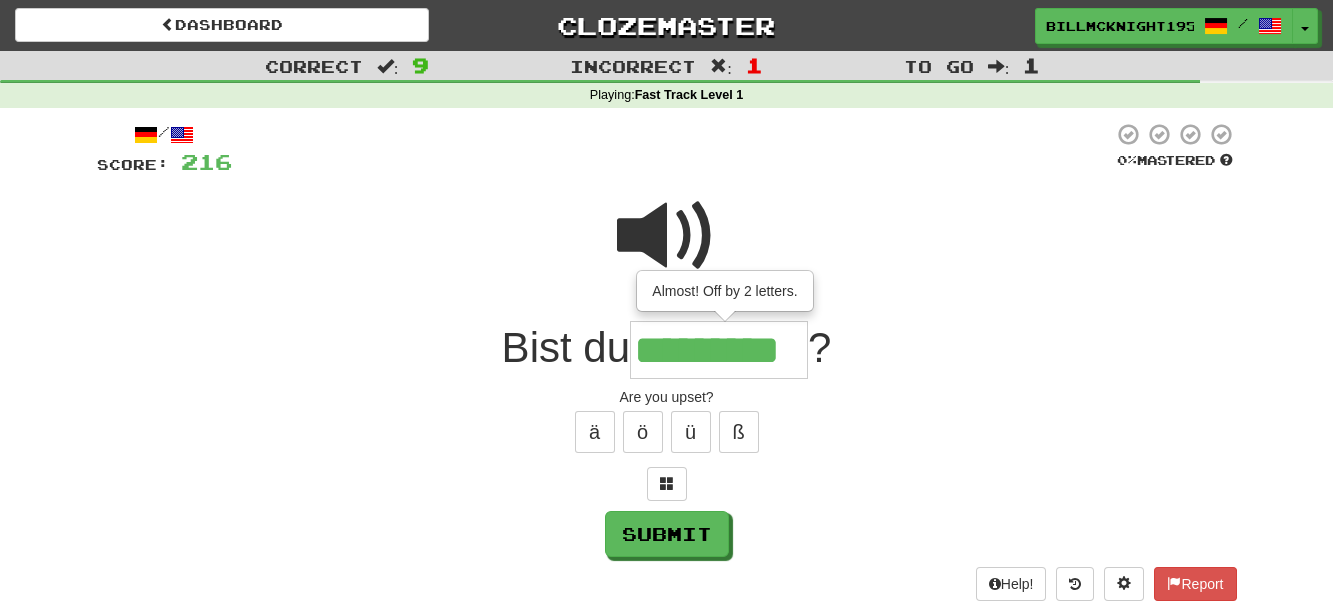 type on "*********" 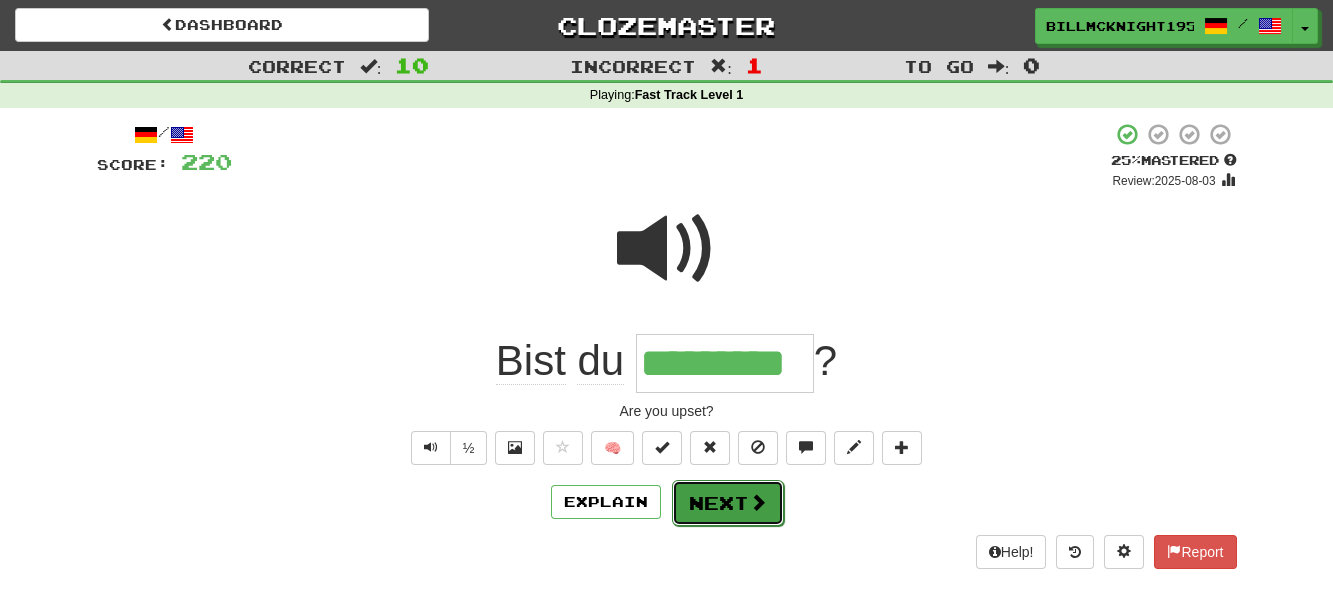 click on "Next" at bounding box center [728, 503] 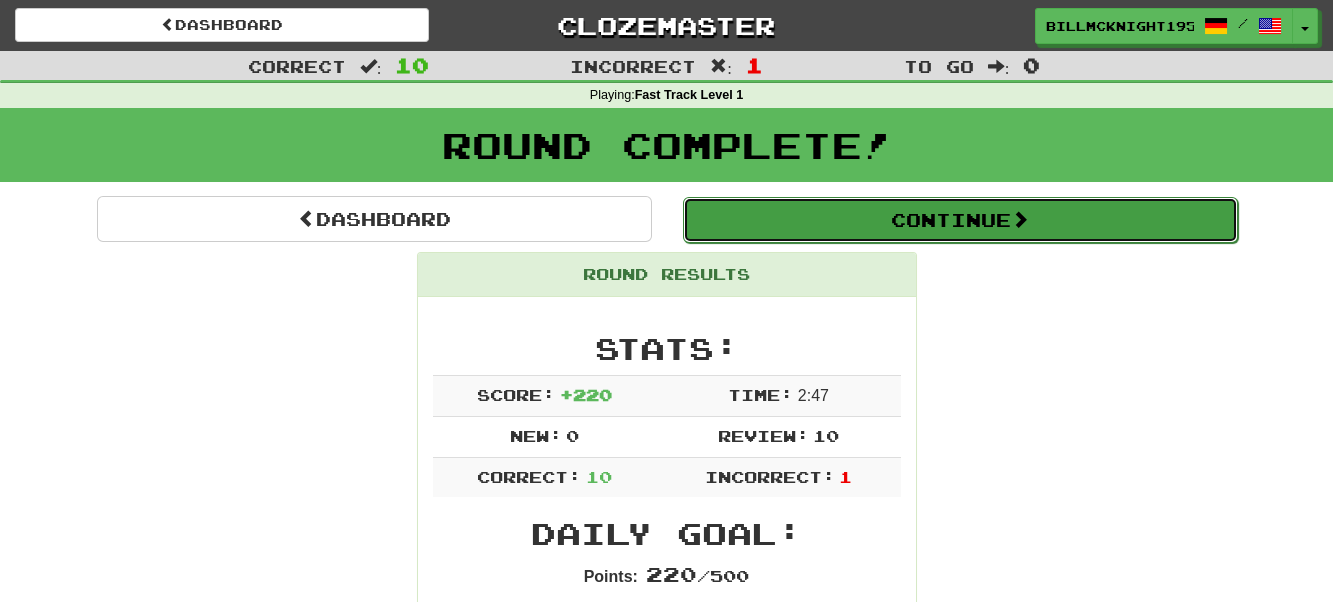 click on "Continue" at bounding box center [960, 220] 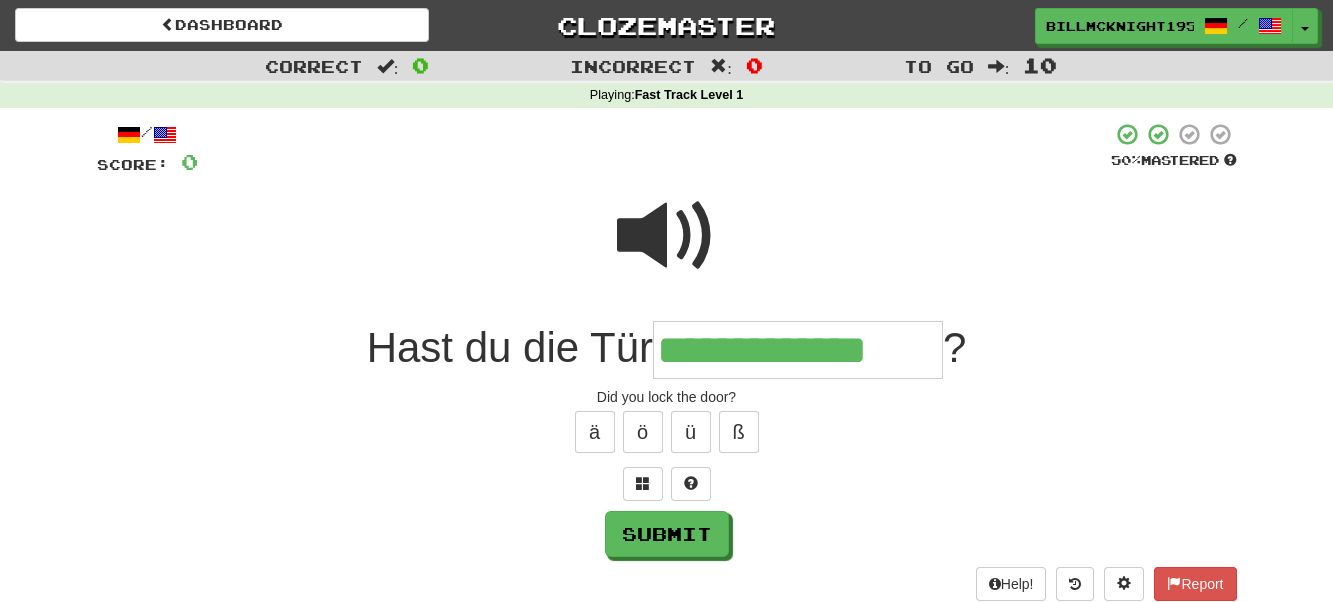 type on "**********" 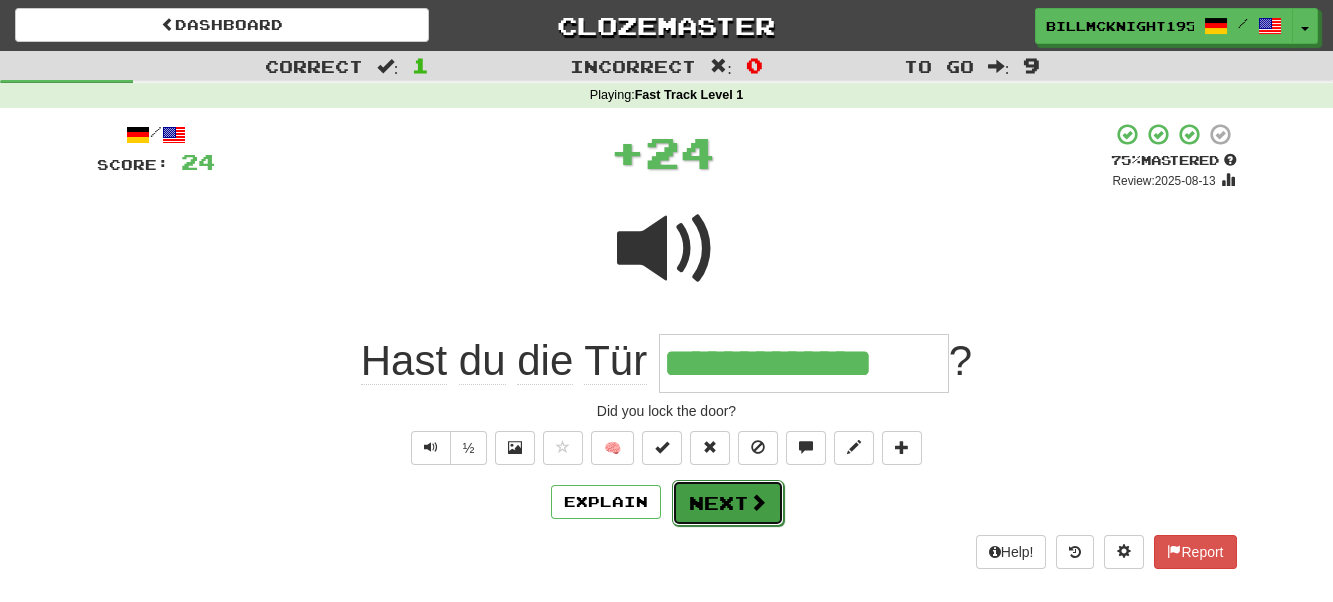 click on "Next" at bounding box center (728, 503) 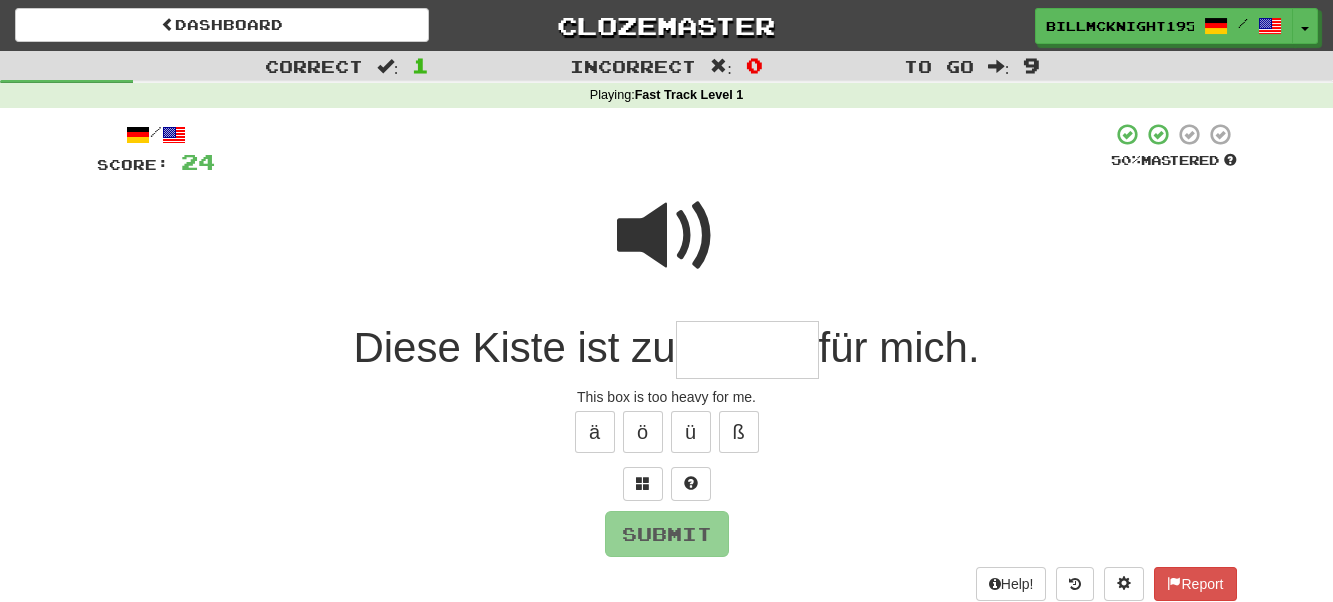 click at bounding box center [747, 350] 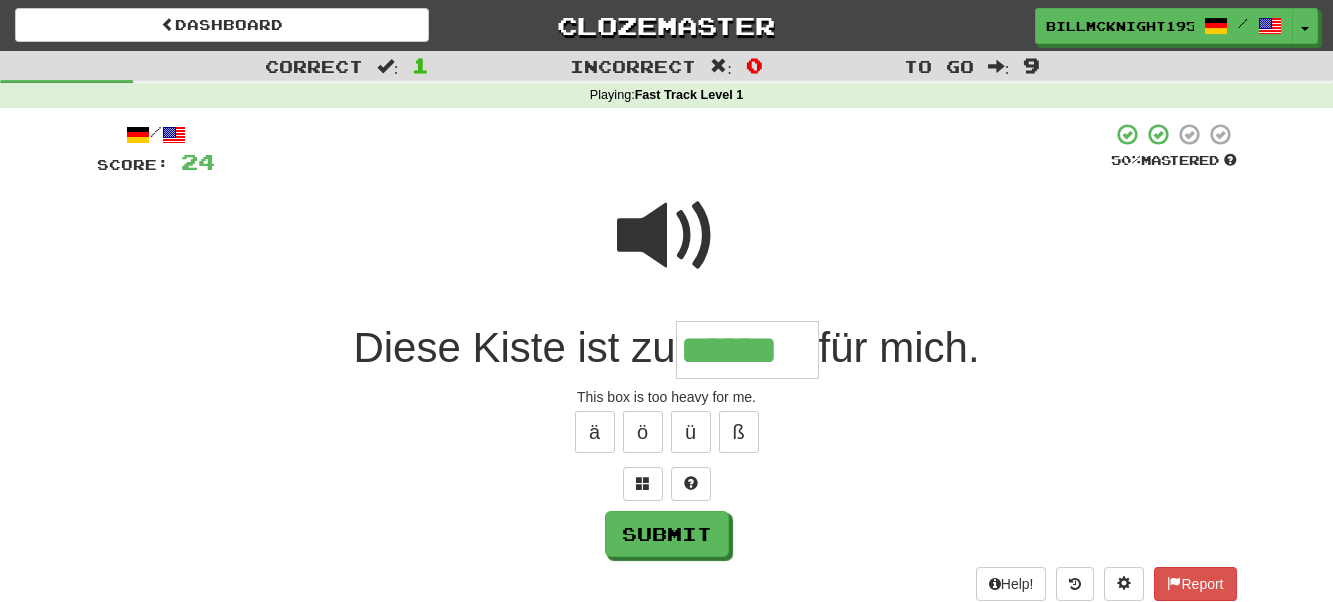 type on "******" 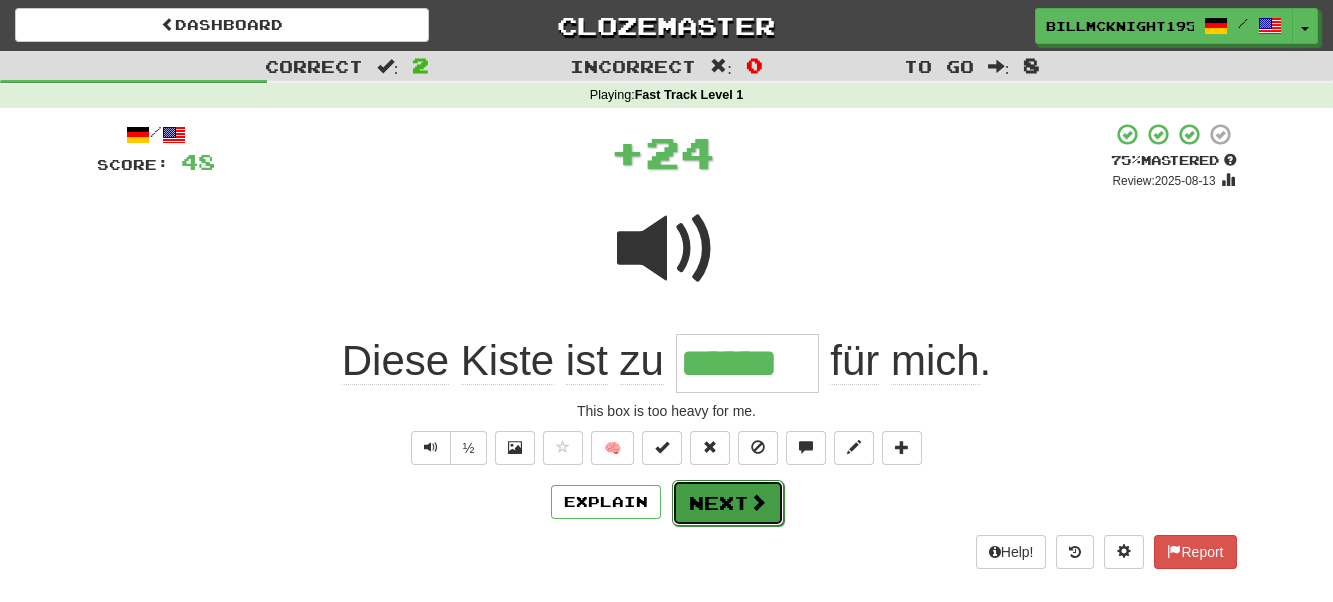 click on "Next" at bounding box center [728, 503] 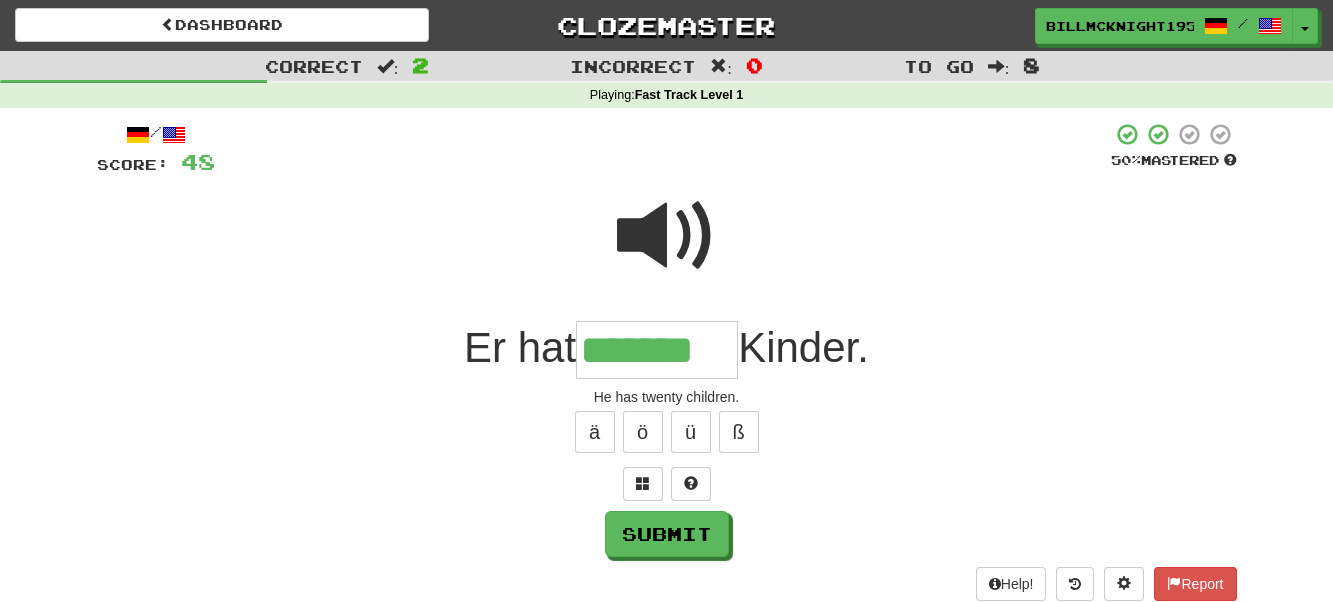 type on "*******" 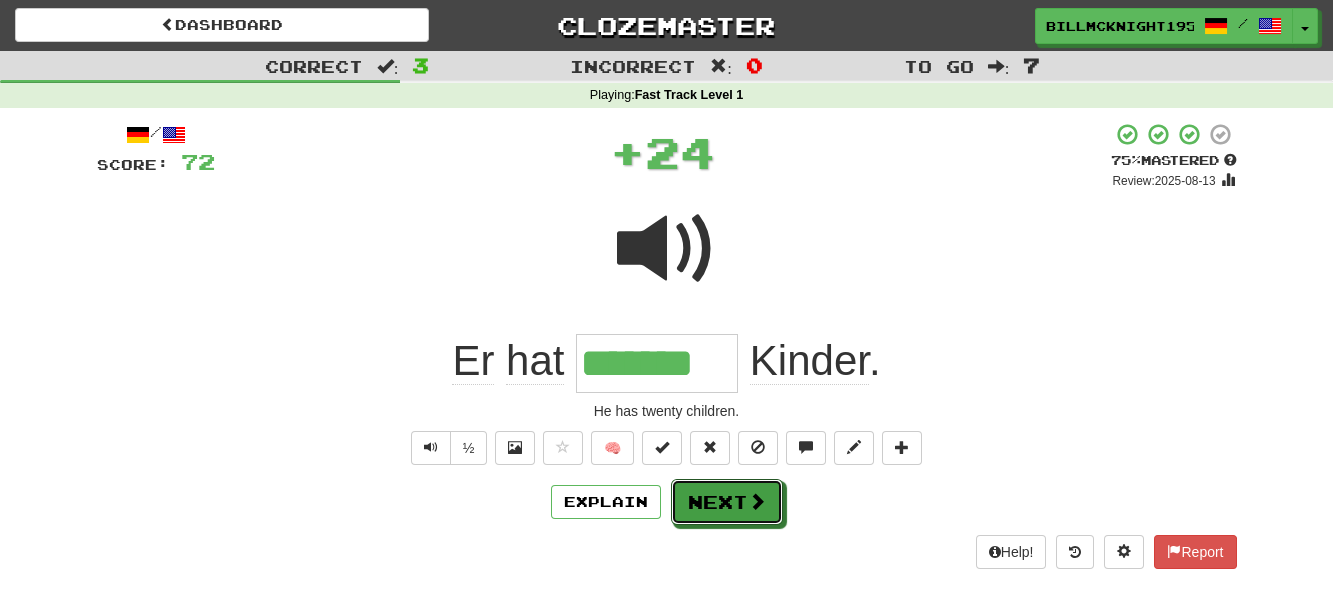click on "Next" at bounding box center (727, 502) 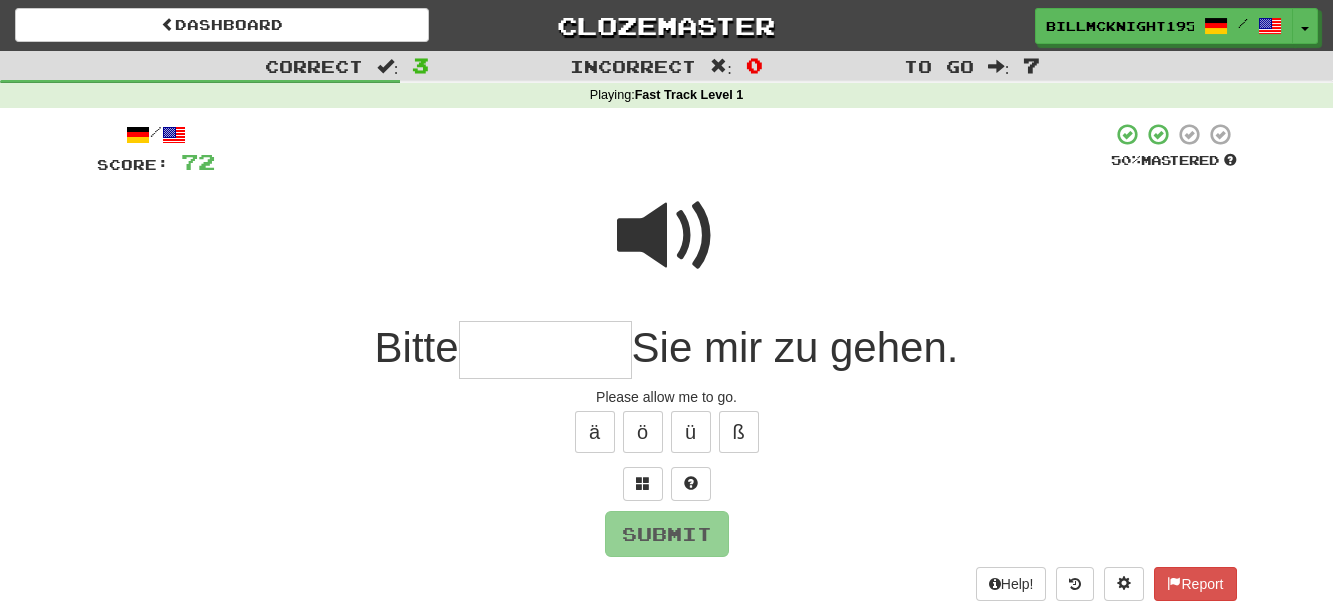 click at bounding box center [667, 236] 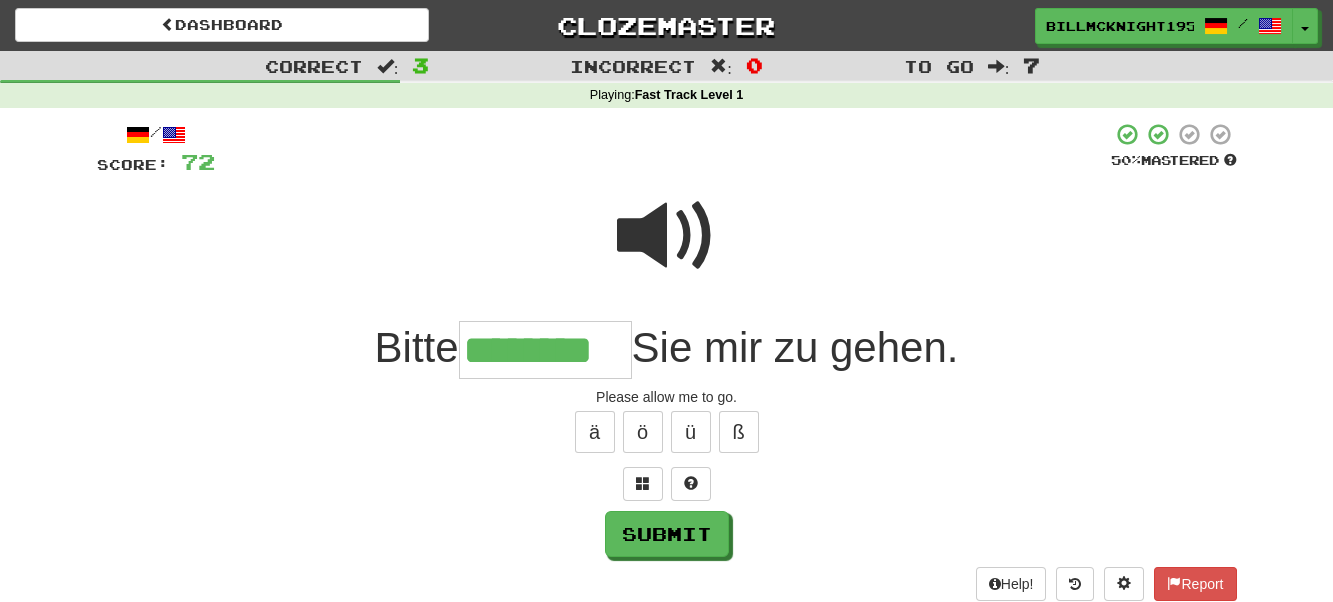 type on "********" 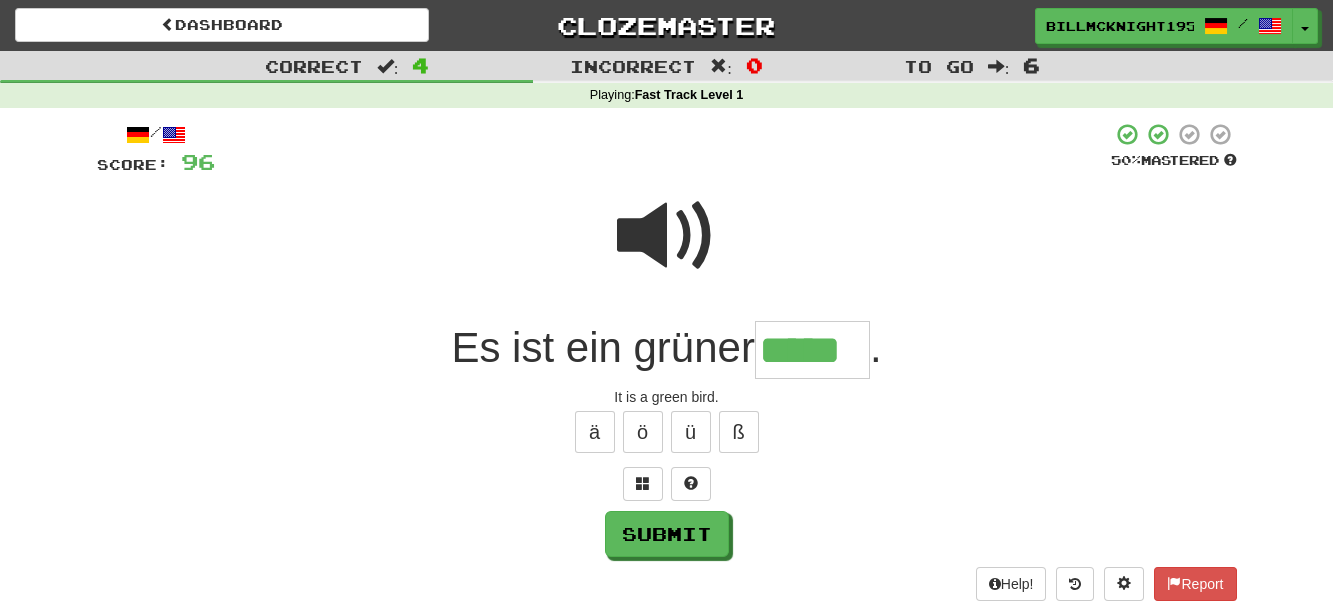 type on "*****" 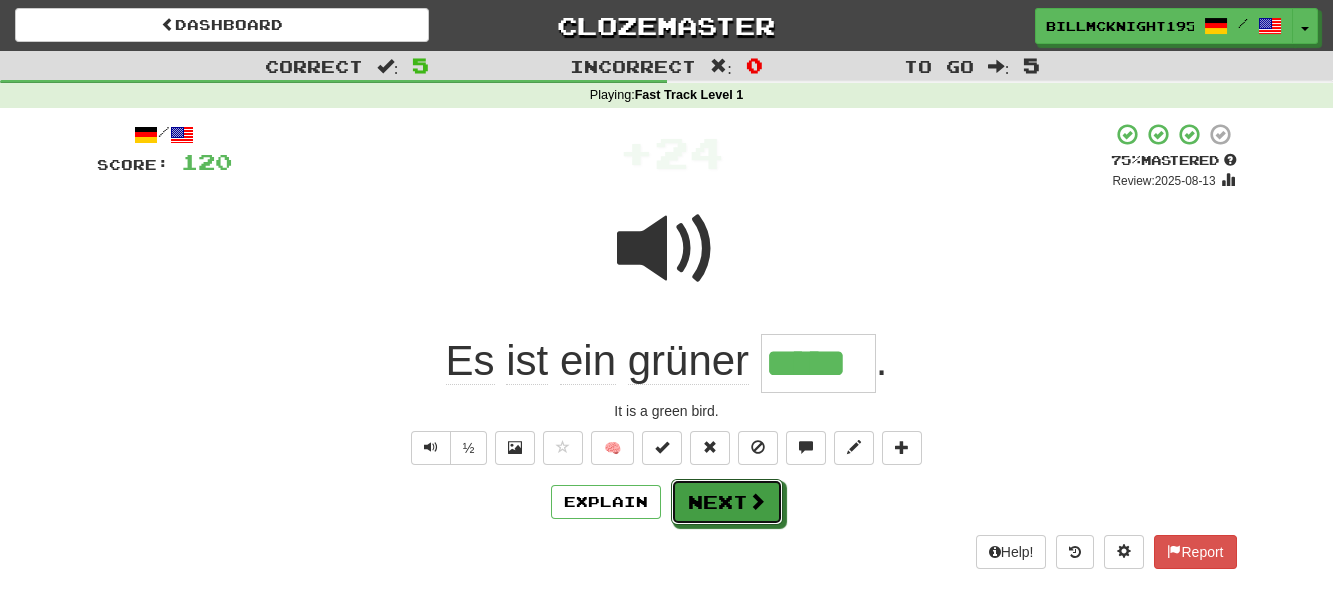 click on "Next" at bounding box center (727, 502) 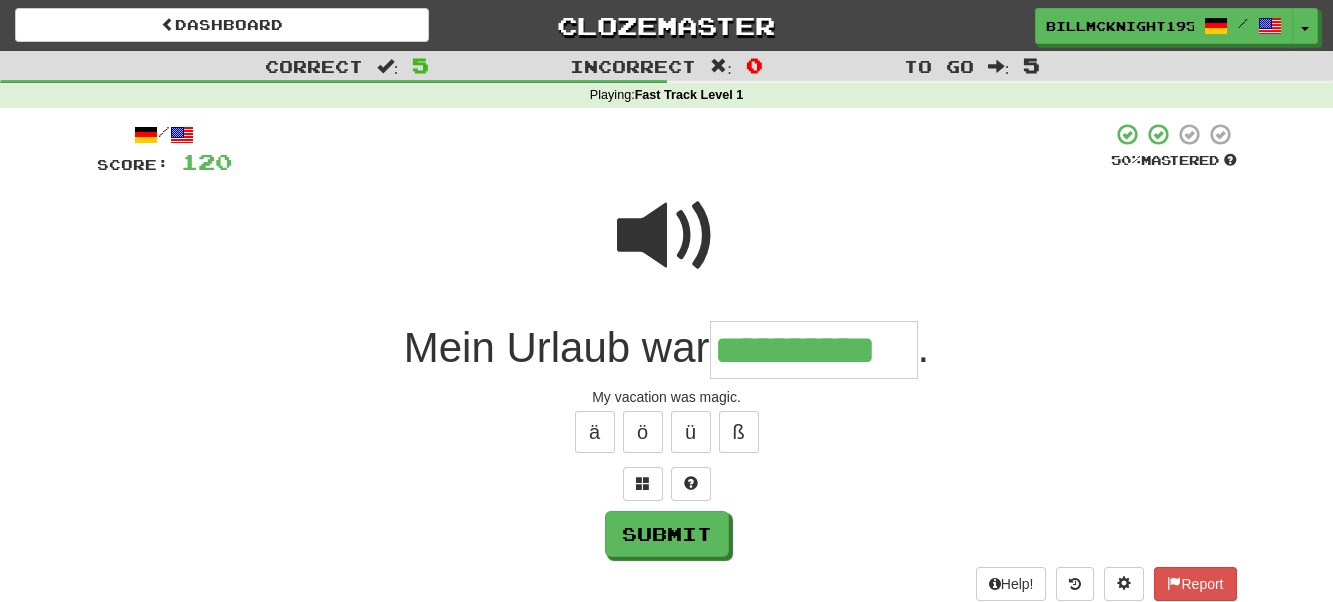 type on "**********" 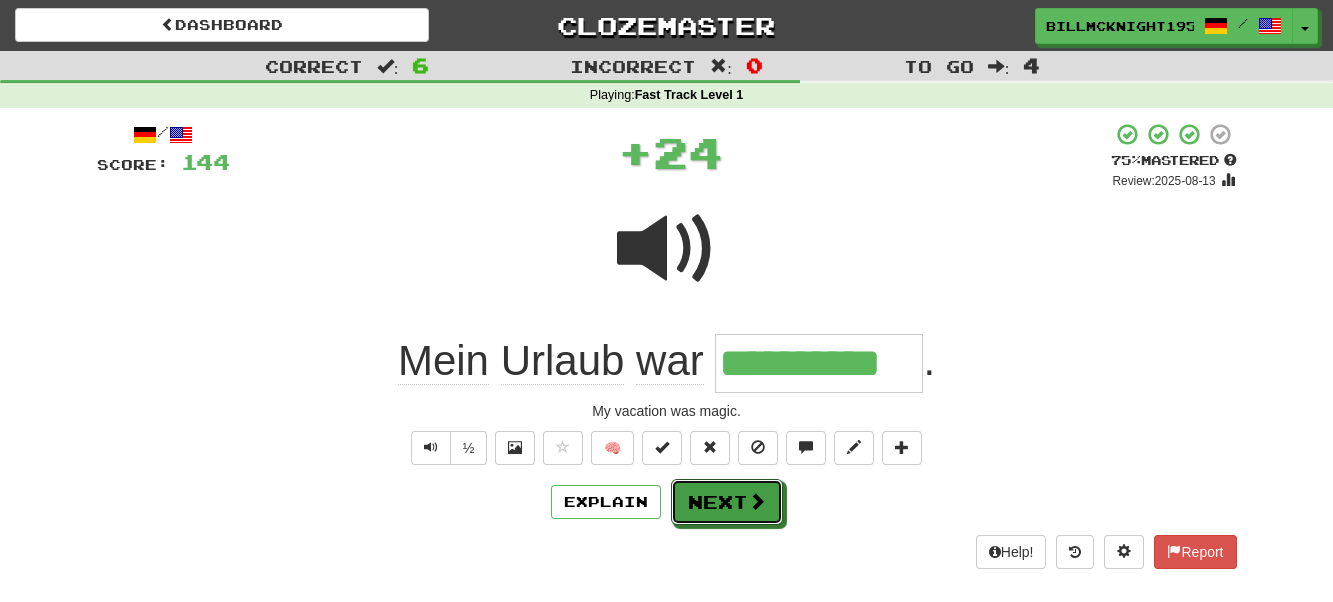 click on "Next" at bounding box center (727, 502) 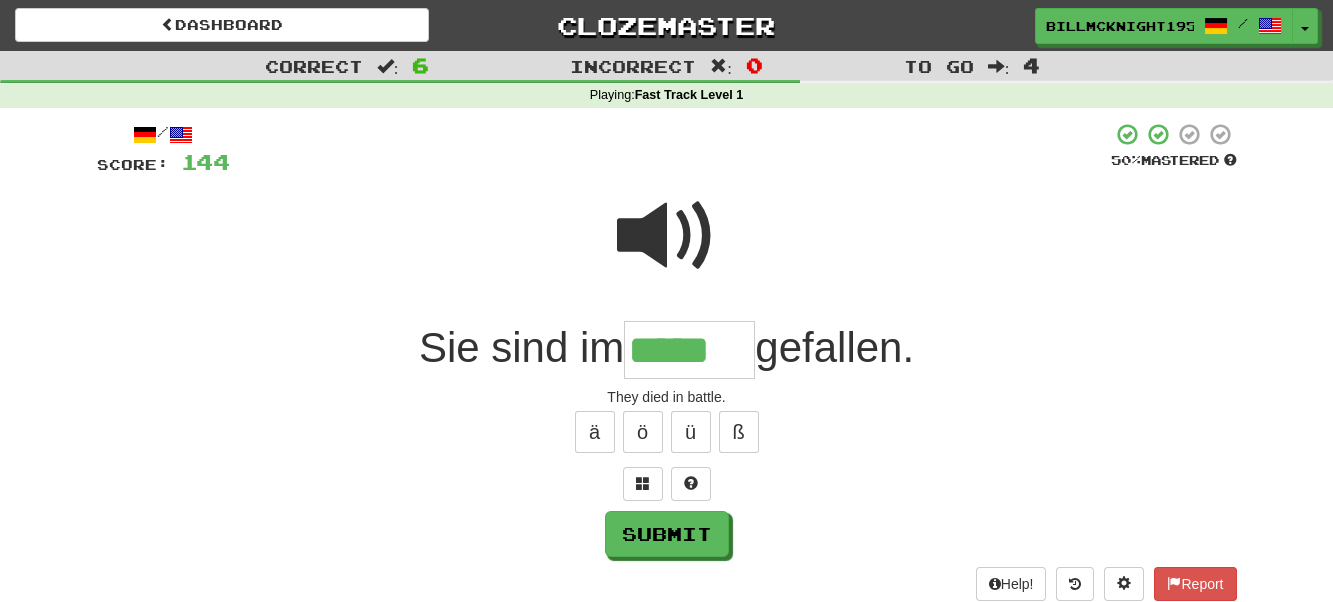 type on "*****" 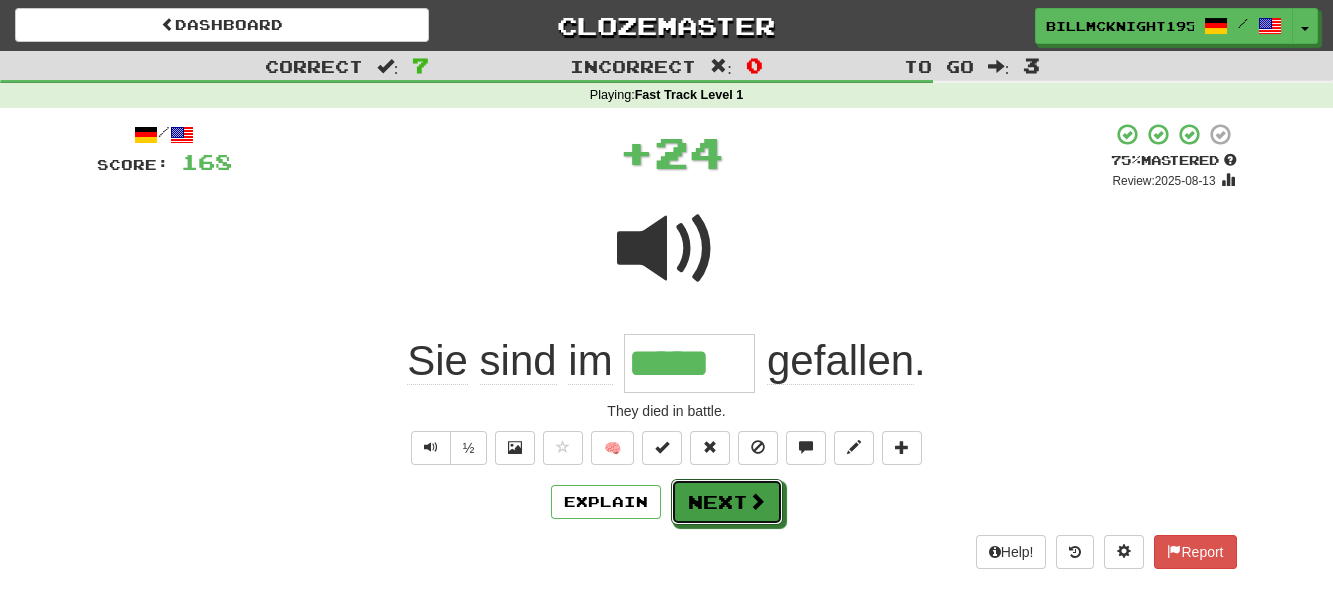 click on "Next" at bounding box center (727, 502) 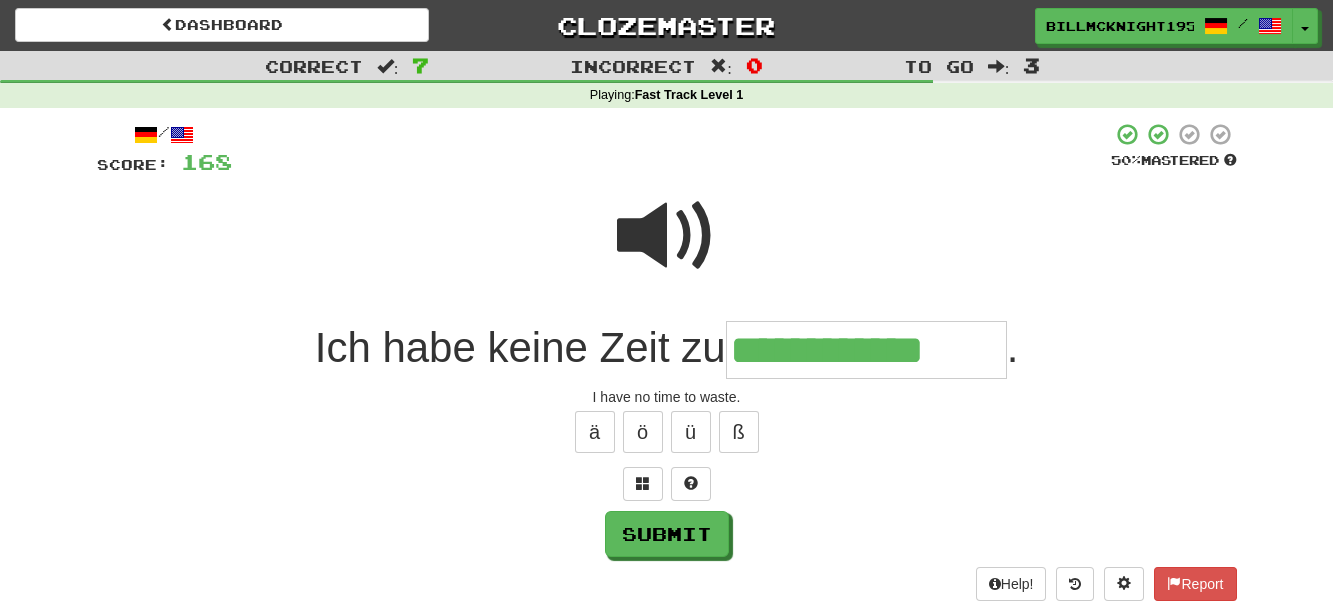 type on "**********" 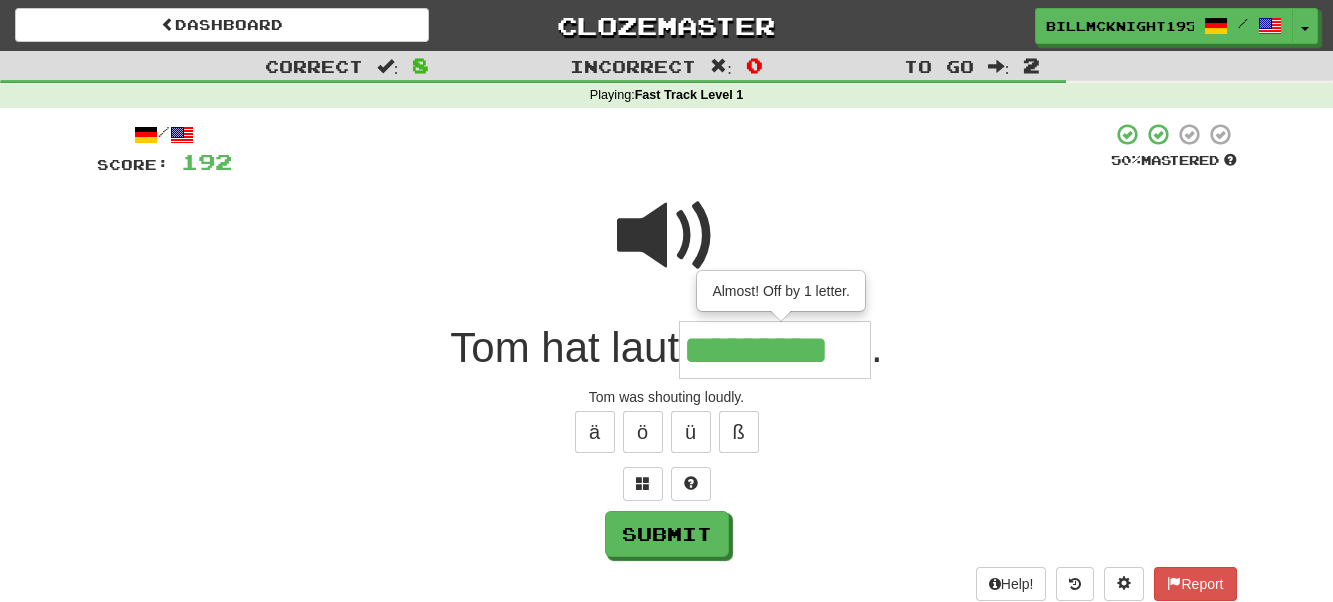 type on "*********" 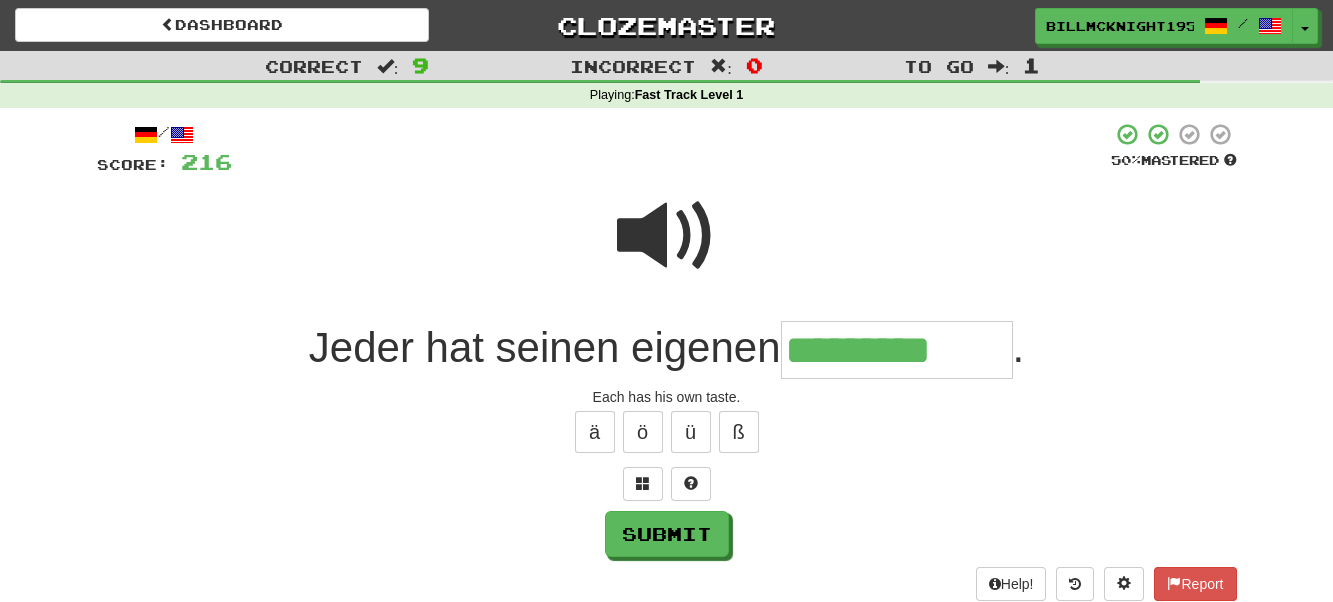 type on "*********" 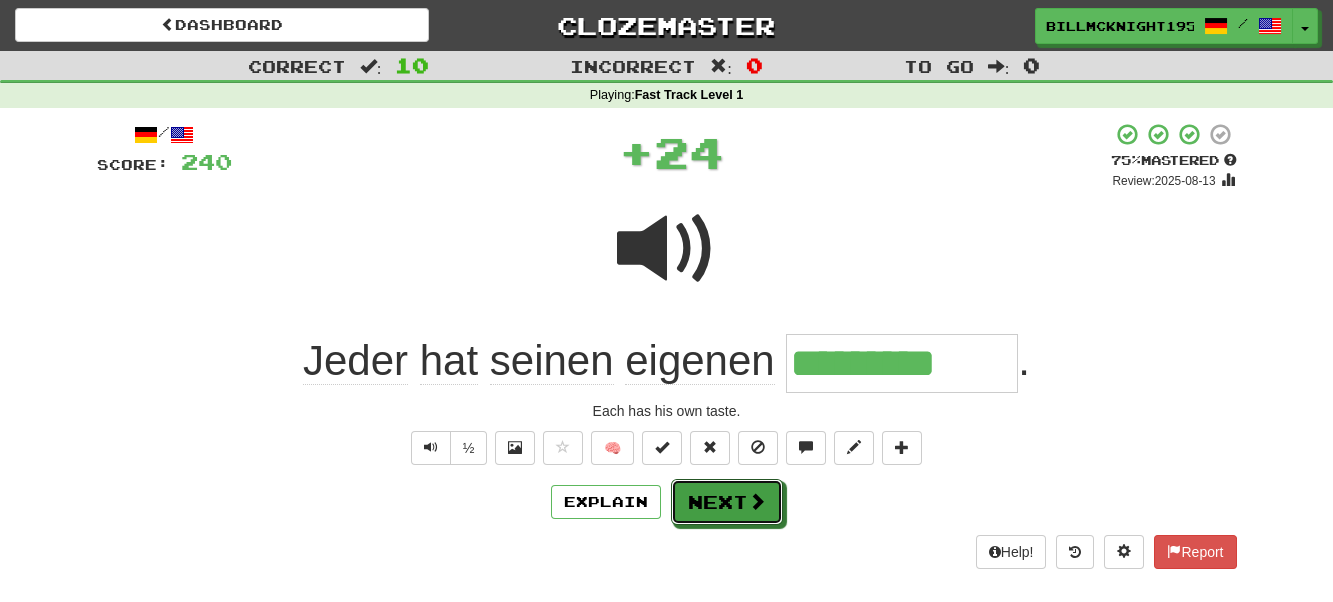 click on "Next" at bounding box center (727, 502) 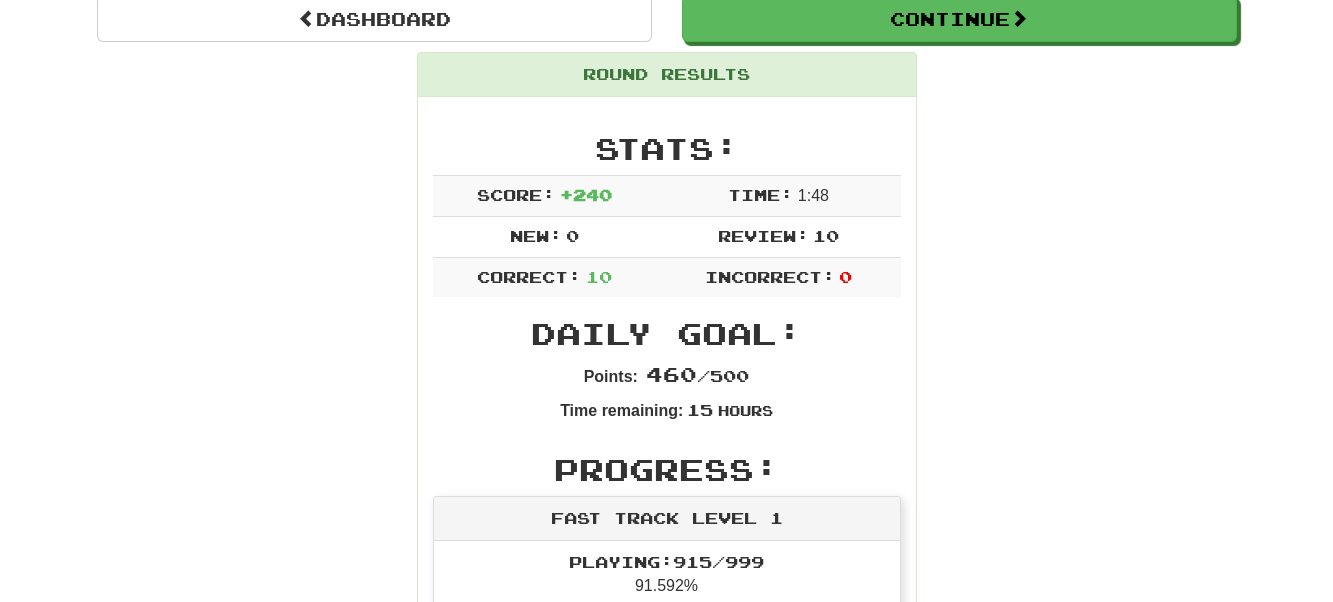 scroll, scrollTop: 0, scrollLeft: 0, axis: both 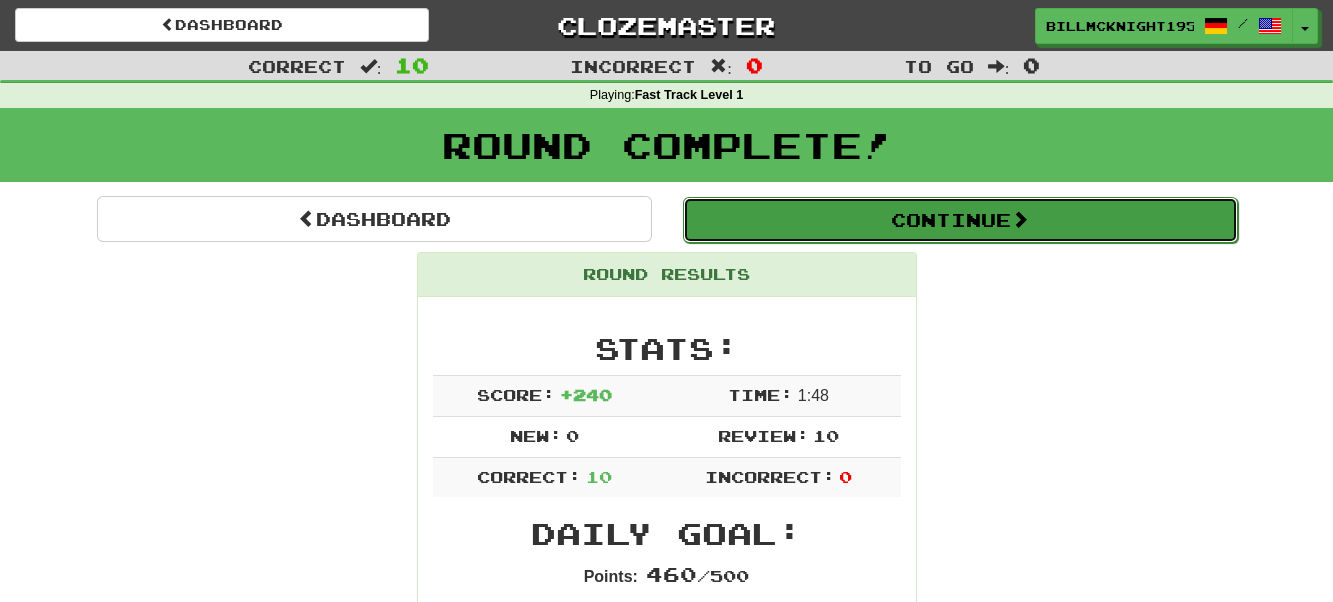 click on "Continue" at bounding box center [960, 220] 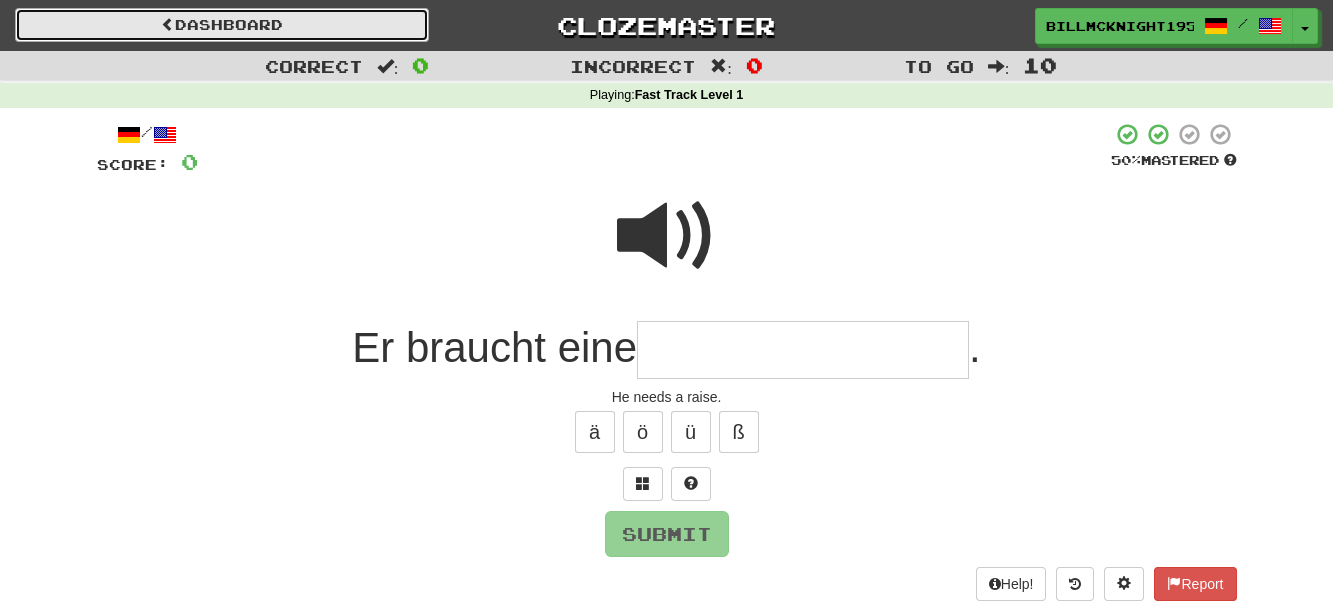 click on "Dashboard" at bounding box center (222, 25) 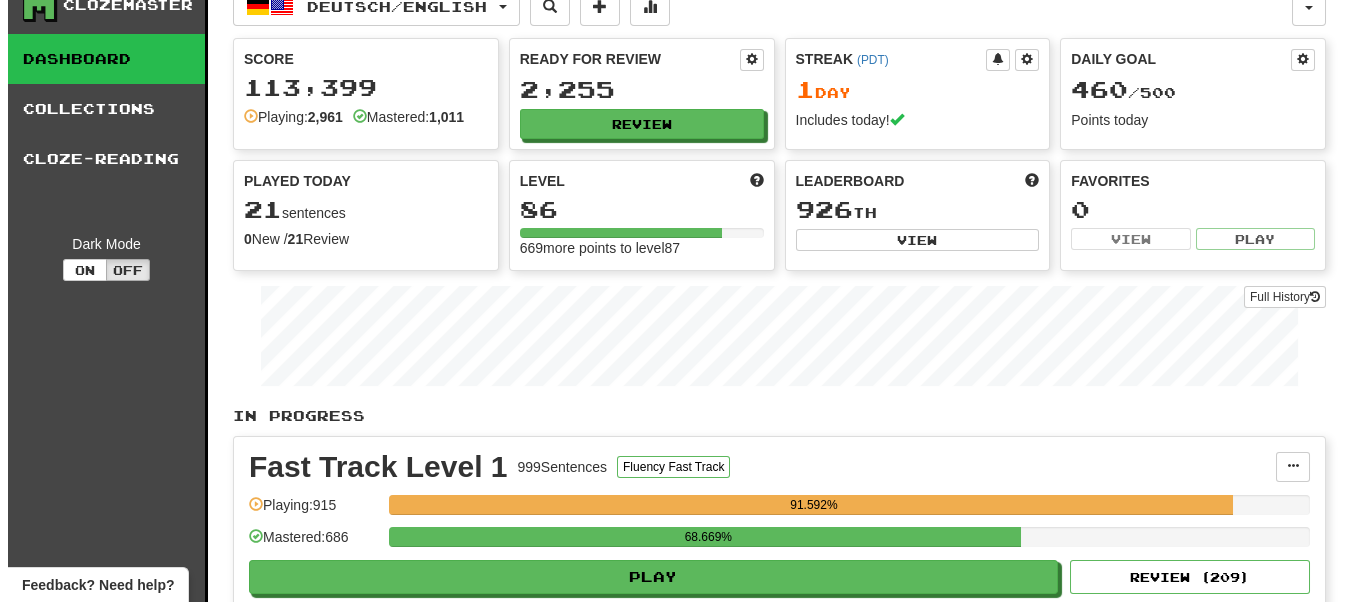 scroll, scrollTop: 200, scrollLeft: 0, axis: vertical 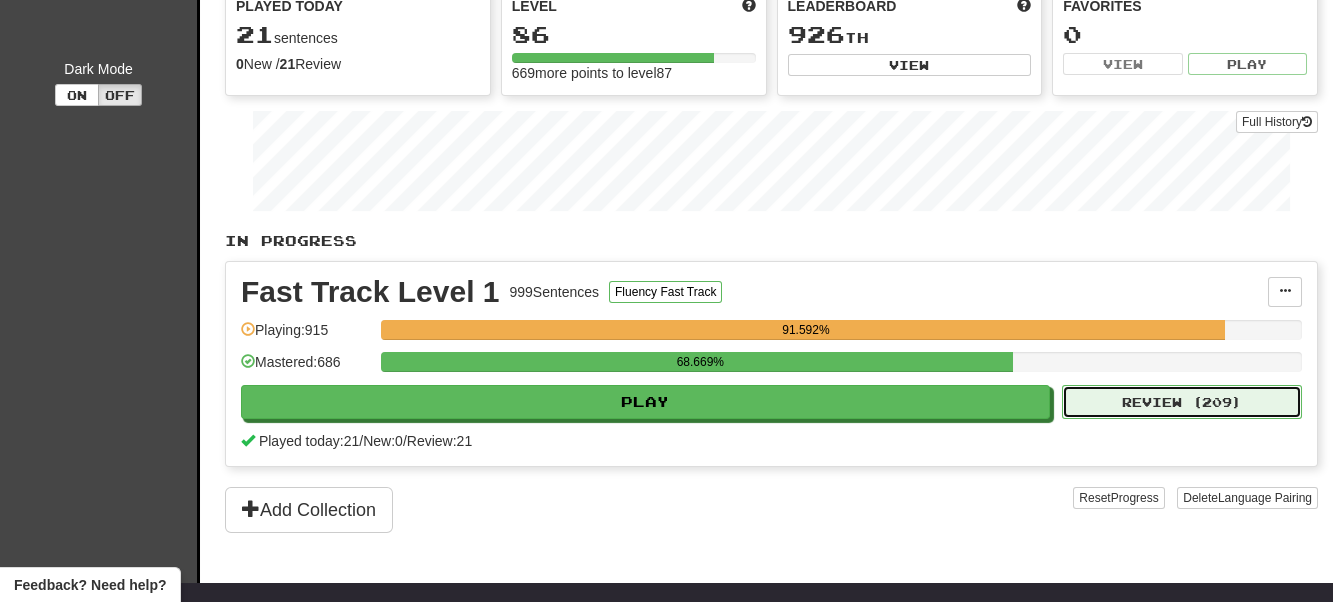click on "Review ( 209 )" at bounding box center (1182, 402) 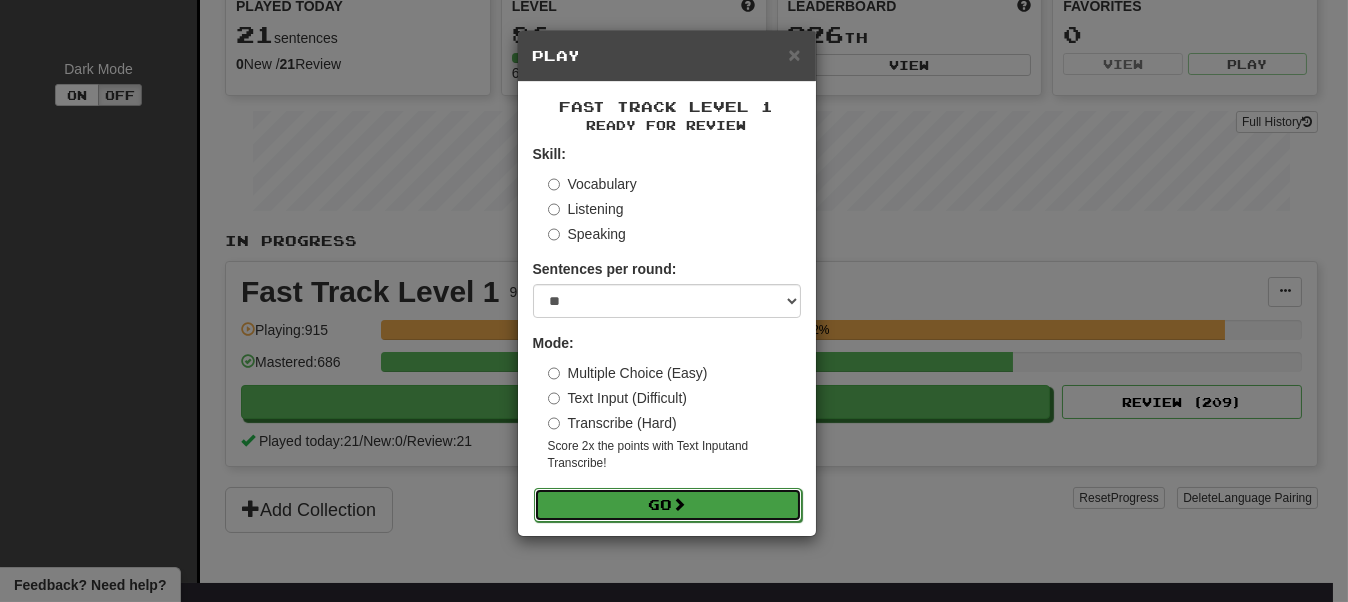click on "Go" at bounding box center [668, 505] 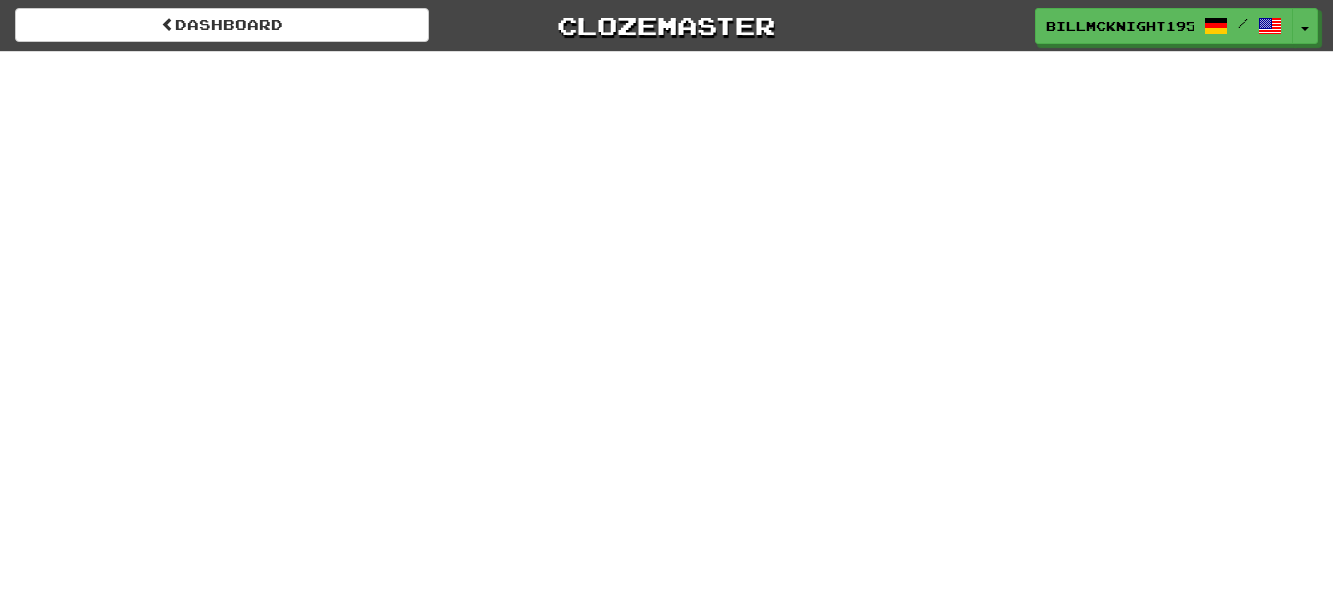 scroll, scrollTop: 0, scrollLeft: 0, axis: both 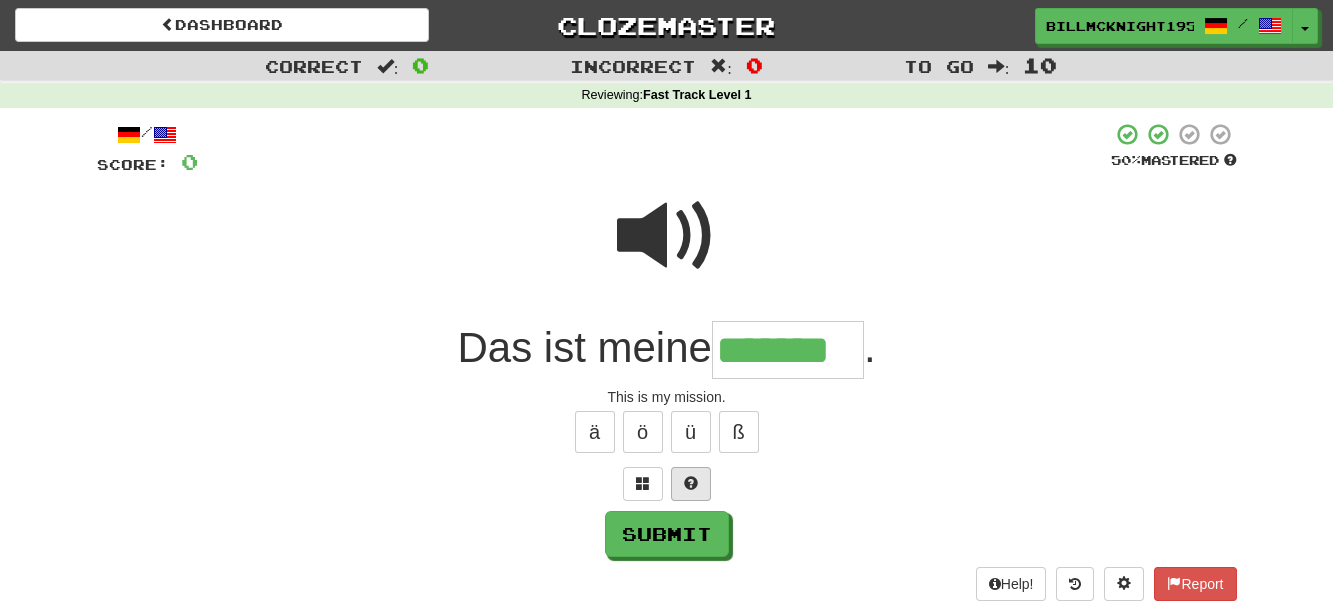 type on "*******" 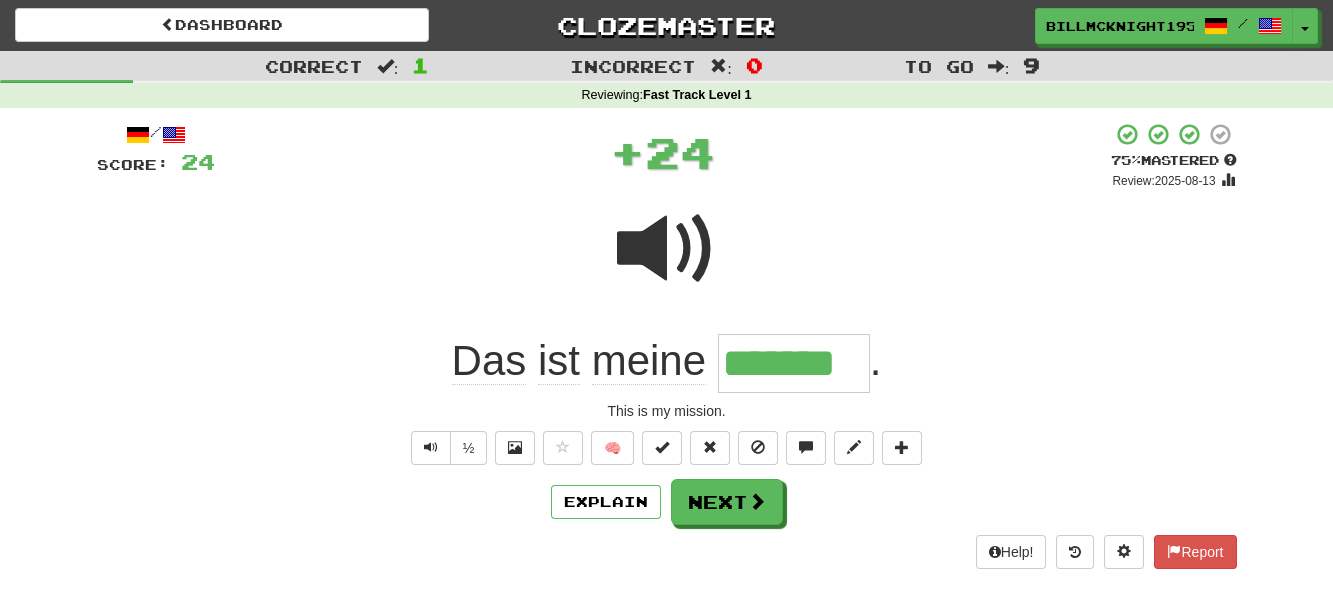 click on "Explain Next" at bounding box center (667, 502) 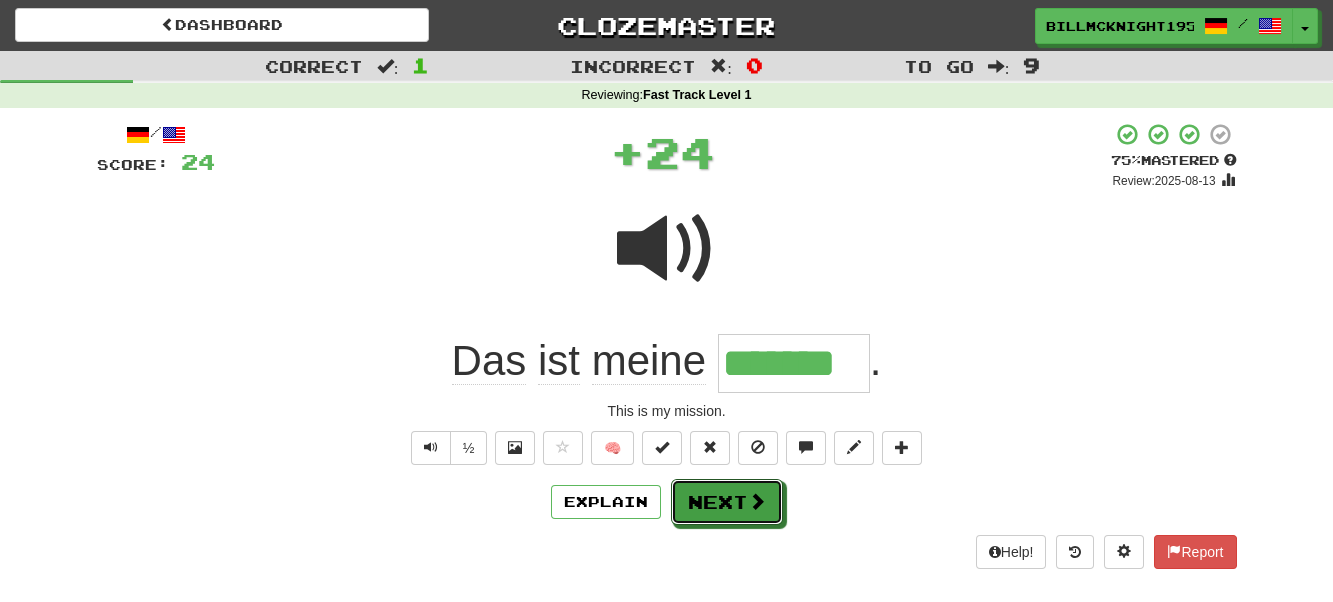 click on "Next" at bounding box center (727, 502) 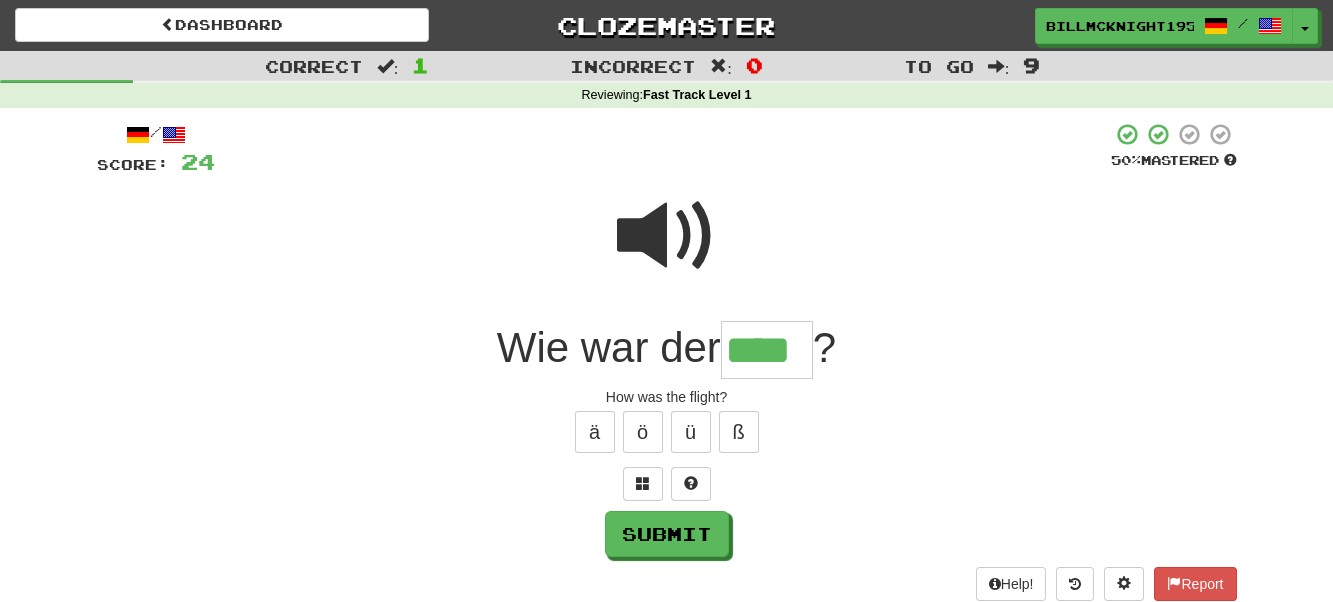 type on "****" 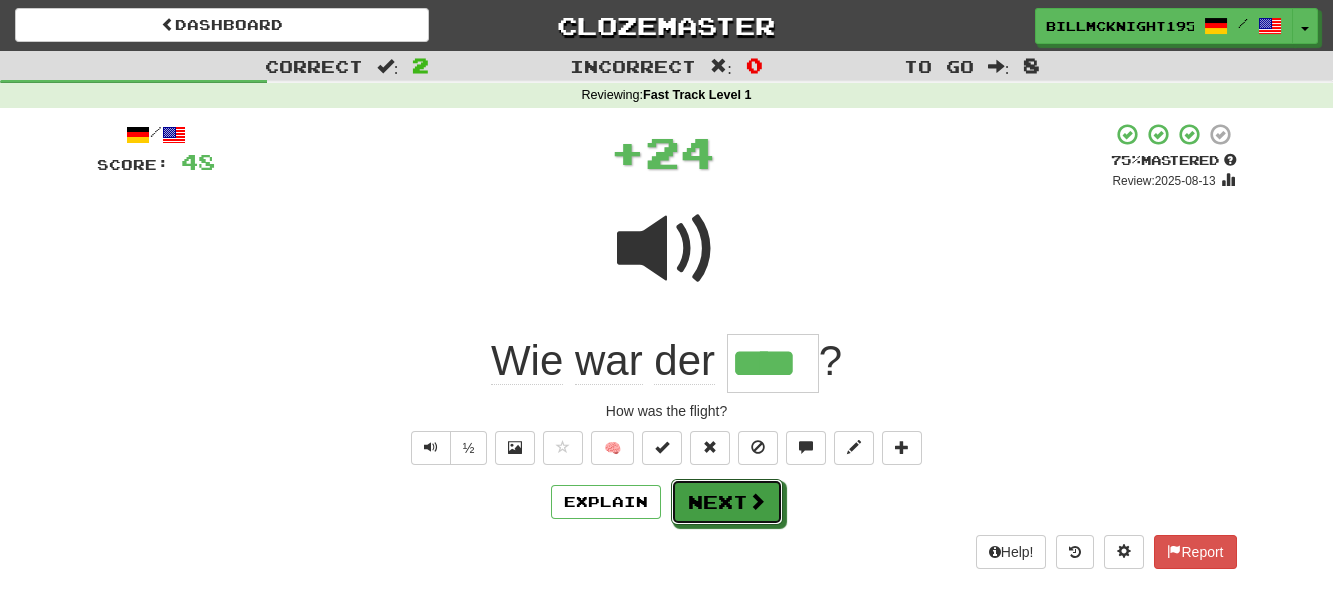 click at bounding box center [757, 501] 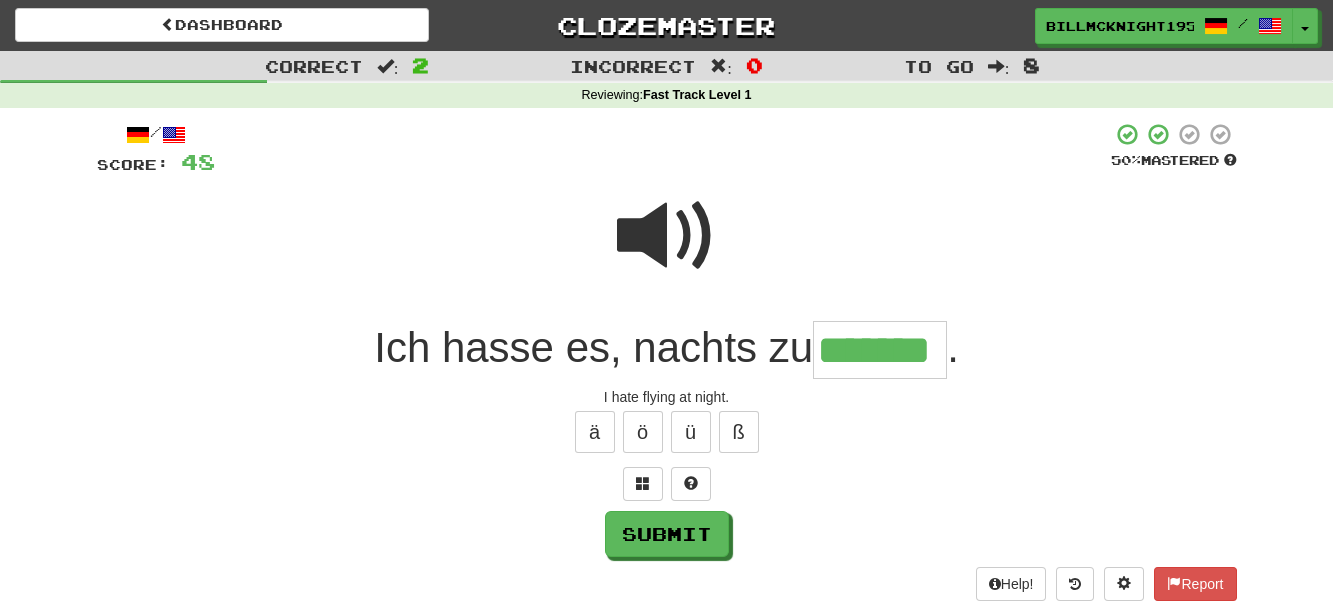 type on "*******" 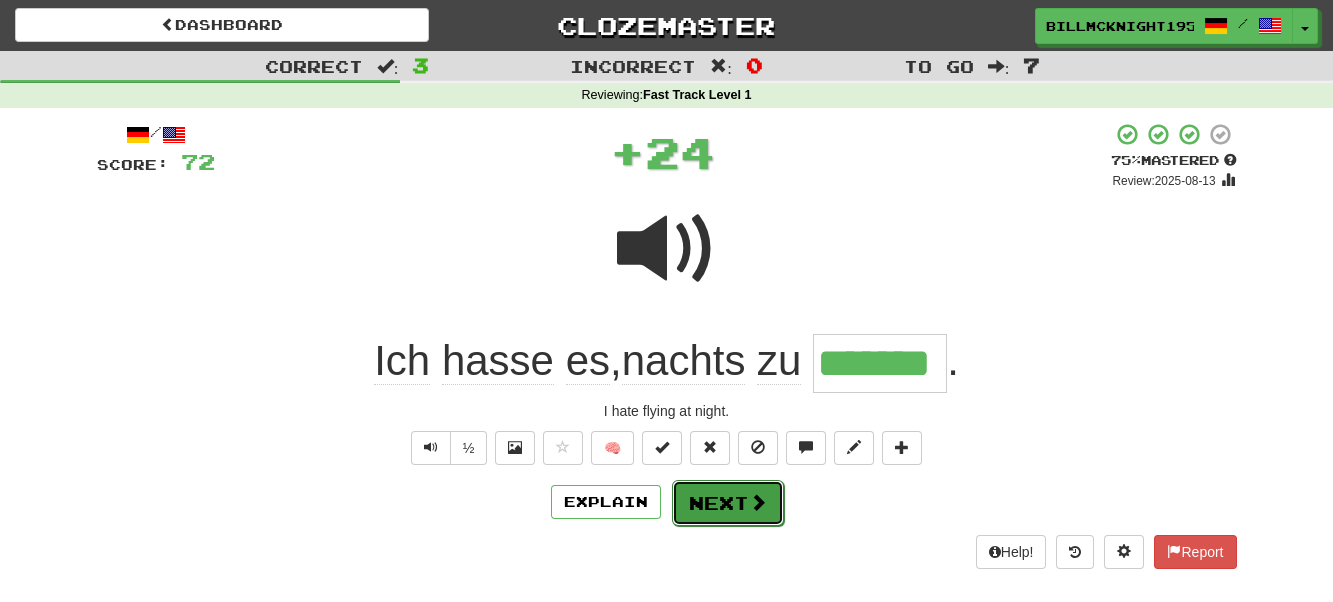 click on "Next" at bounding box center (728, 503) 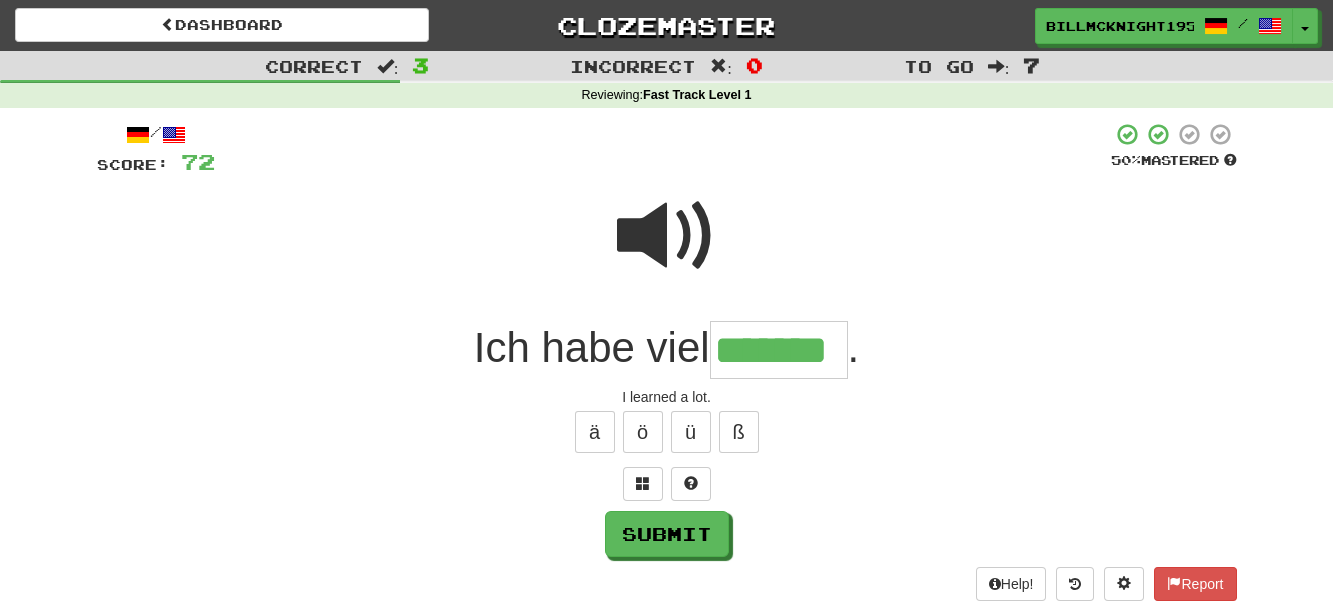 type on "*******" 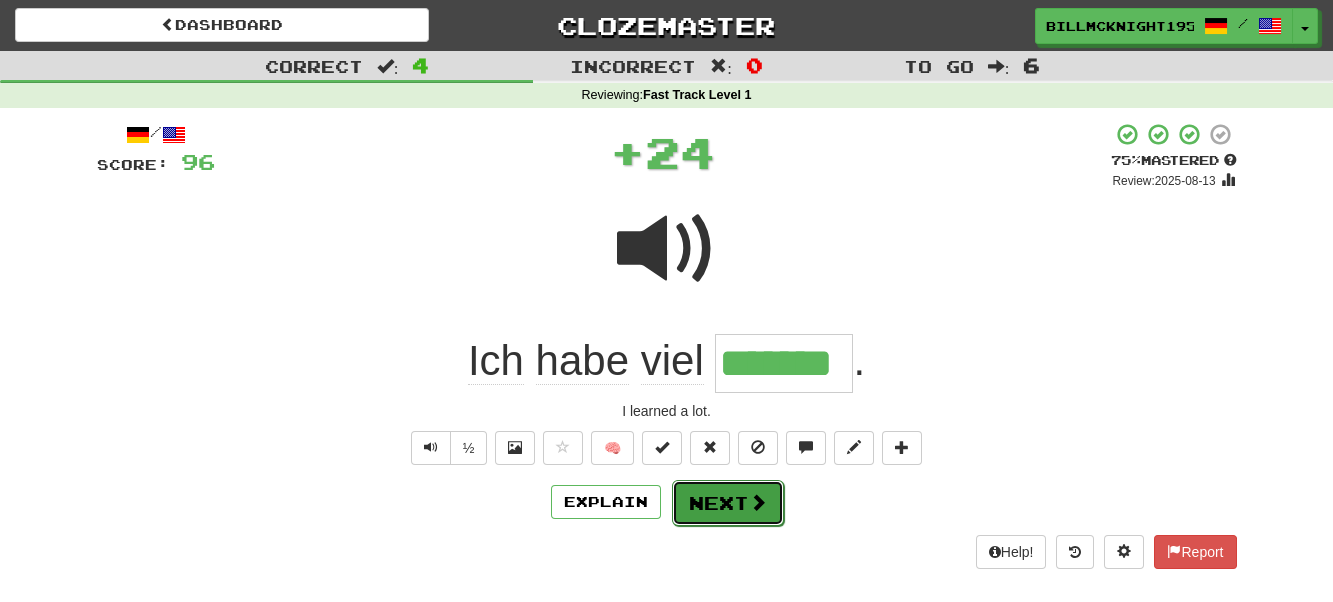 click on "Next" at bounding box center [728, 503] 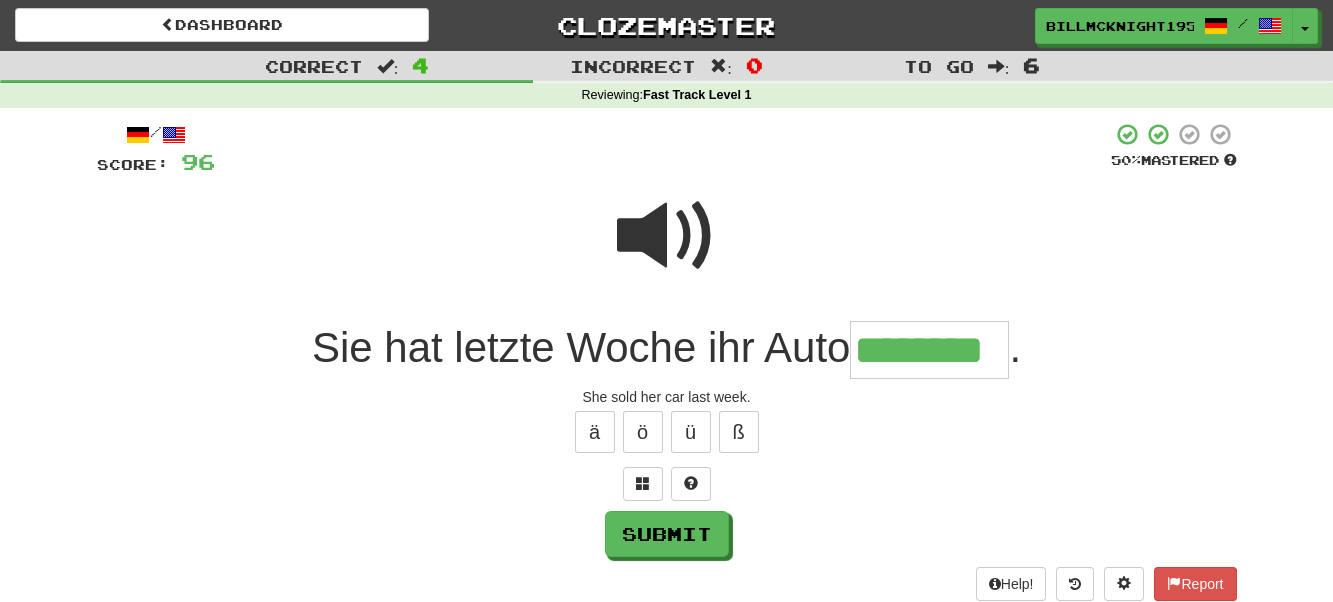 type on "********" 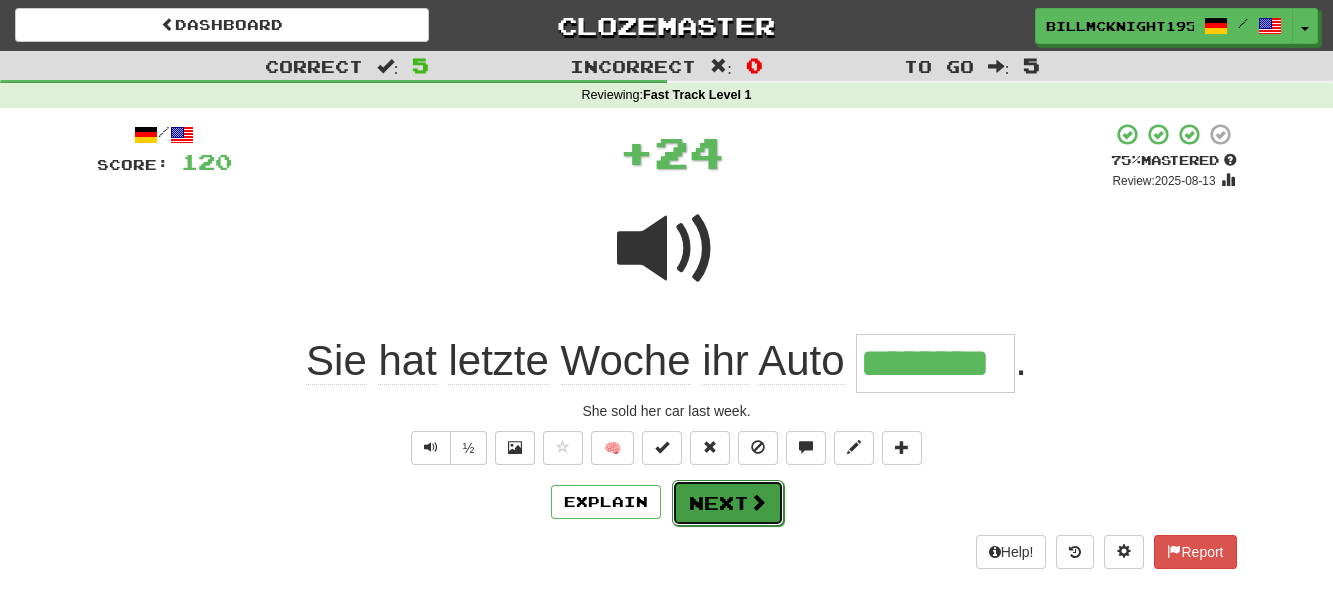 click on "Next" at bounding box center [728, 503] 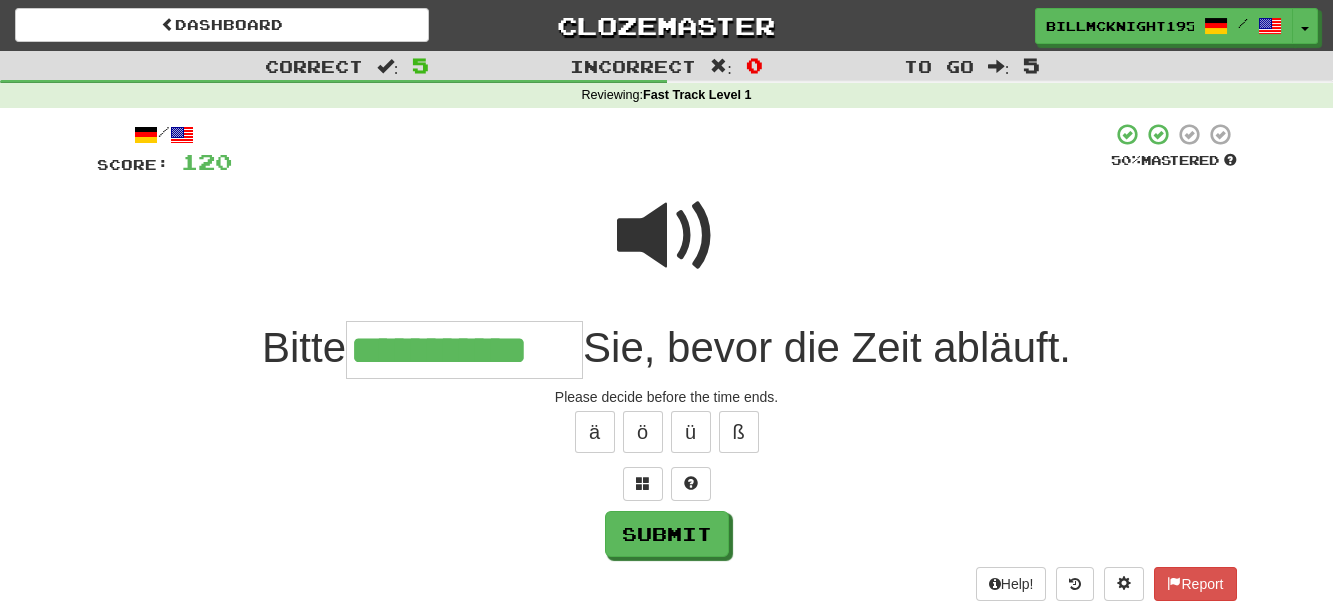 type on "**********" 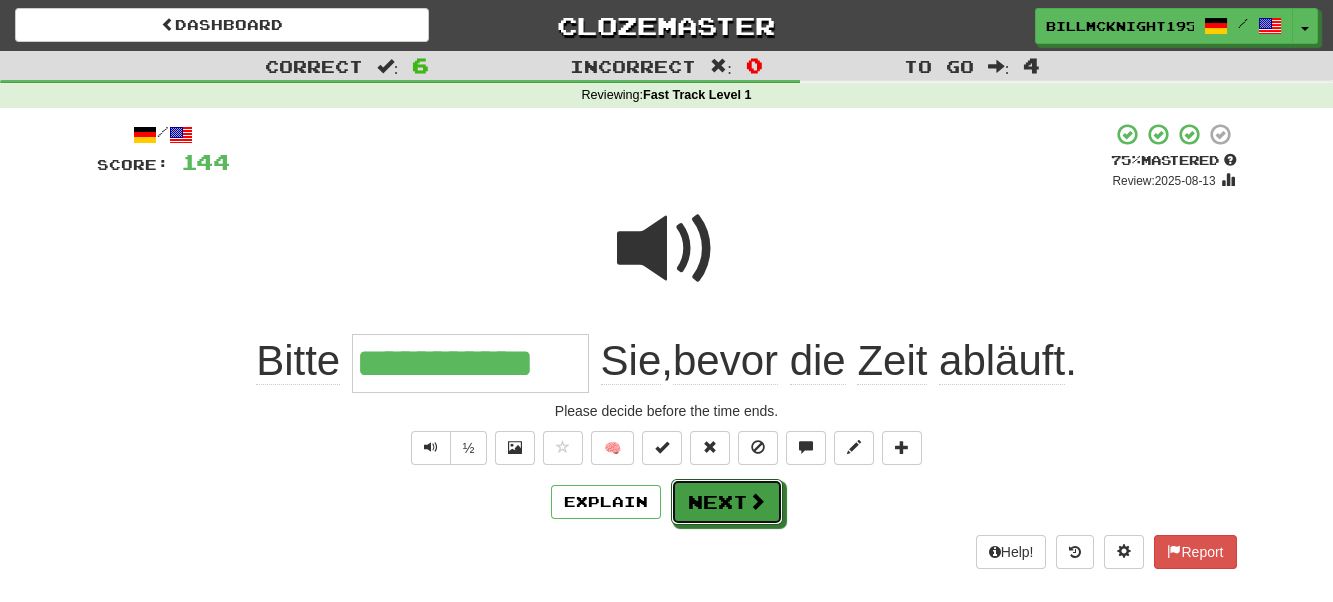 click on "Next" at bounding box center [727, 502] 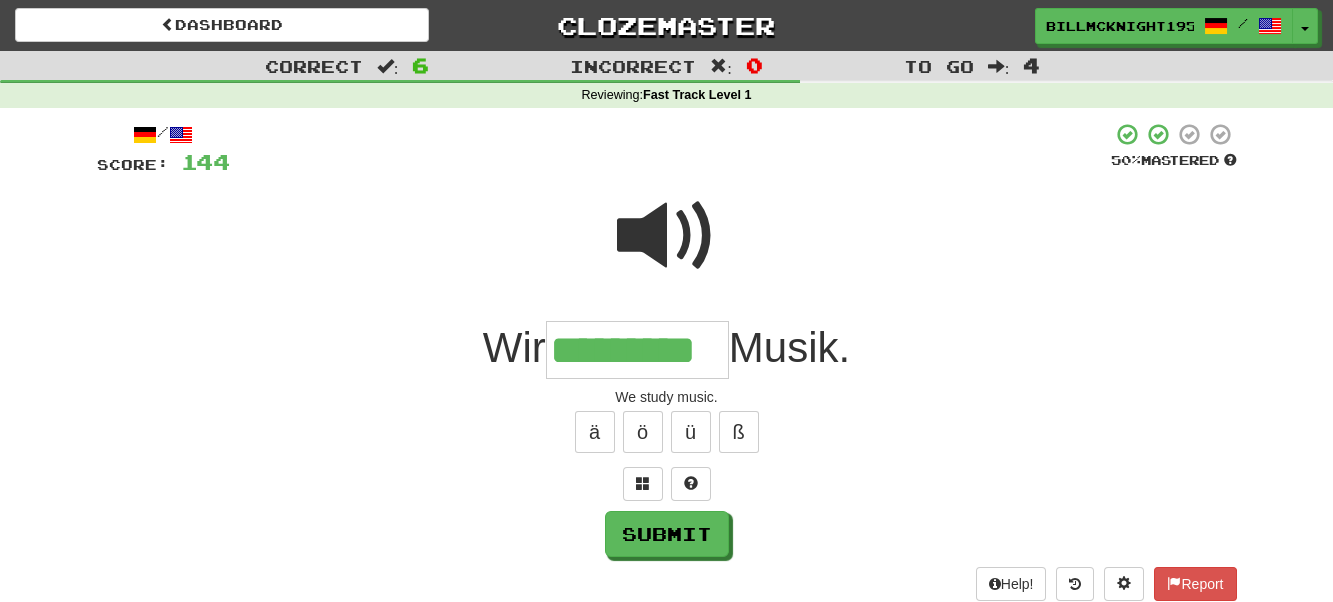 type on "*********" 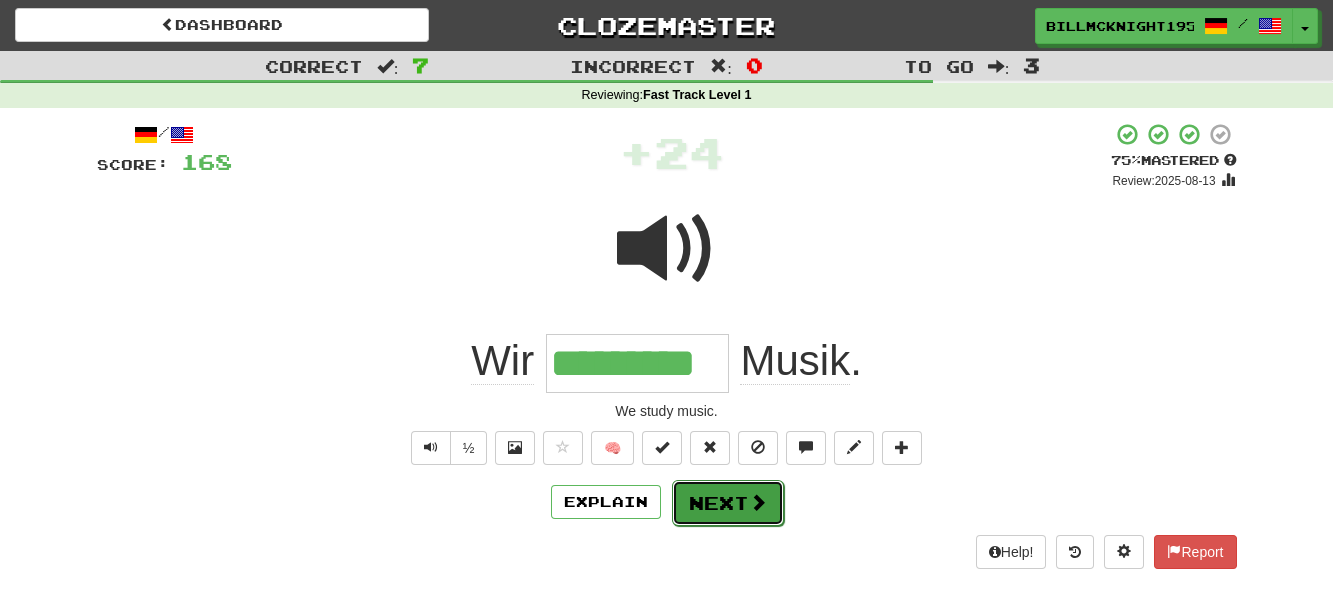 click on "Next" at bounding box center [728, 503] 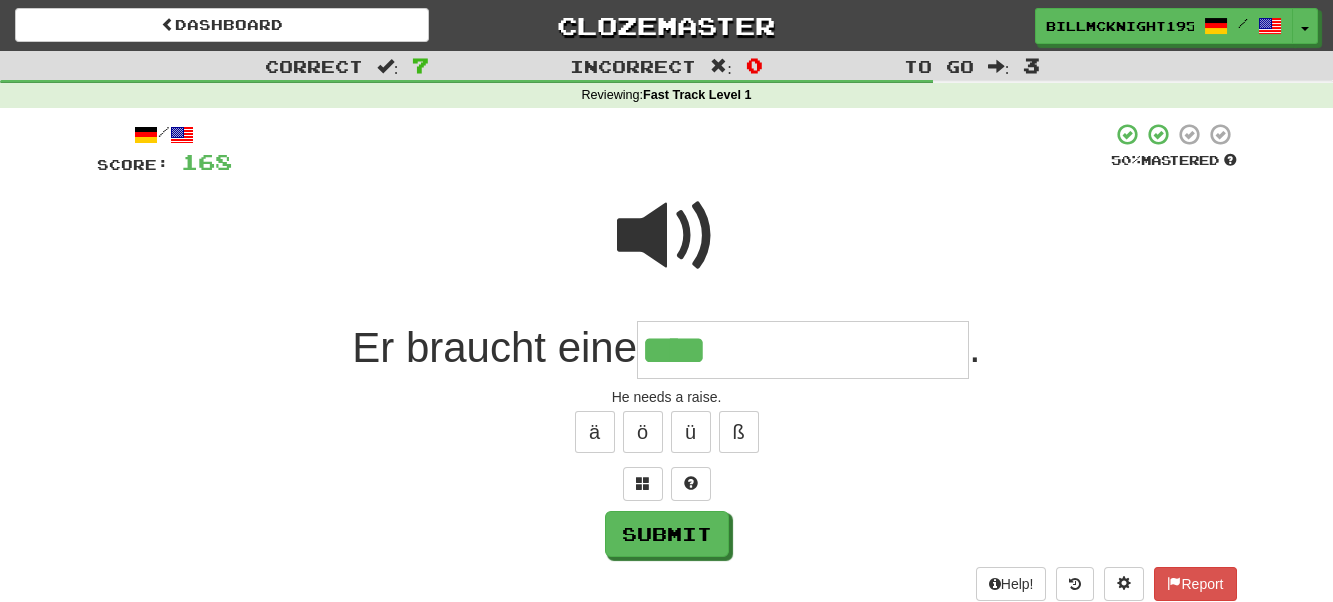 click at bounding box center [667, 236] 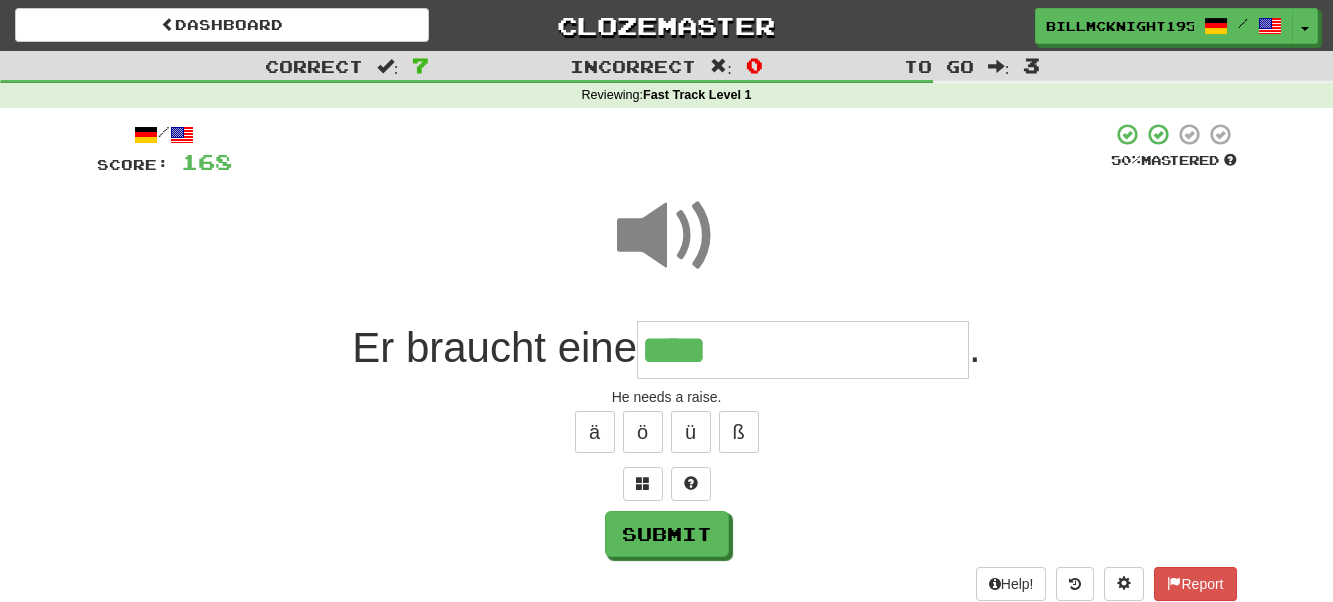 drag, startPoint x: 764, startPoint y: 352, endPoint x: 781, endPoint y: 364, distance: 20.808653 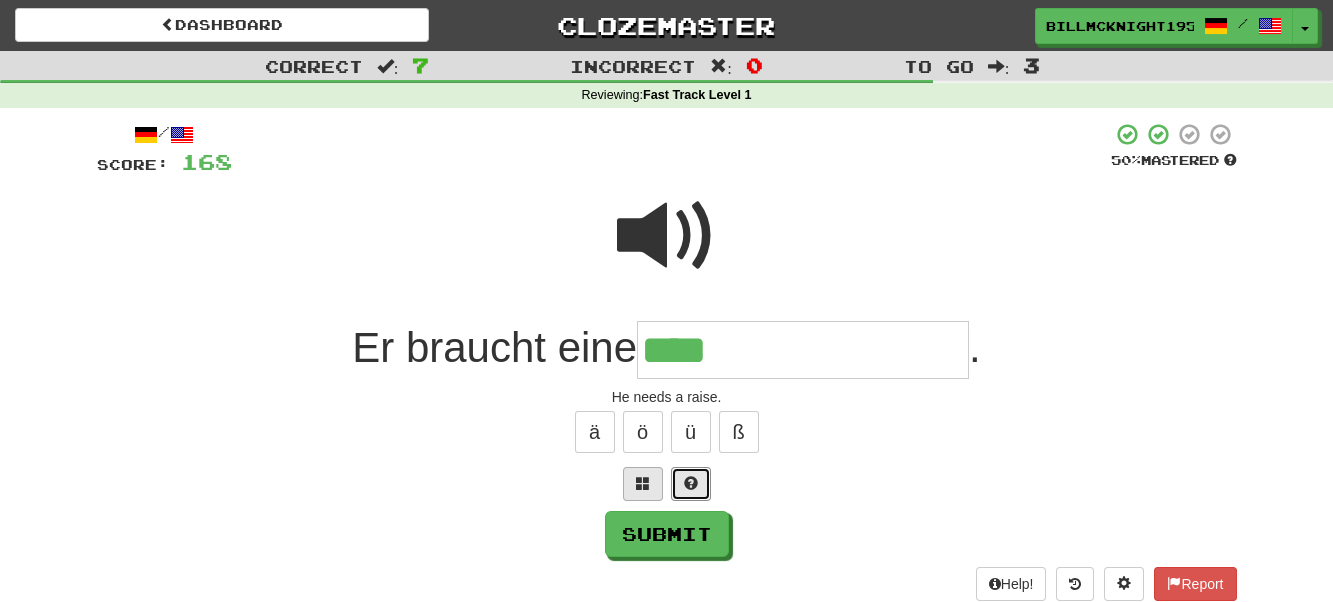 drag, startPoint x: 692, startPoint y: 477, endPoint x: 679, endPoint y: 471, distance: 14.3178215 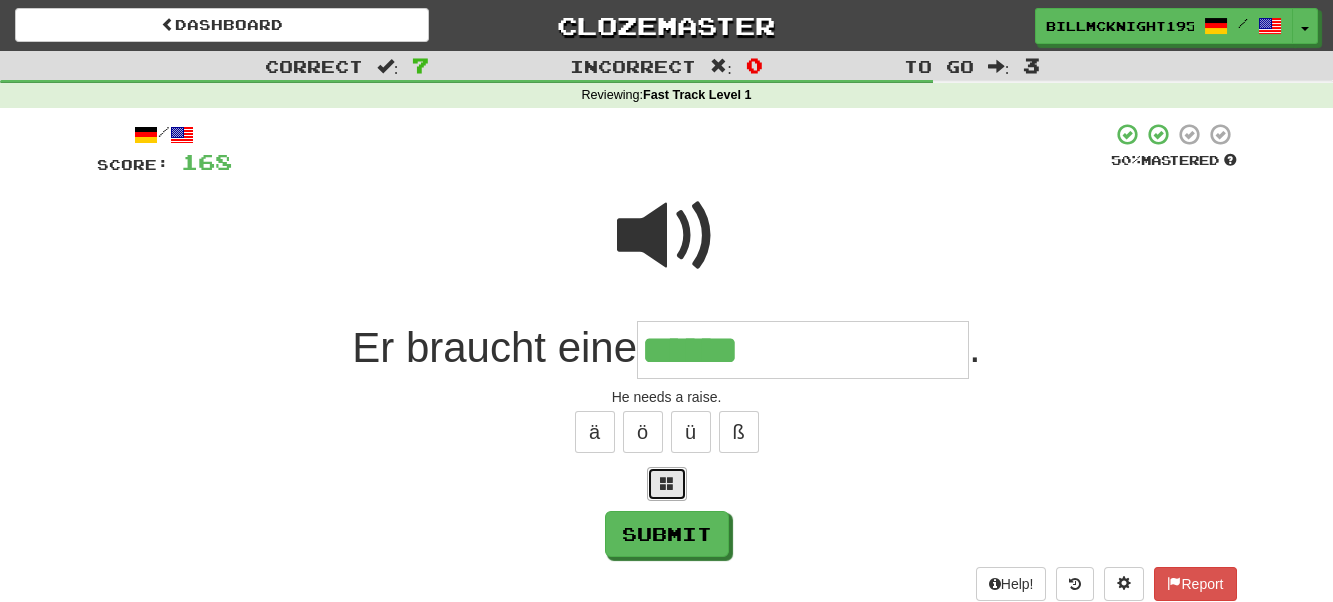 click at bounding box center (667, 483) 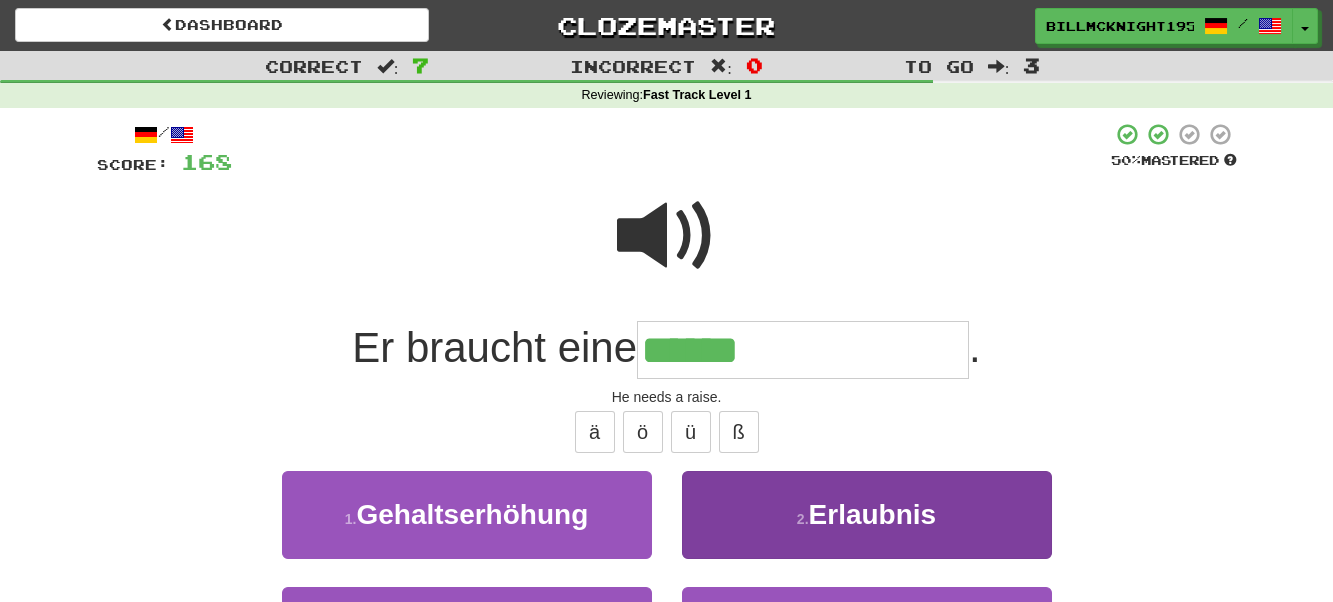 scroll, scrollTop: 200, scrollLeft: 0, axis: vertical 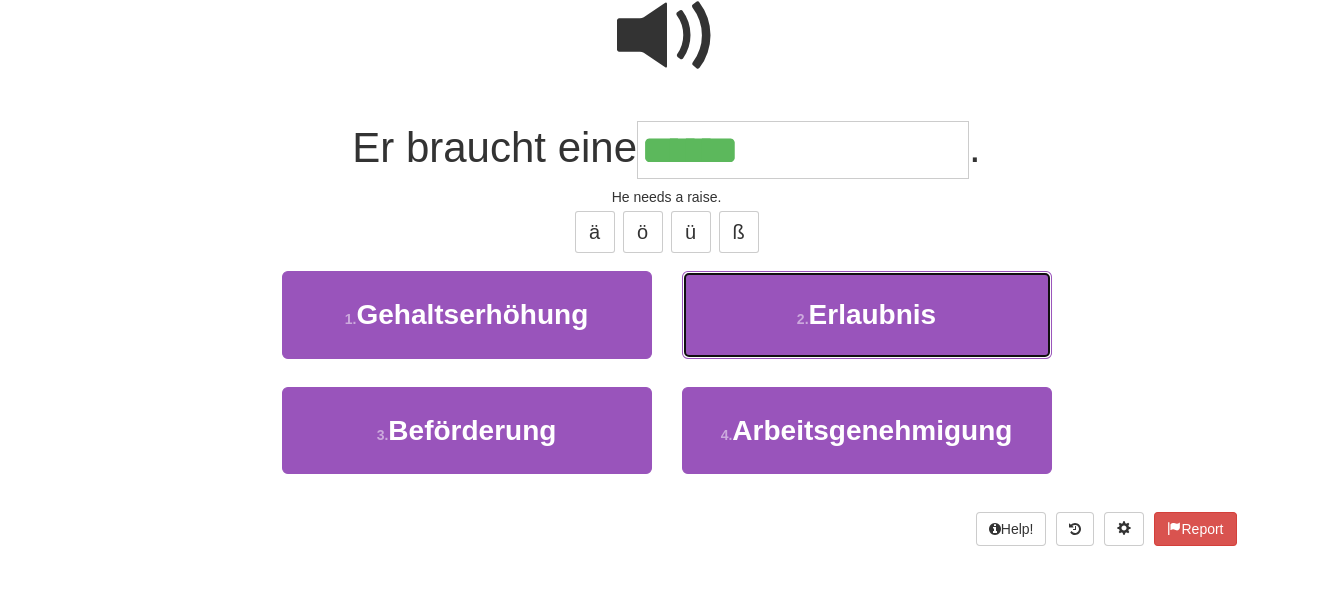 click on "2 .  Erlaubnis" at bounding box center (867, 314) 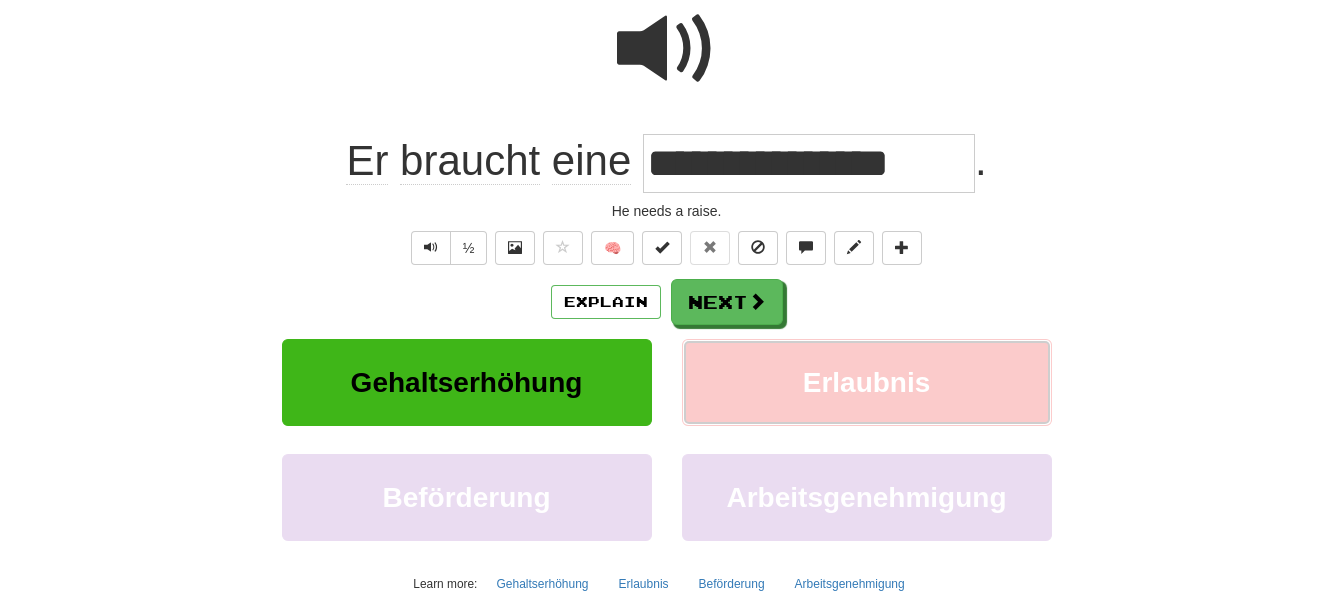 scroll, scrollTop: 212, scrollLeft: 0, axis: vertical 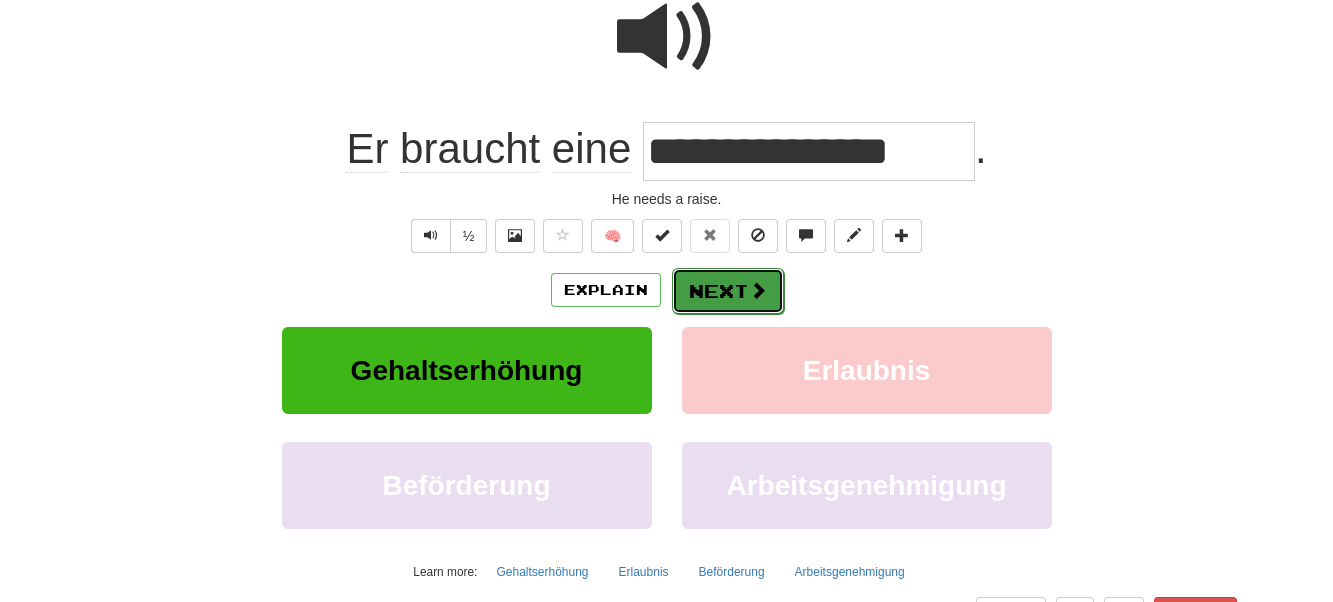 click on "Next" at bounding box center (728, 291) 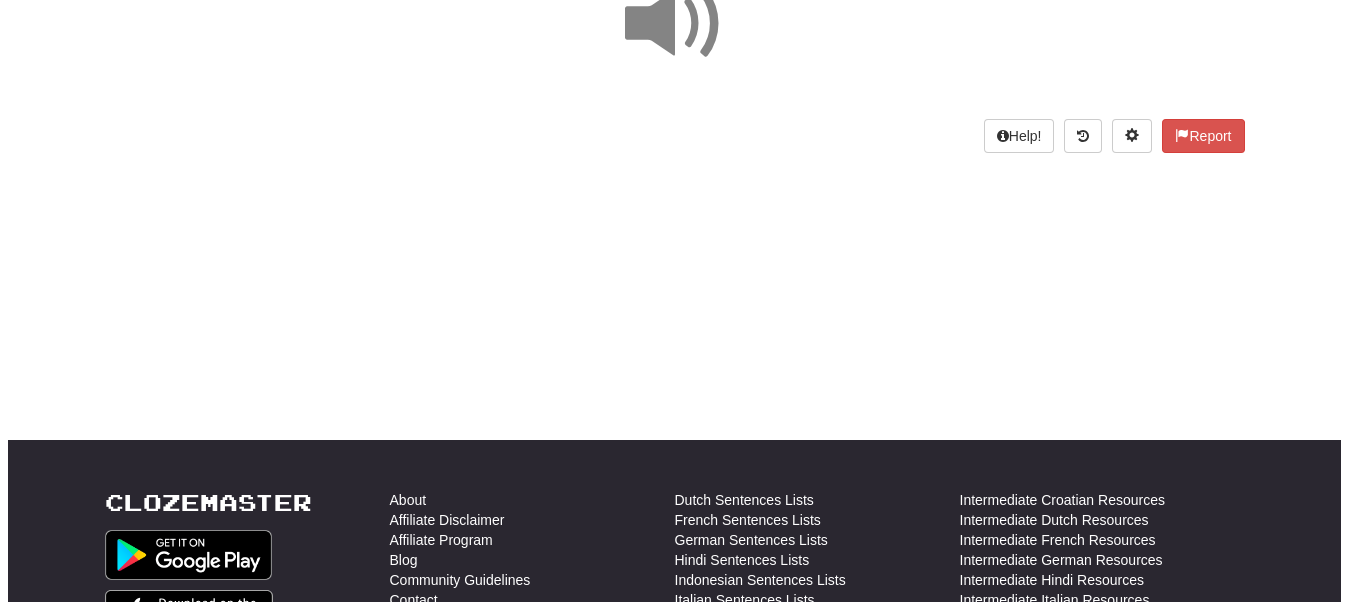 scroll, scrollTop: 0, scrollLeft: 0, axis: both 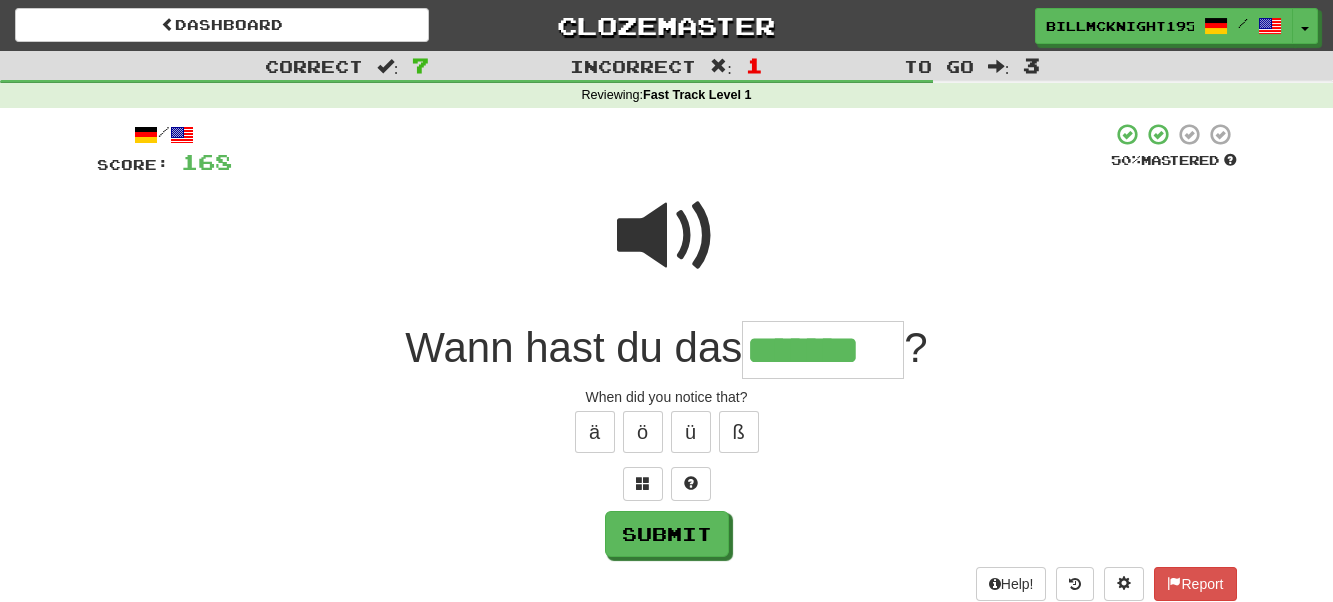 type on "*******" 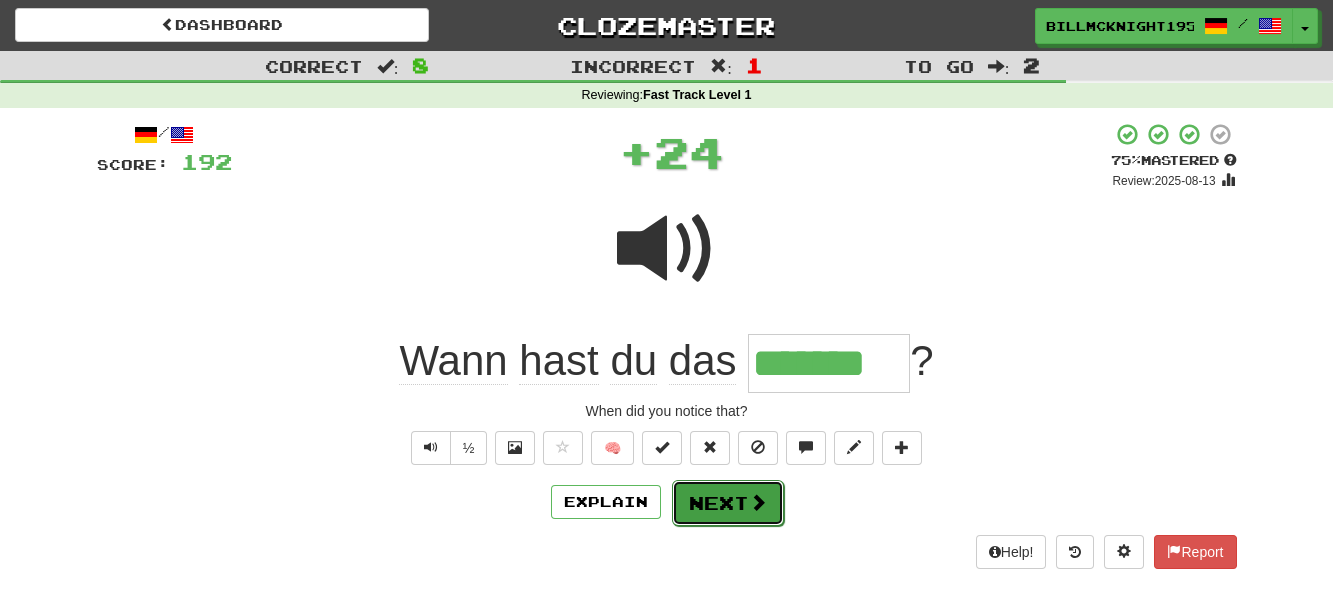 click on "Next" at bounding box center (728, 503) 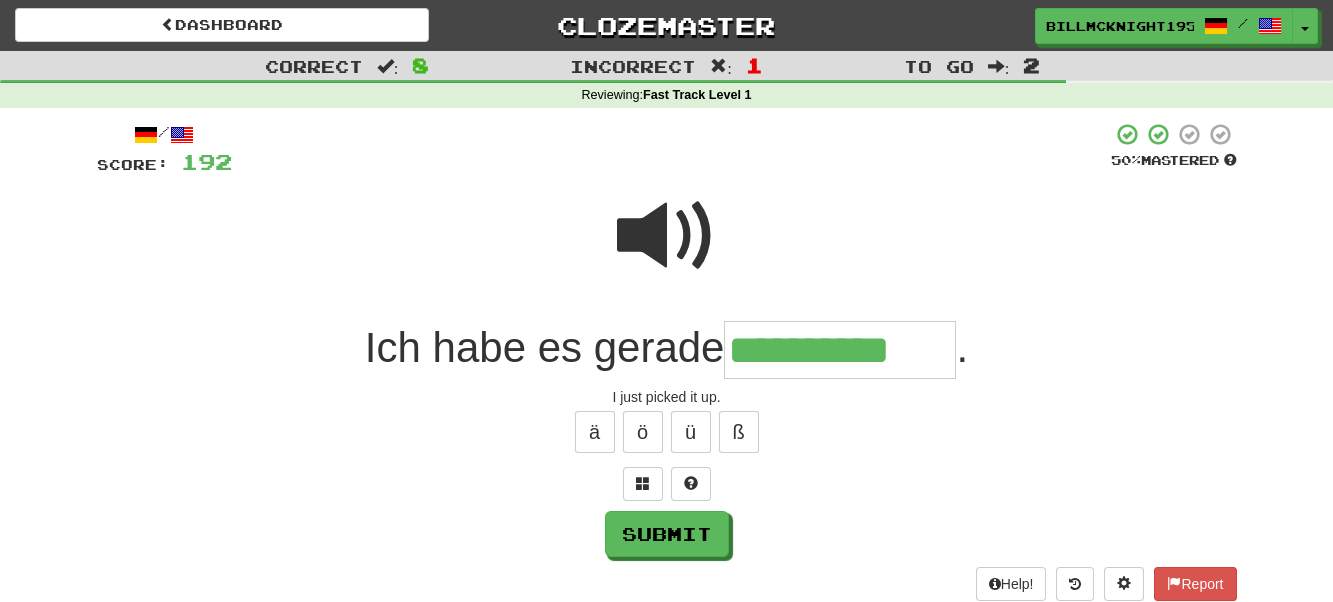 type on "**********" 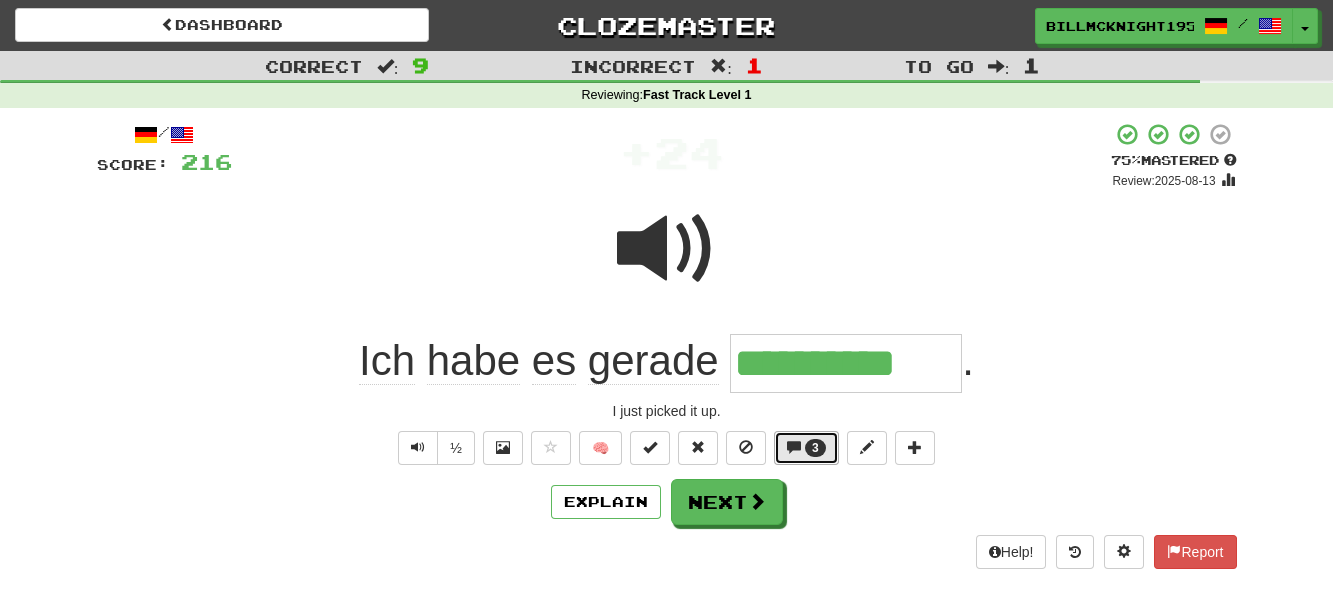 click at bounding box center (794, 447) 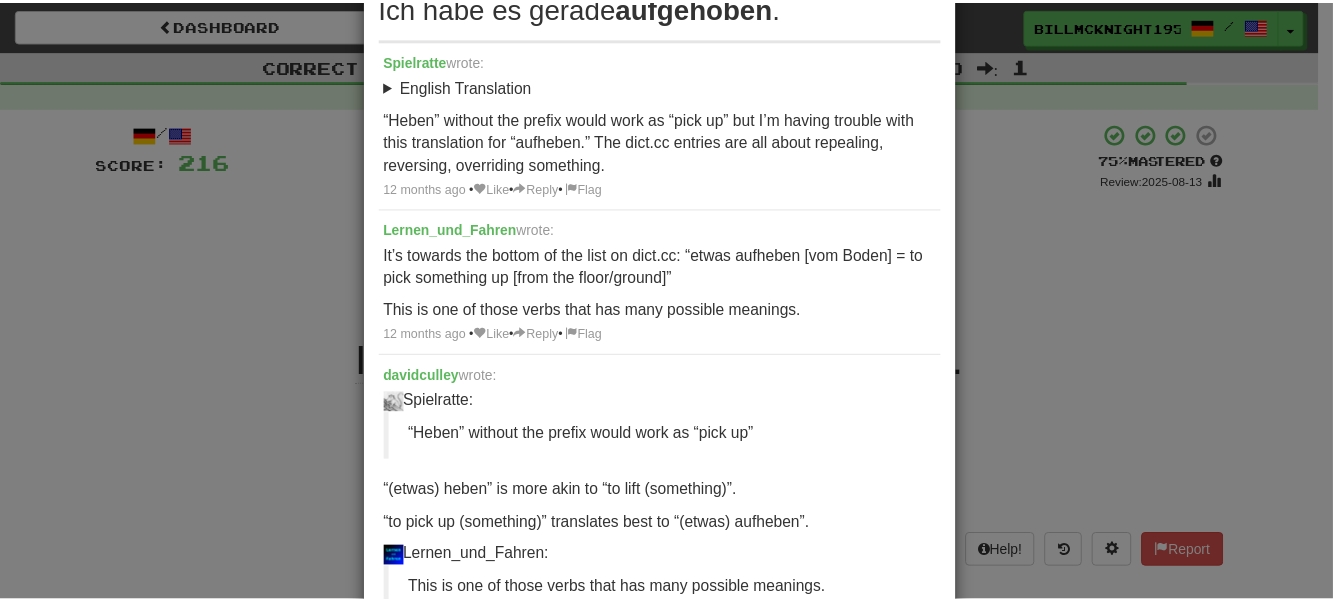 scroll, scrollTop: 0, scrollLeft: 0, axis: both 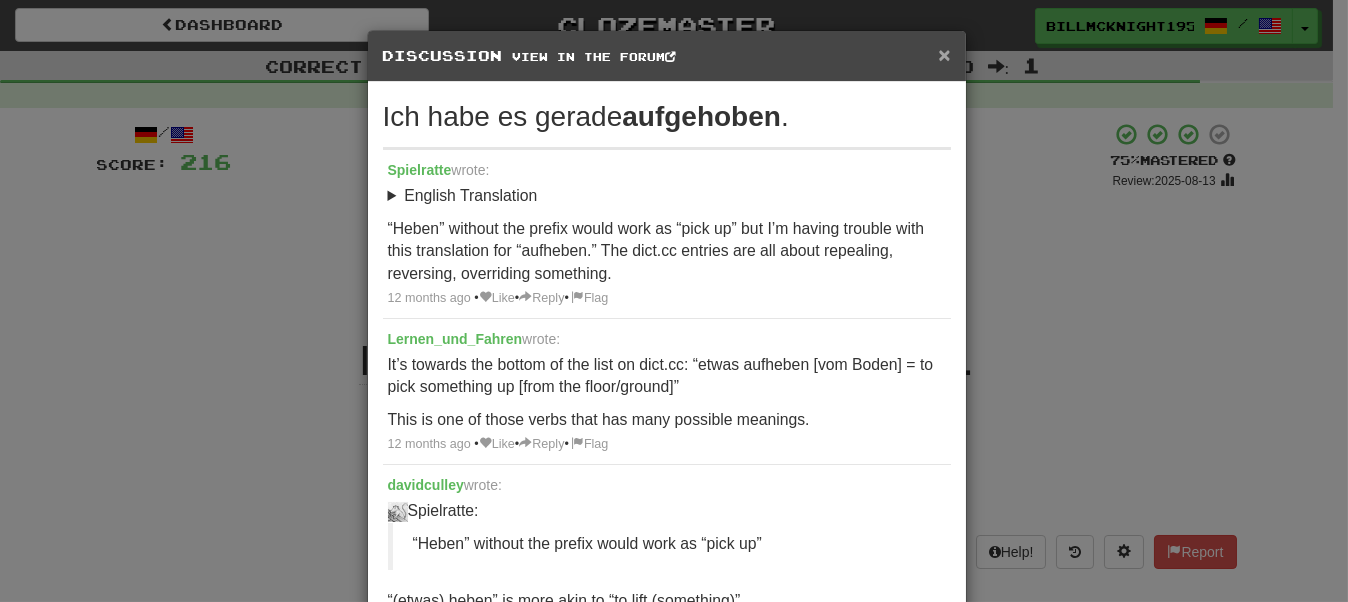 click on "×" at bounding box center [944, 54] 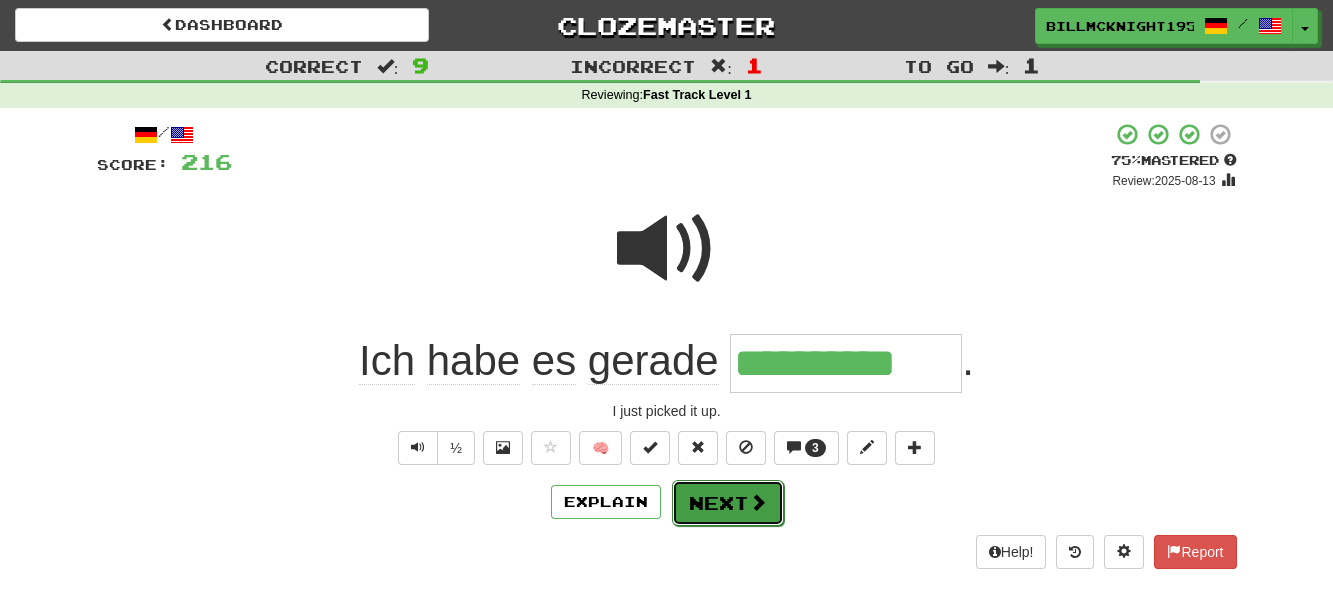 click on "Next" at bounding box center [728, 503] 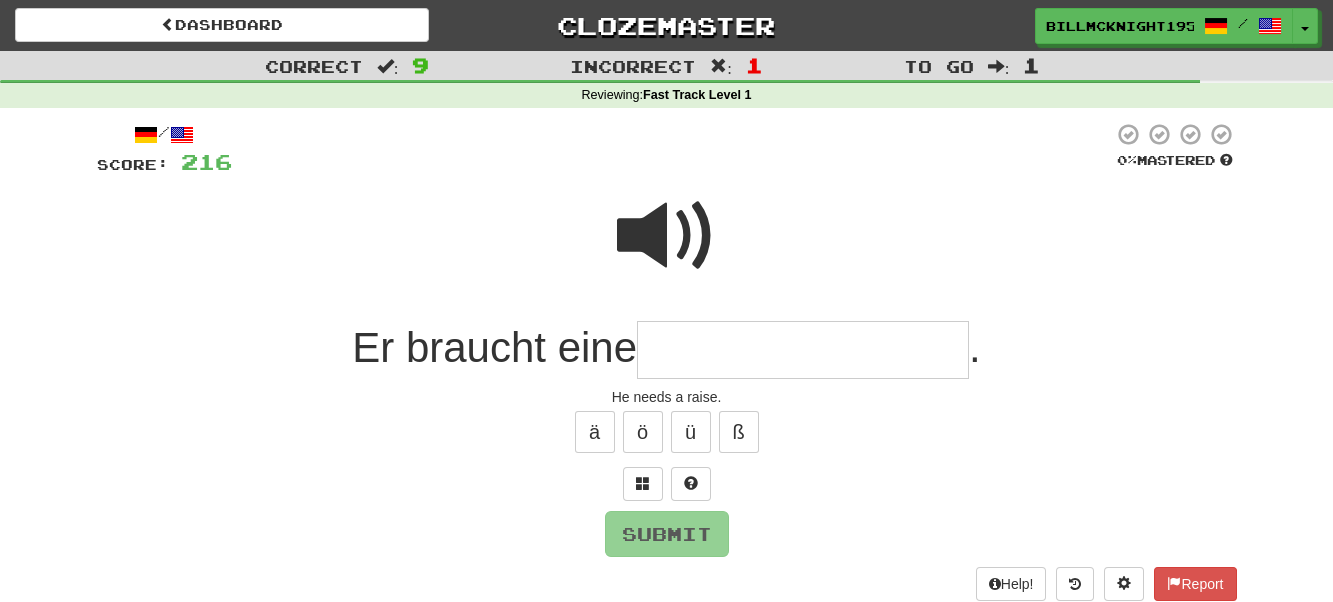 type on "*" 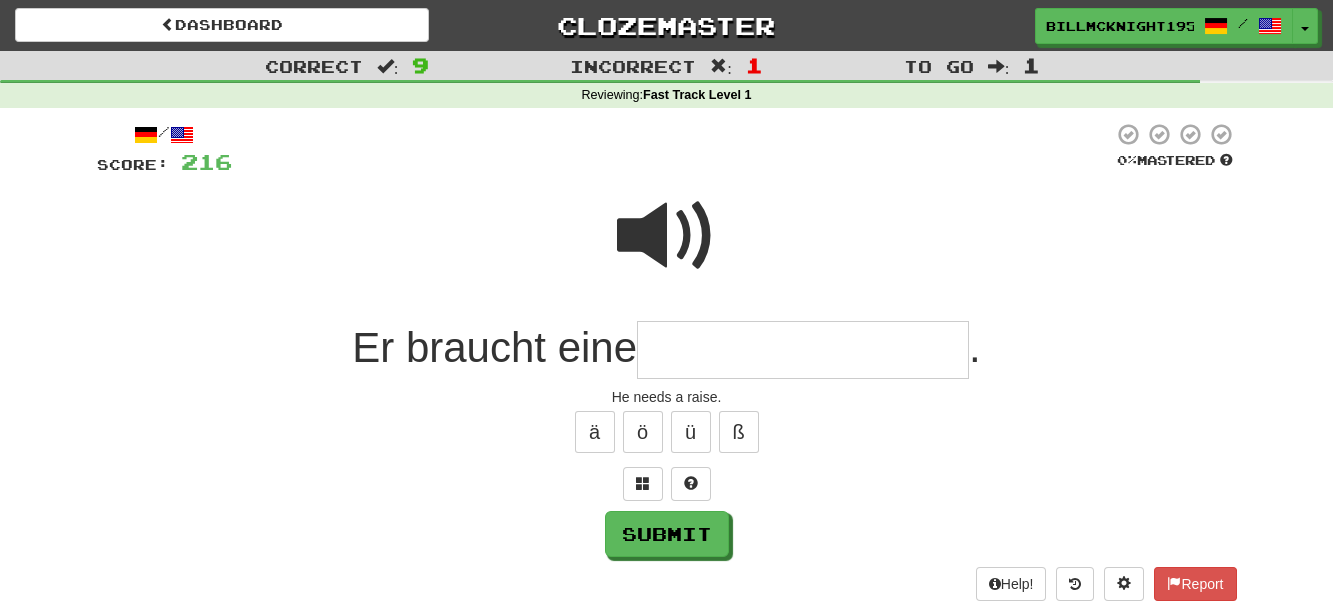 type on "*" 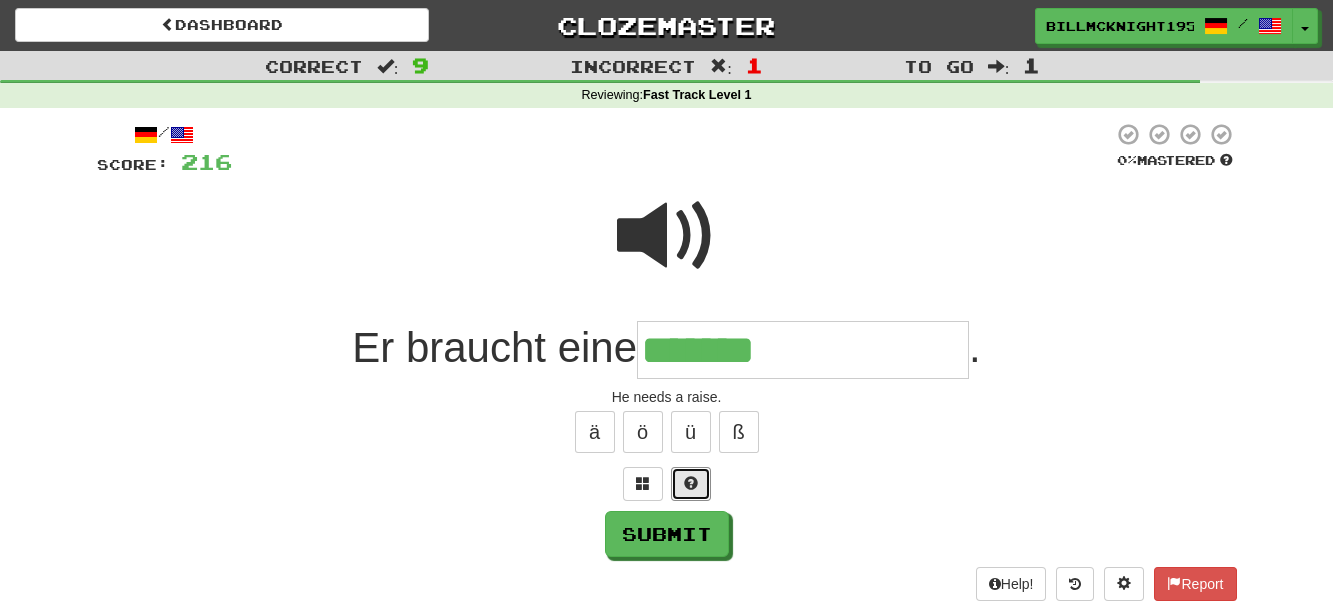 click at bounding box center (691, 483) 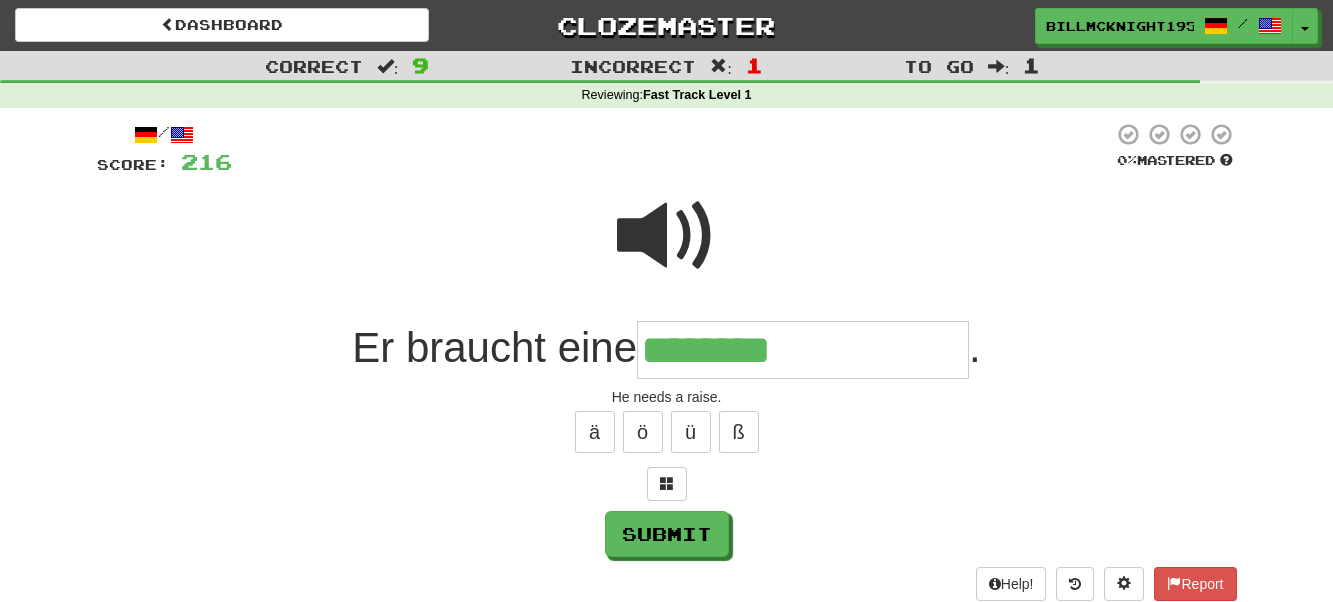 type on "**********" 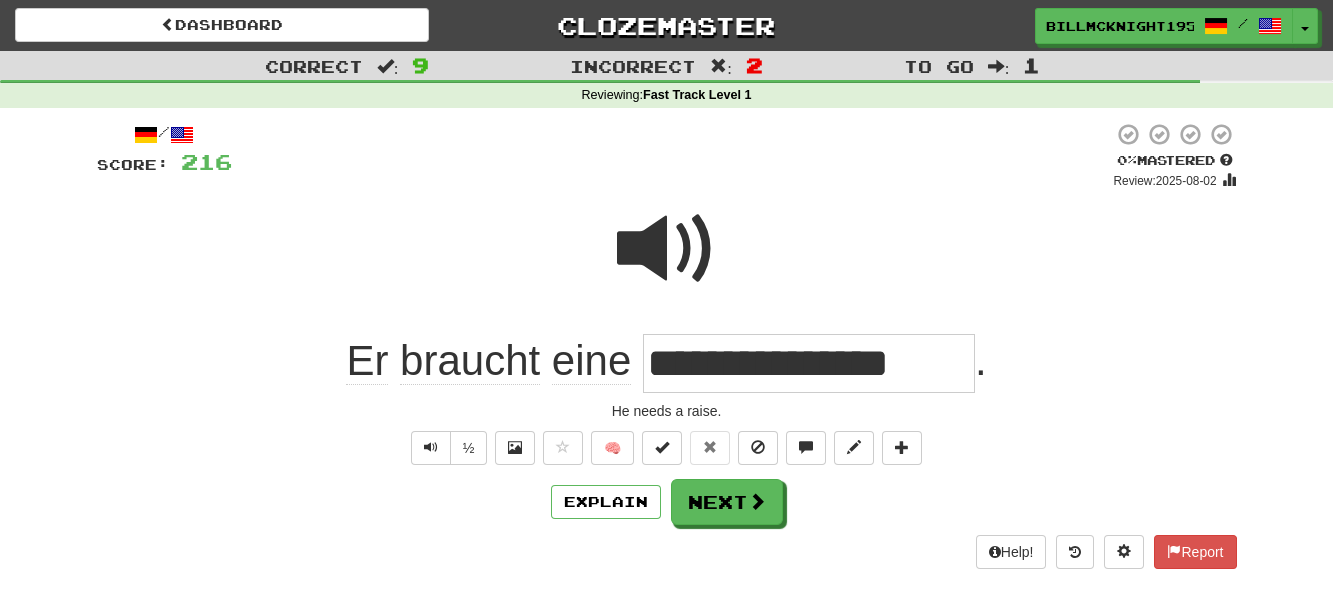 drag, startPoint x: 652, startPoint y: 367, endPoint x: 981, endPoint y: 388, distance: 329.66953 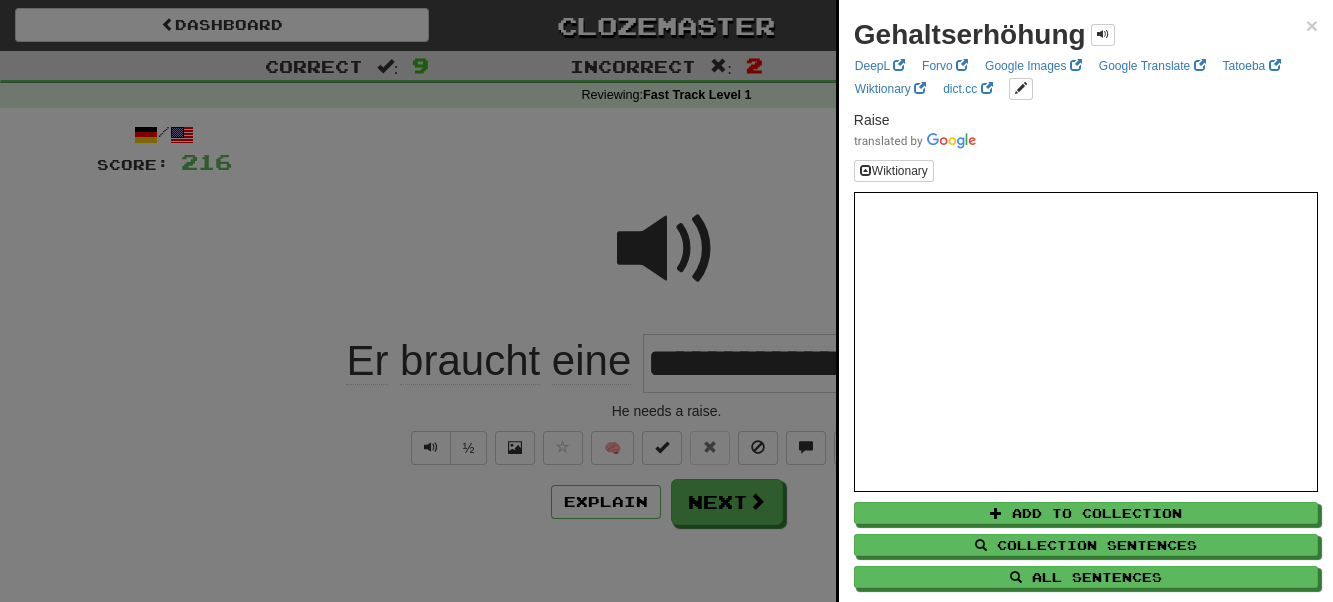 drag, startPoint x: 330, startPoint y: 423, endPoint x: 468, endPoint y: 463, distance: 143.6802 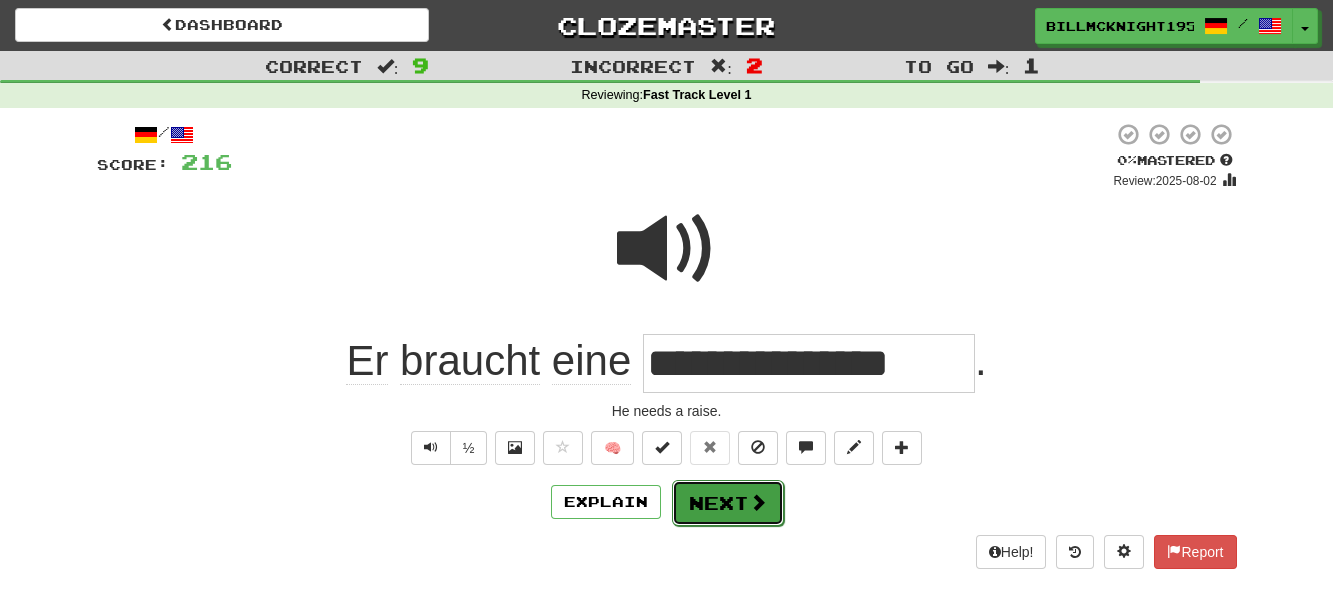 click on "Next" at bounding box center [728, 503] 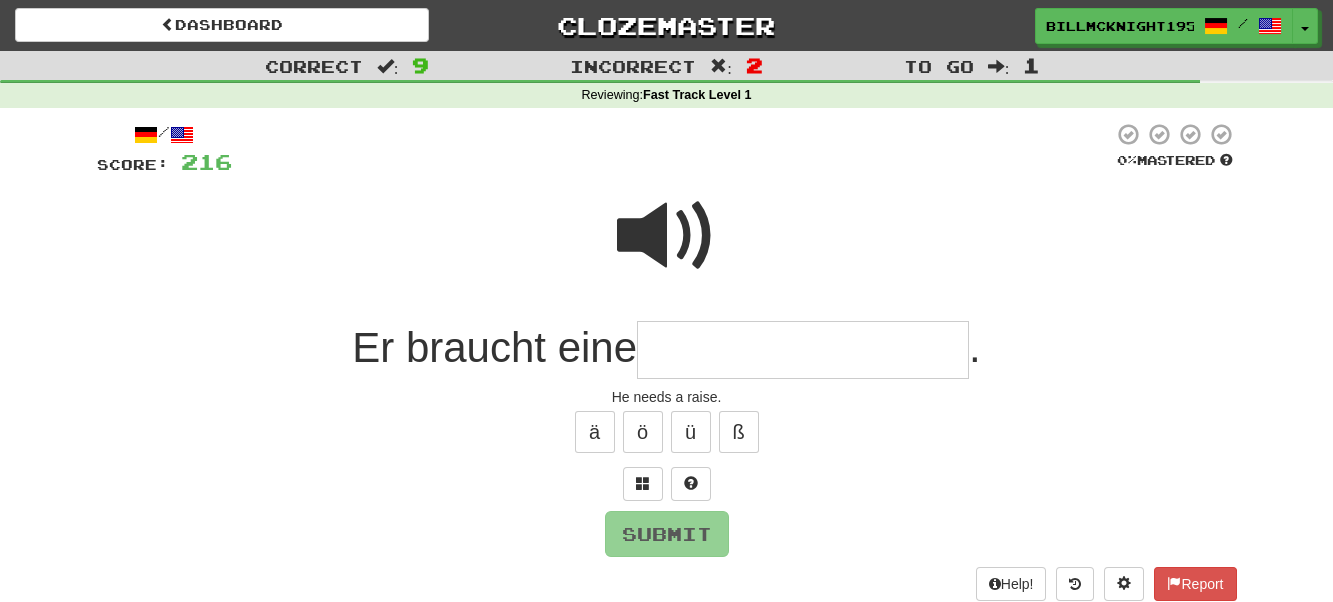 type on "*" 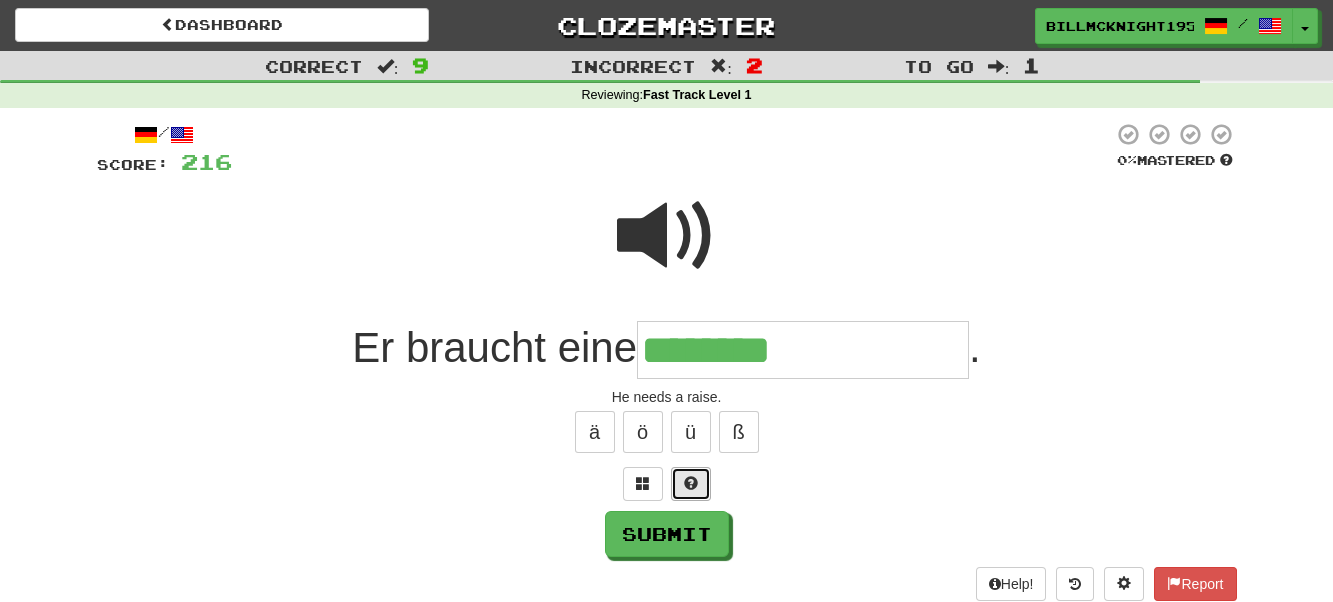 click at bounding box center (691, 483) 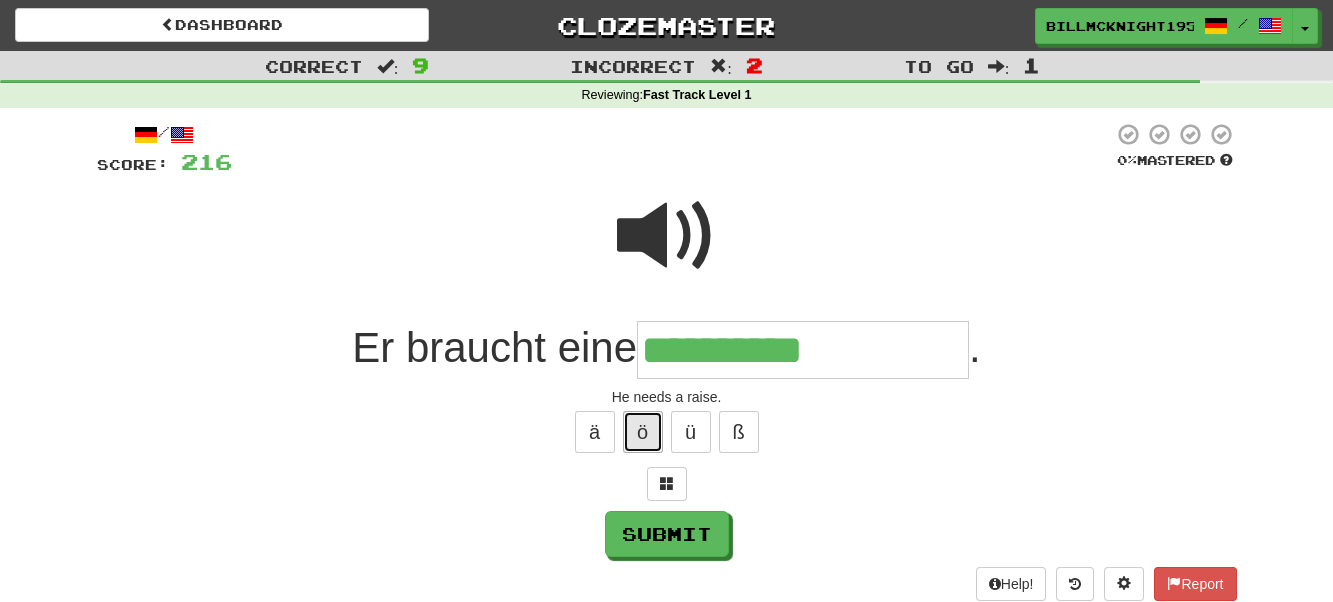 click on "ö" at bounding box center [643, 432] 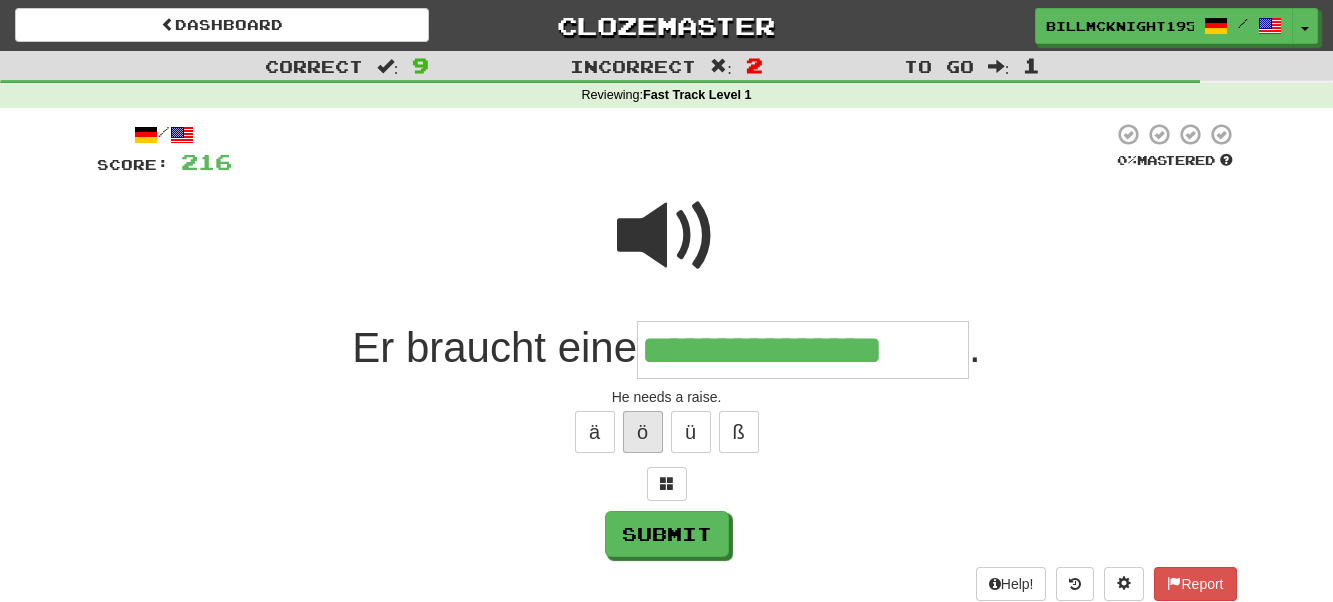 type on "**********" 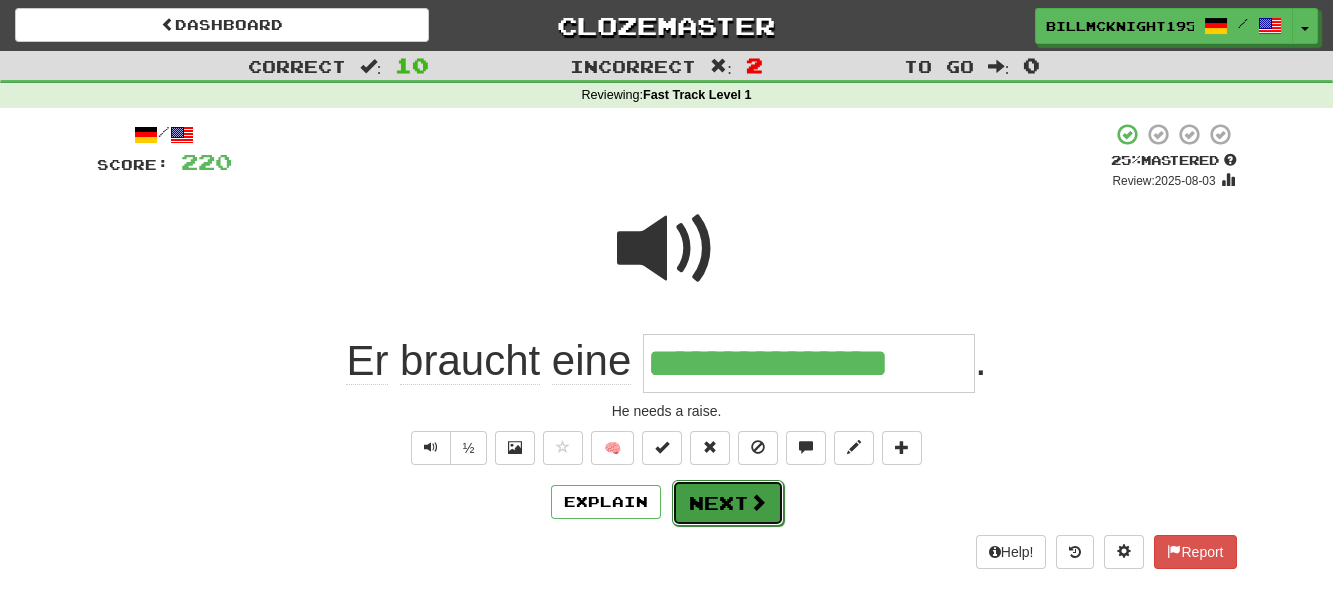 click on "Next" at bounding box center (728, 503) 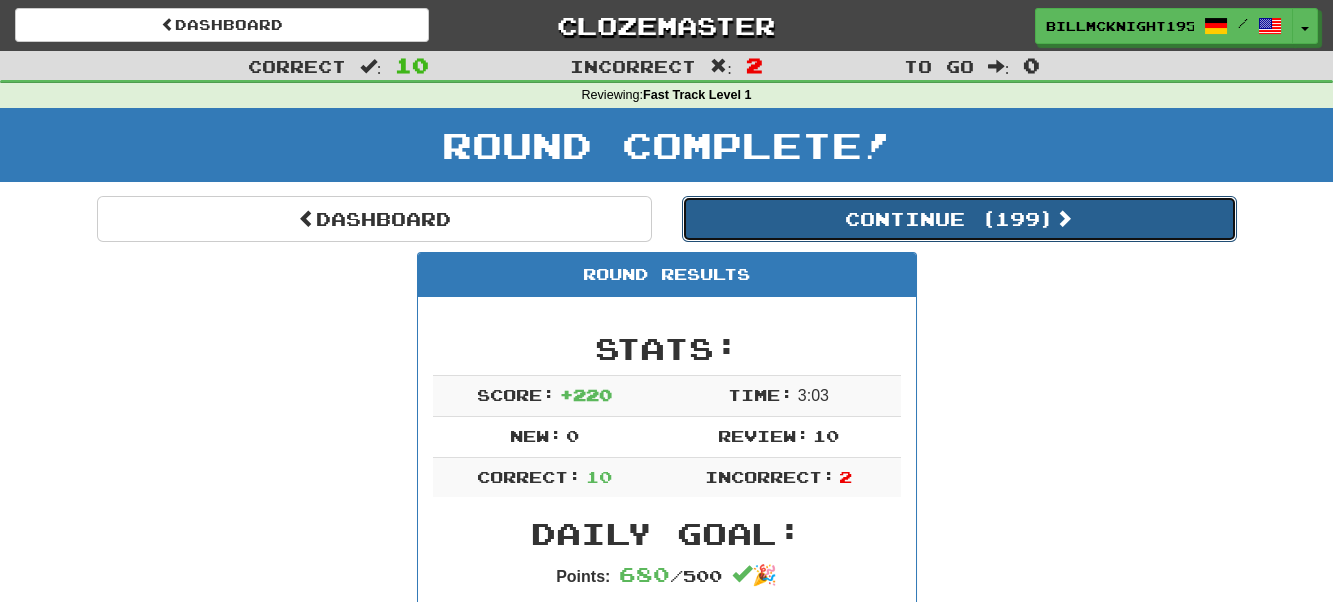 click on "Continue ( 199 )" at bounding box center [959, 219] 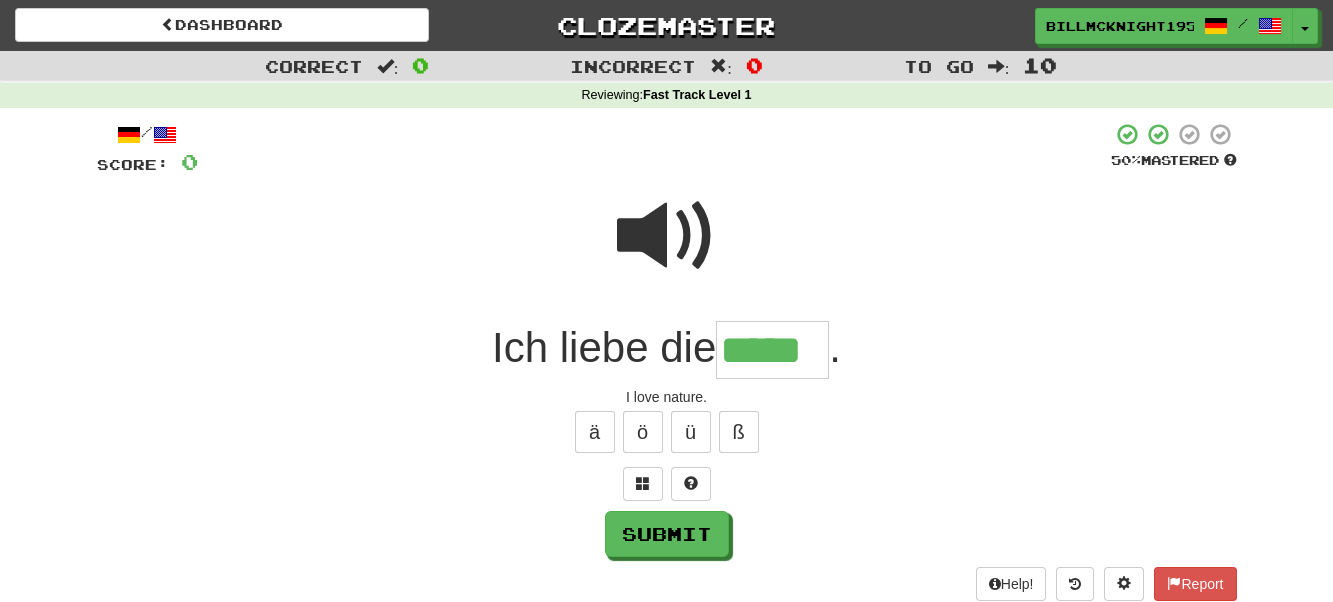 type on "*****" 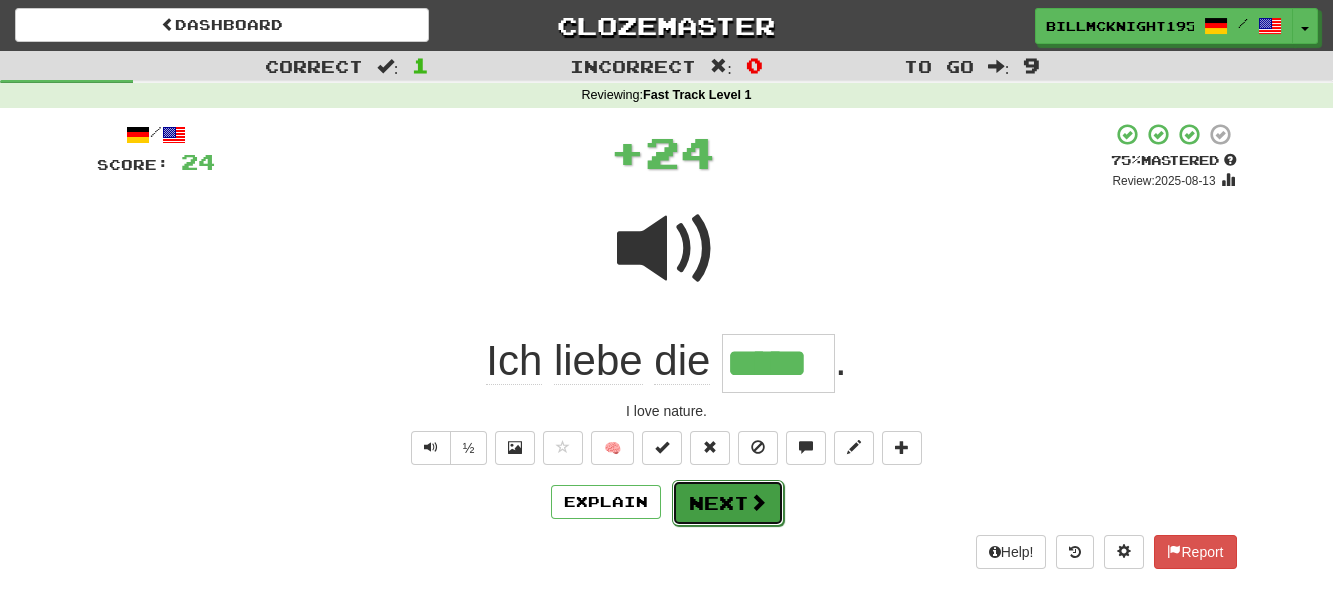 click on "Next" at bounding box center (728, 503) 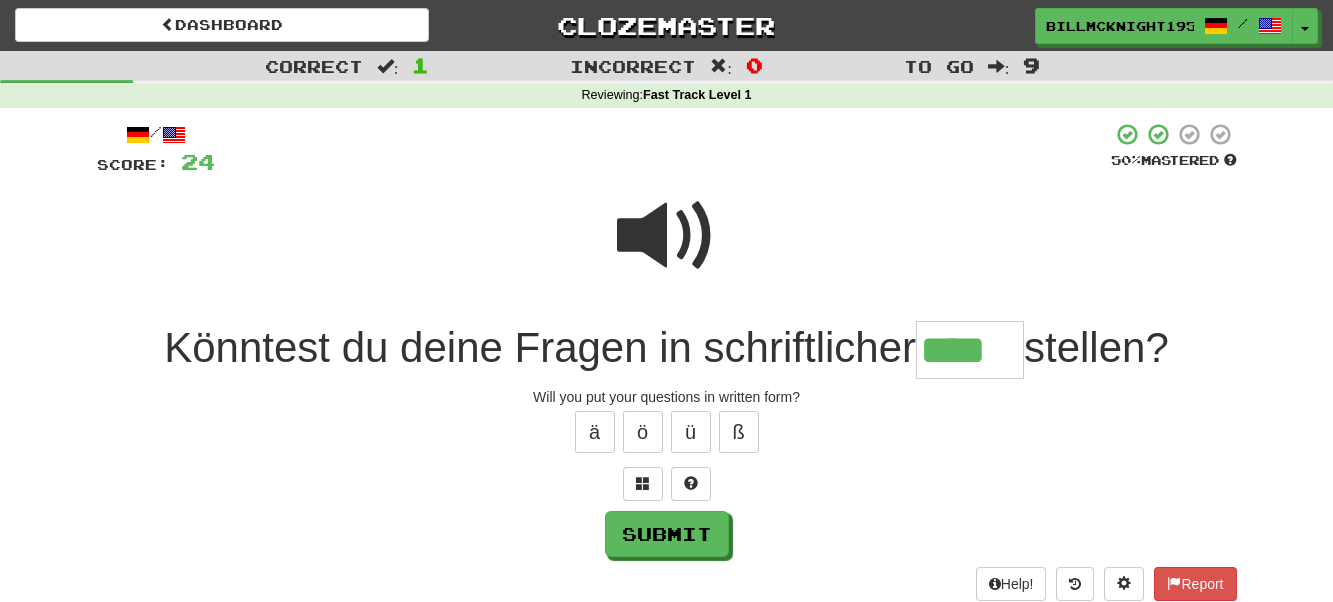 type on "****" 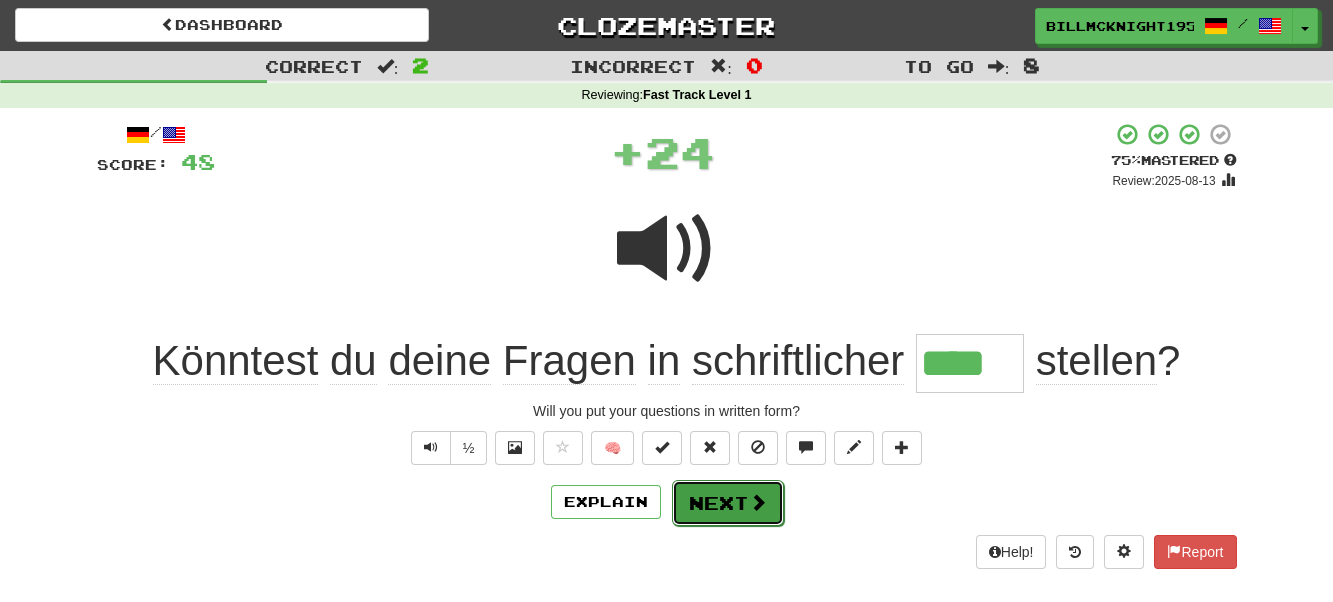 click on "Next" at bounding box center [728, 503] 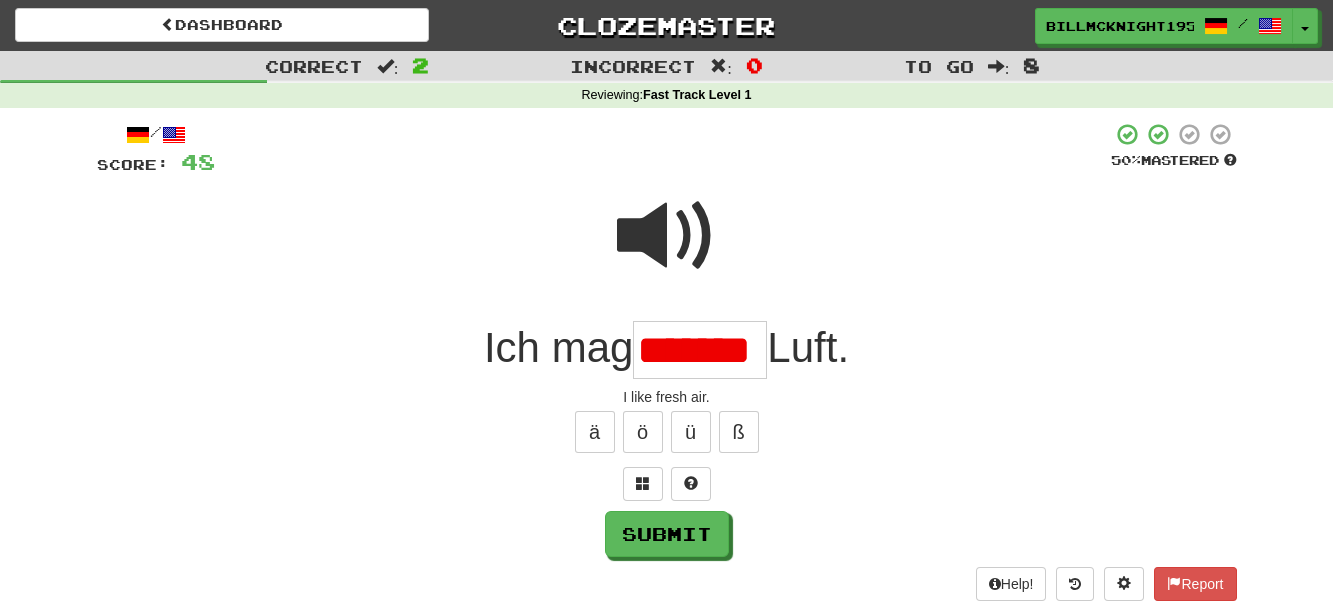 scroll, scrollTop: 0, scrollLeft: 0, axis: both 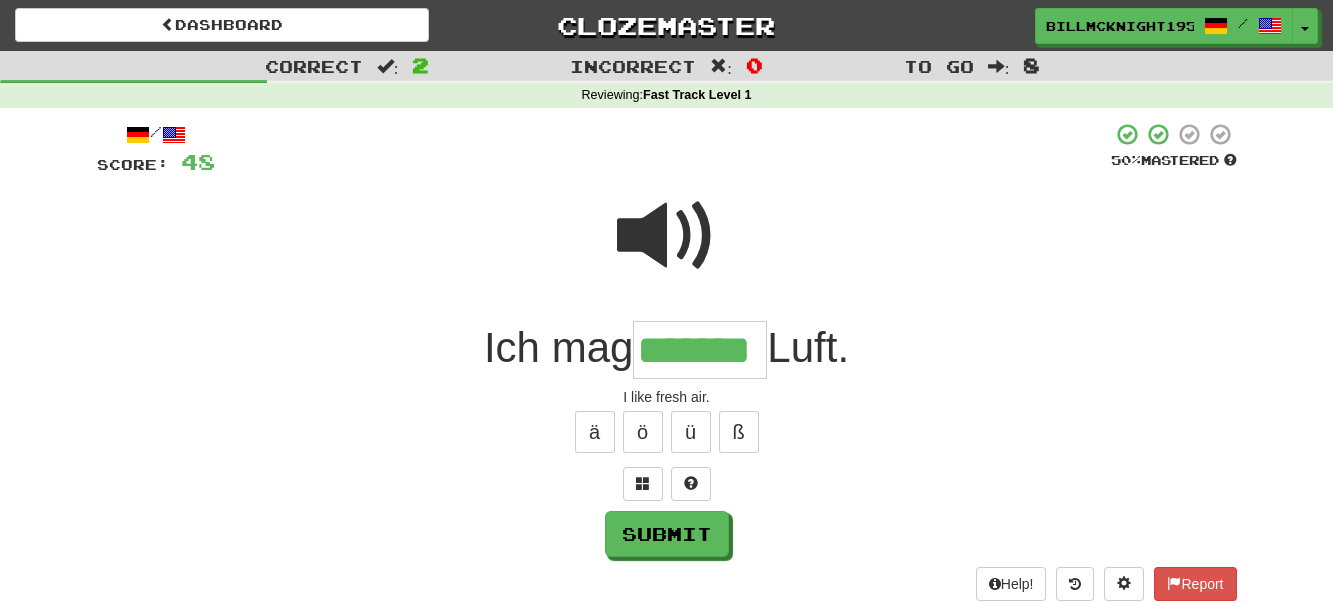 type on "*******" 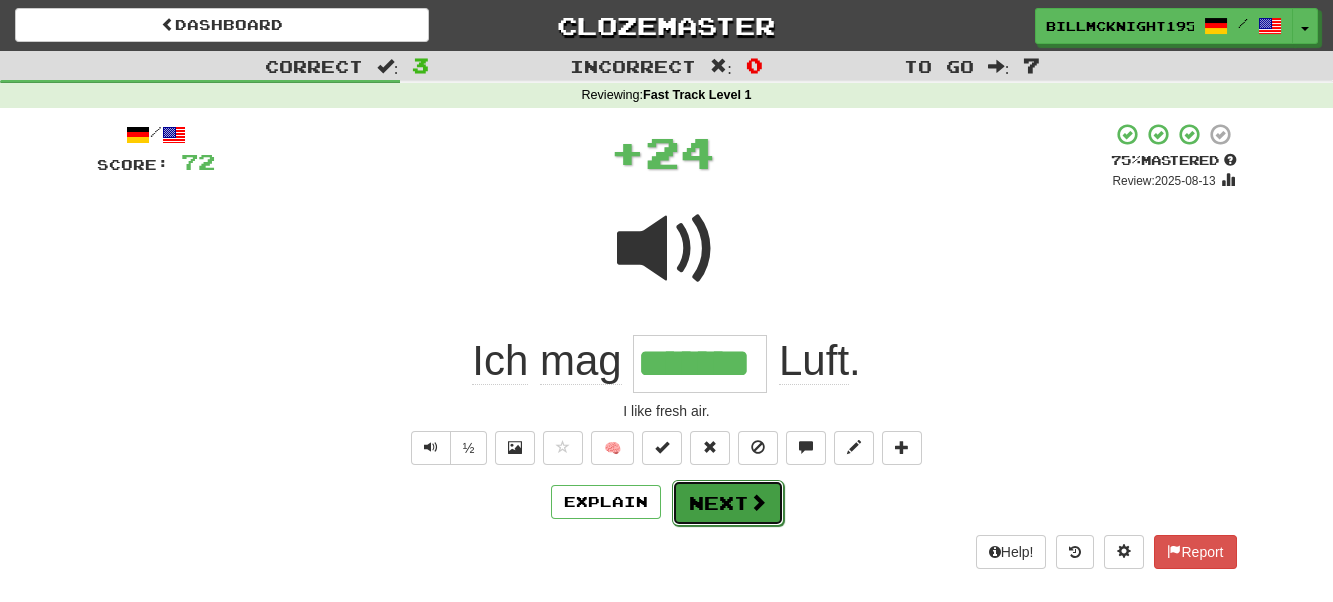 click on "Next" at bounding box center [728, 503] 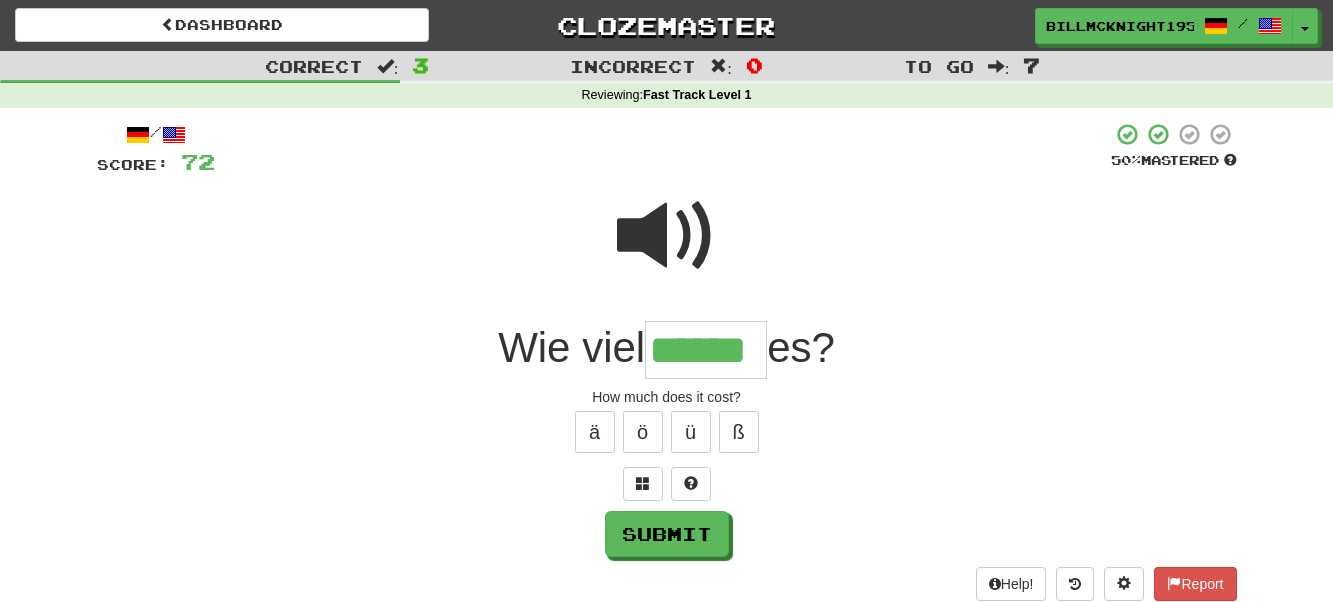 type on "******" 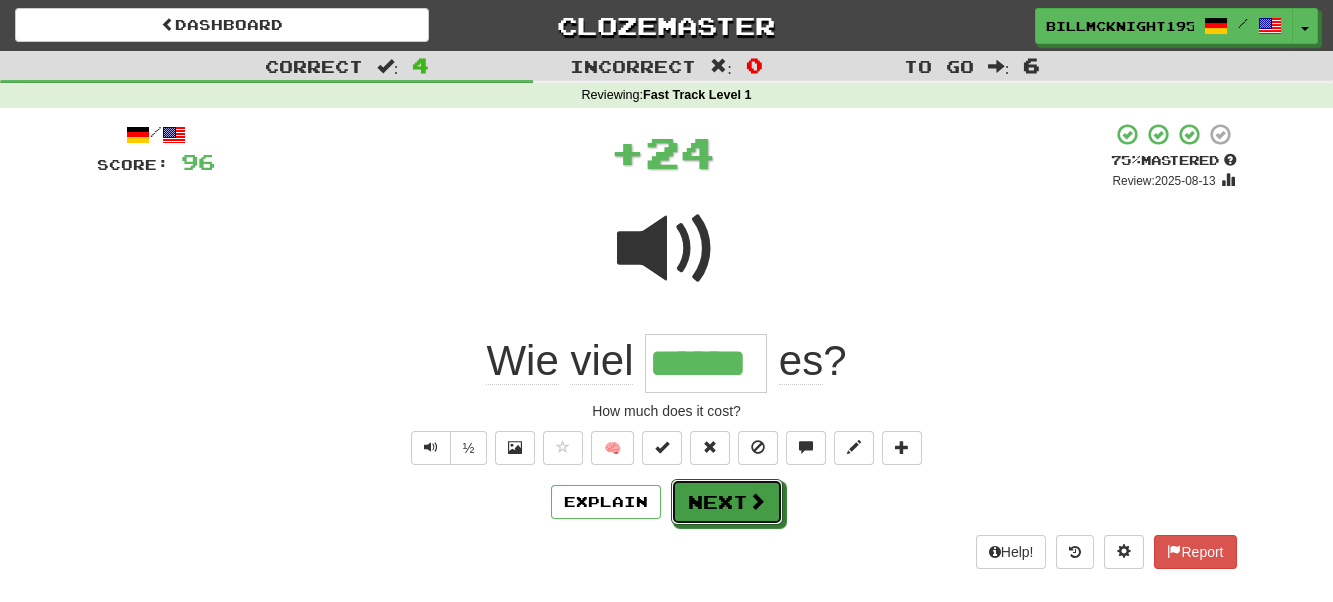click on "Next" at bounding box center (727, 502) 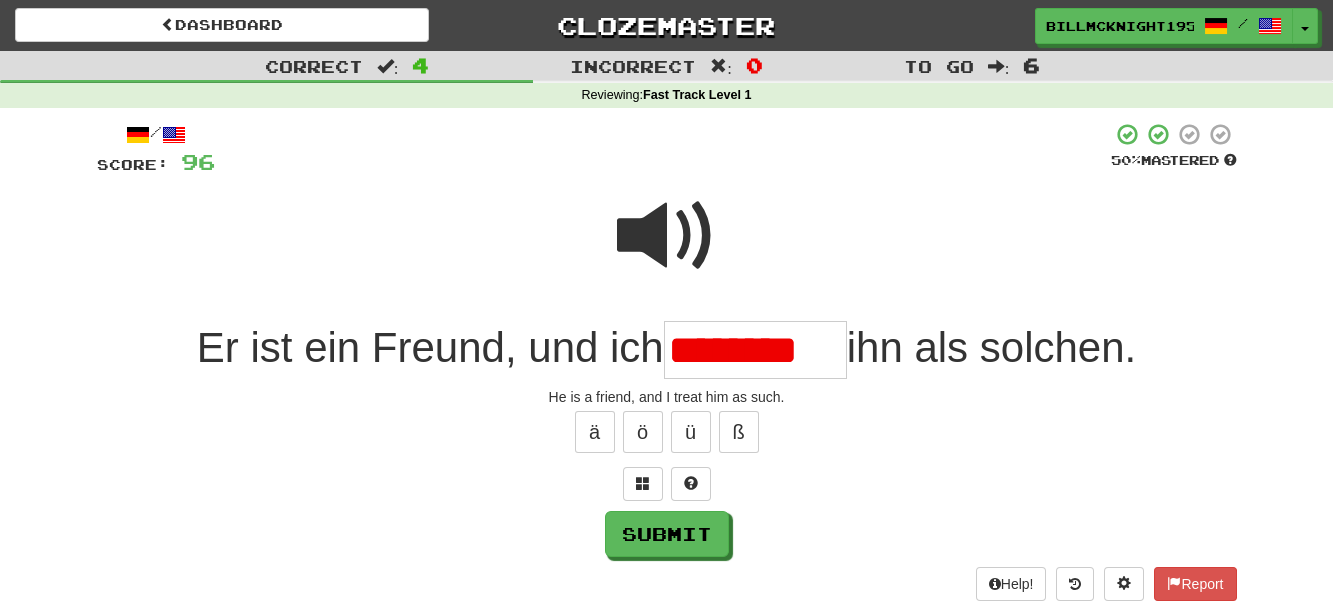 scroll, scrollTop: 0, scrollLeft: 0, axis: both 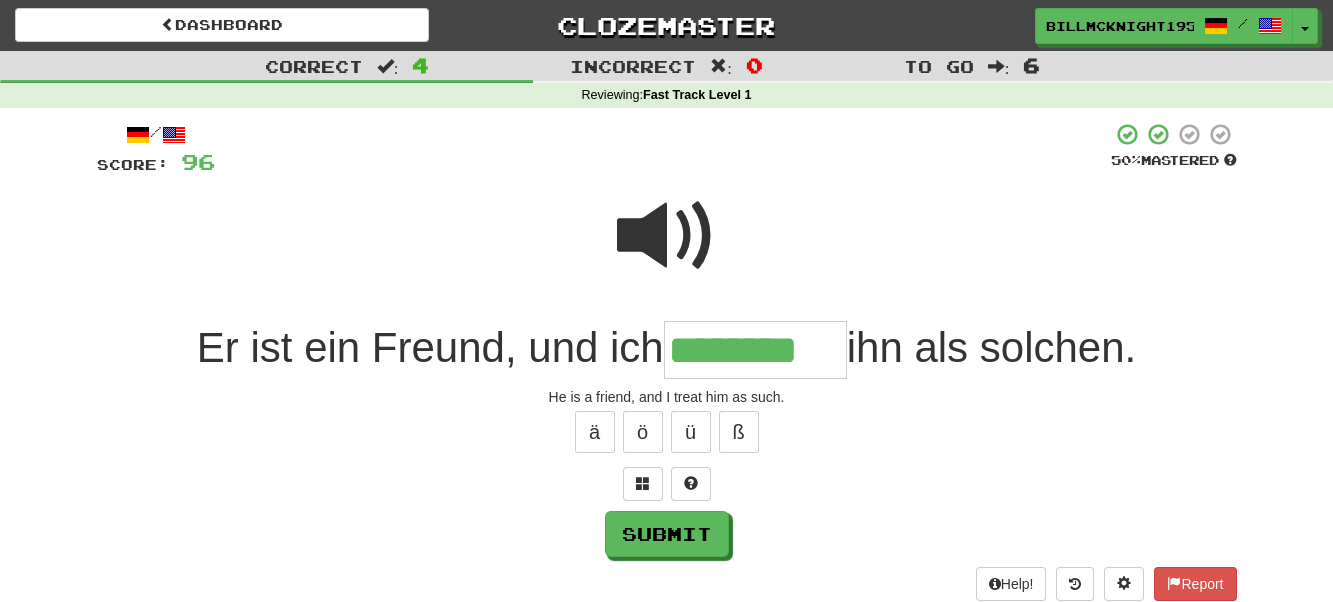 type on "********" 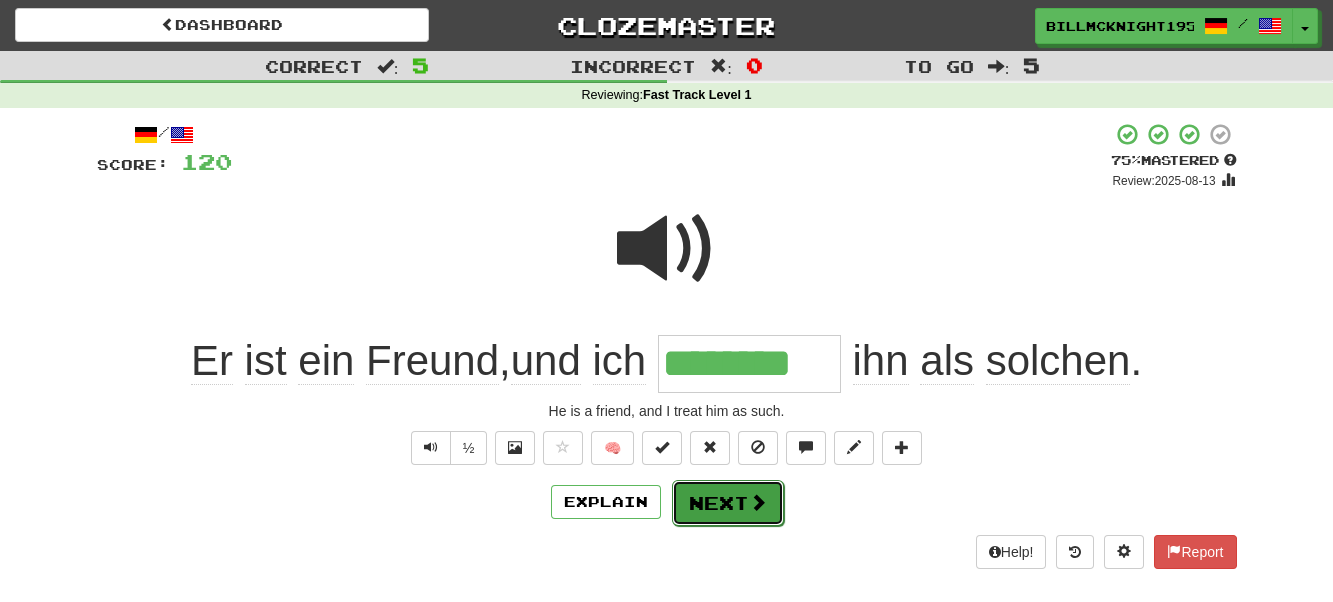 click on "Next" at bounding box center (728, 503) 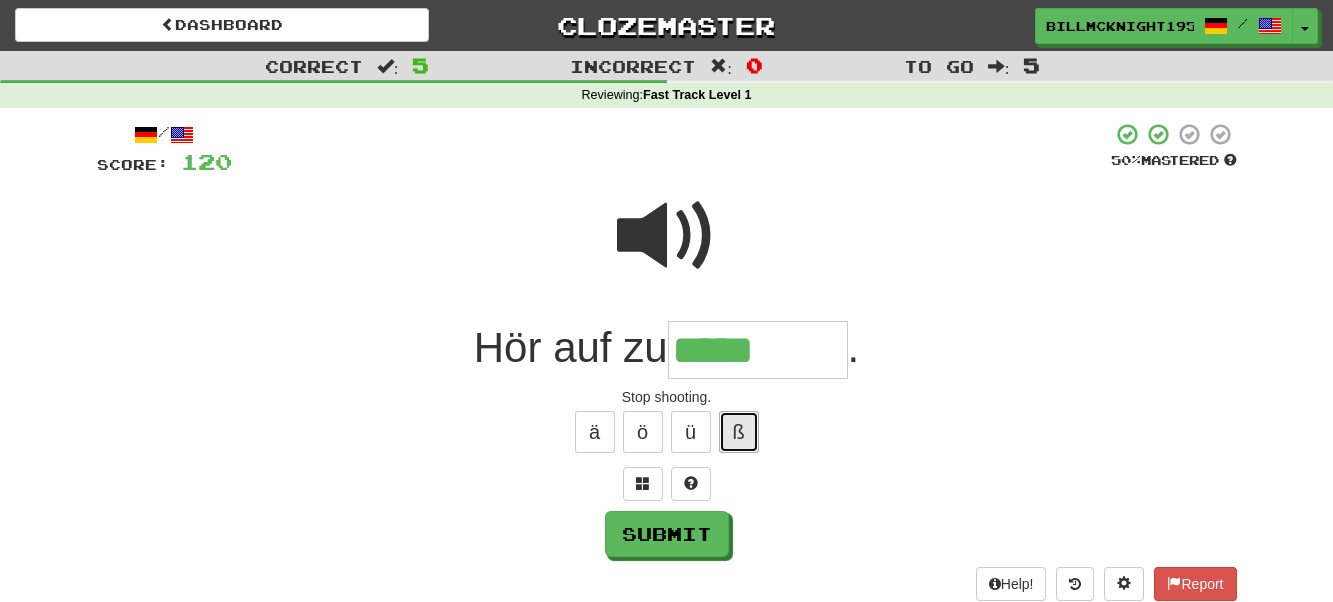 click on "ß" at bounding box center [739, 432] 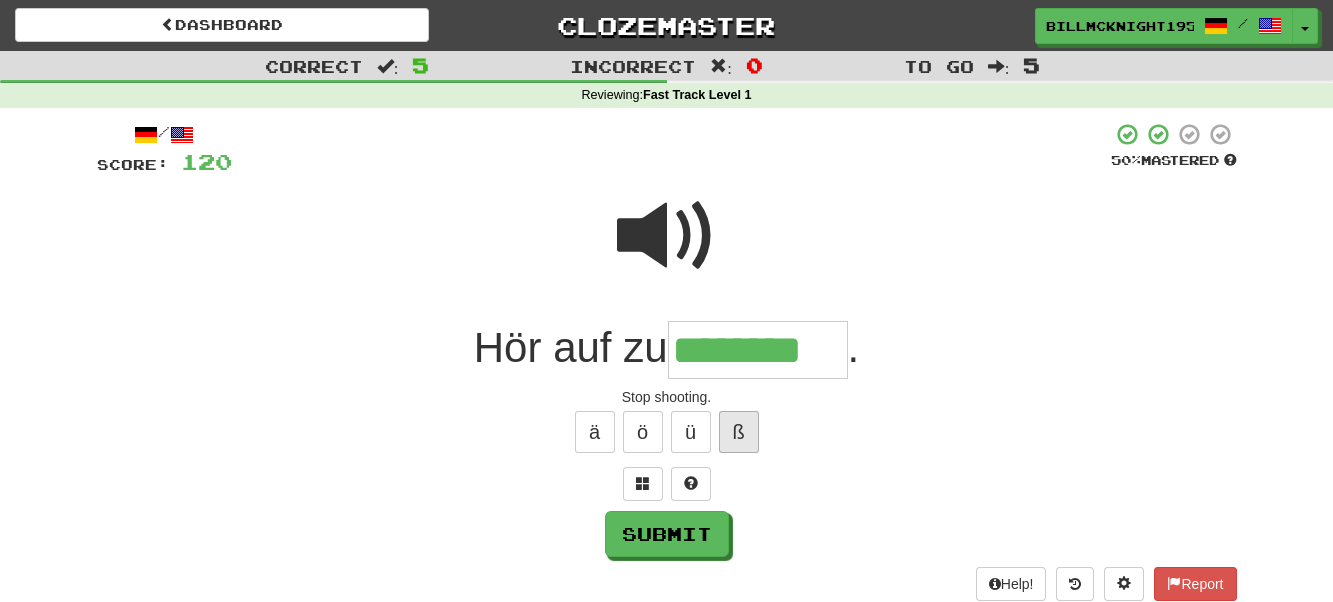 type on "********" 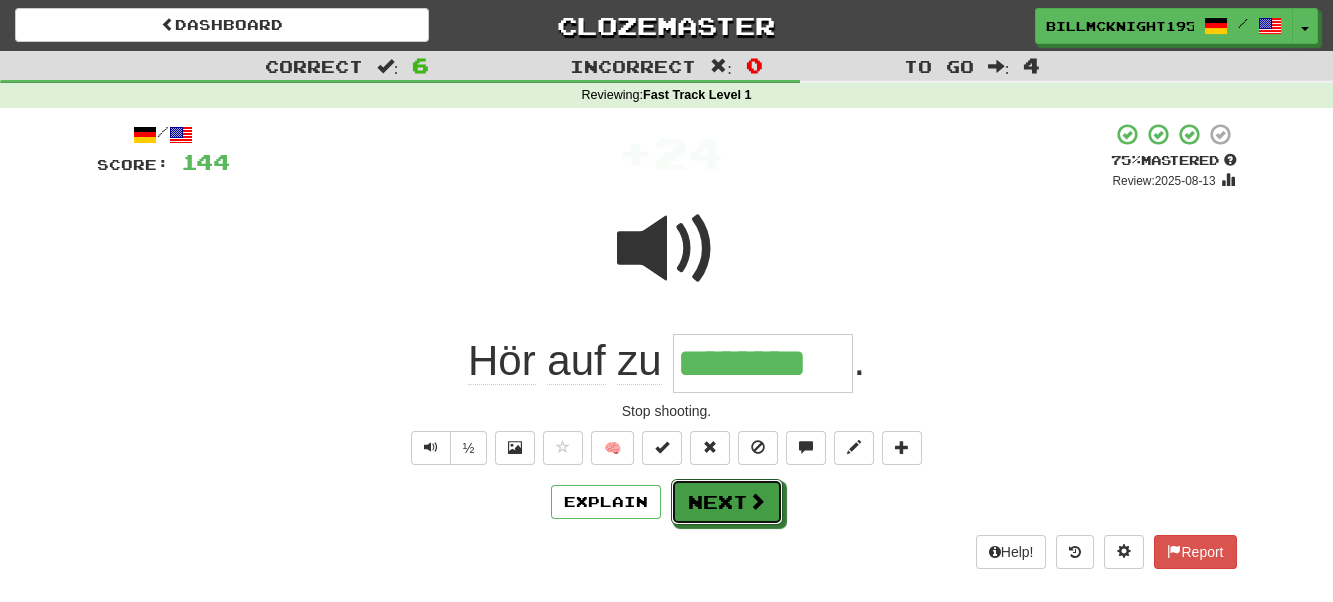 click on "Next" at bounding box center [727, 502] 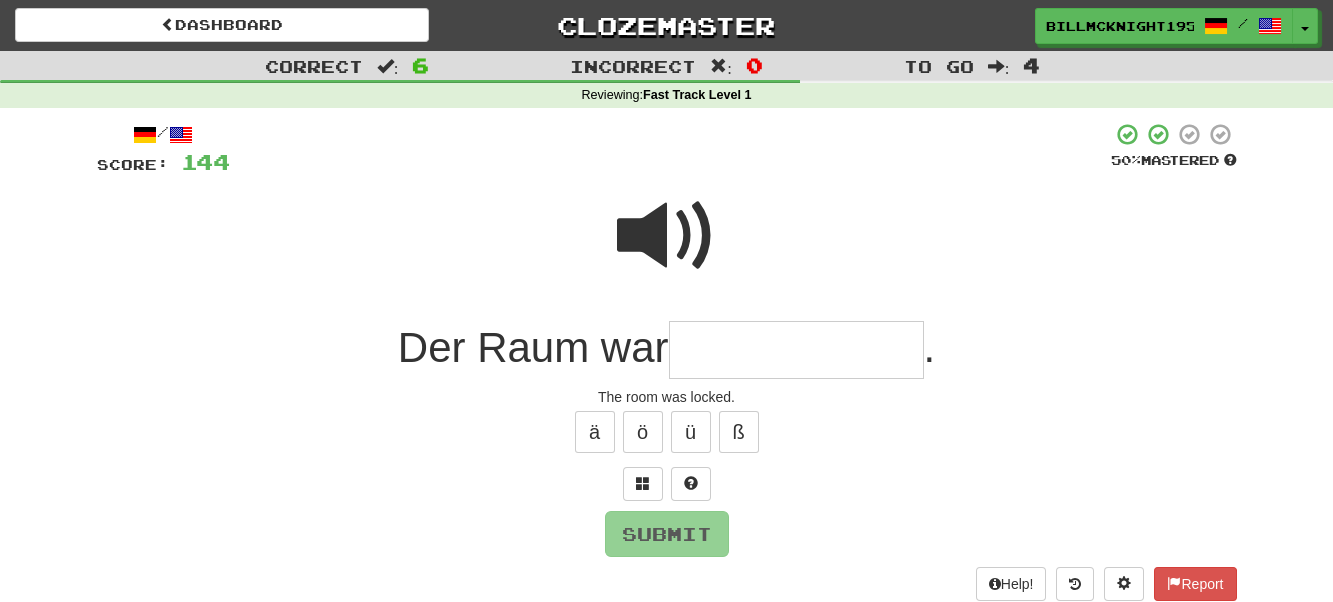 type on "*" 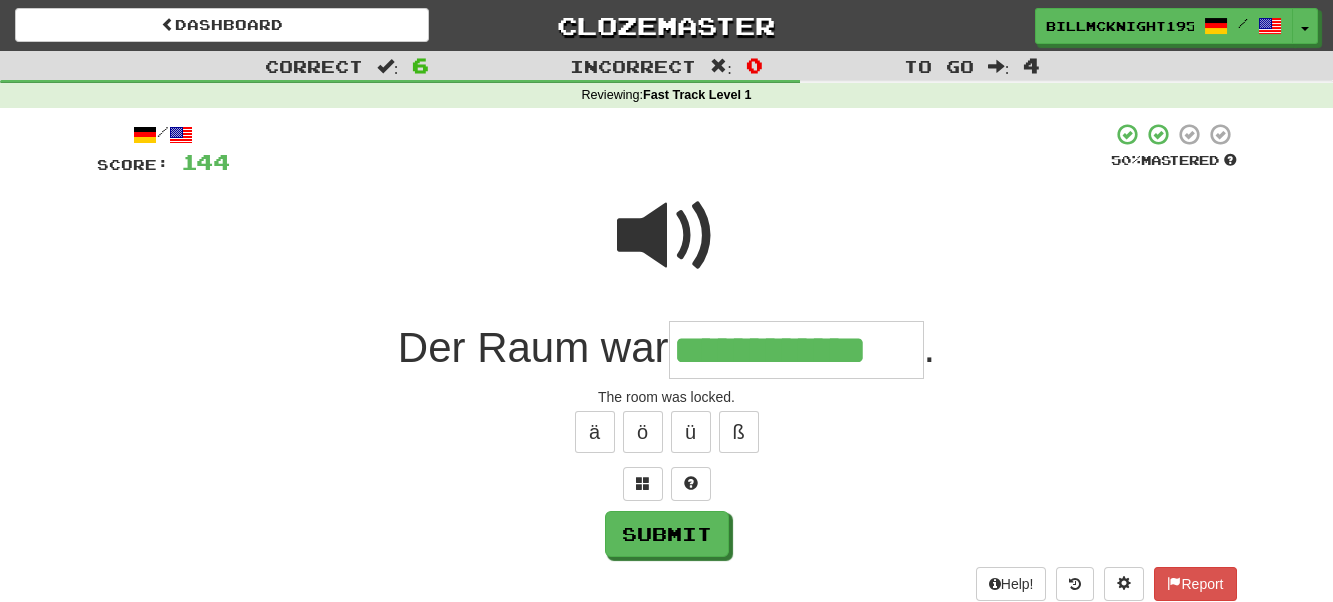 type on "**********" 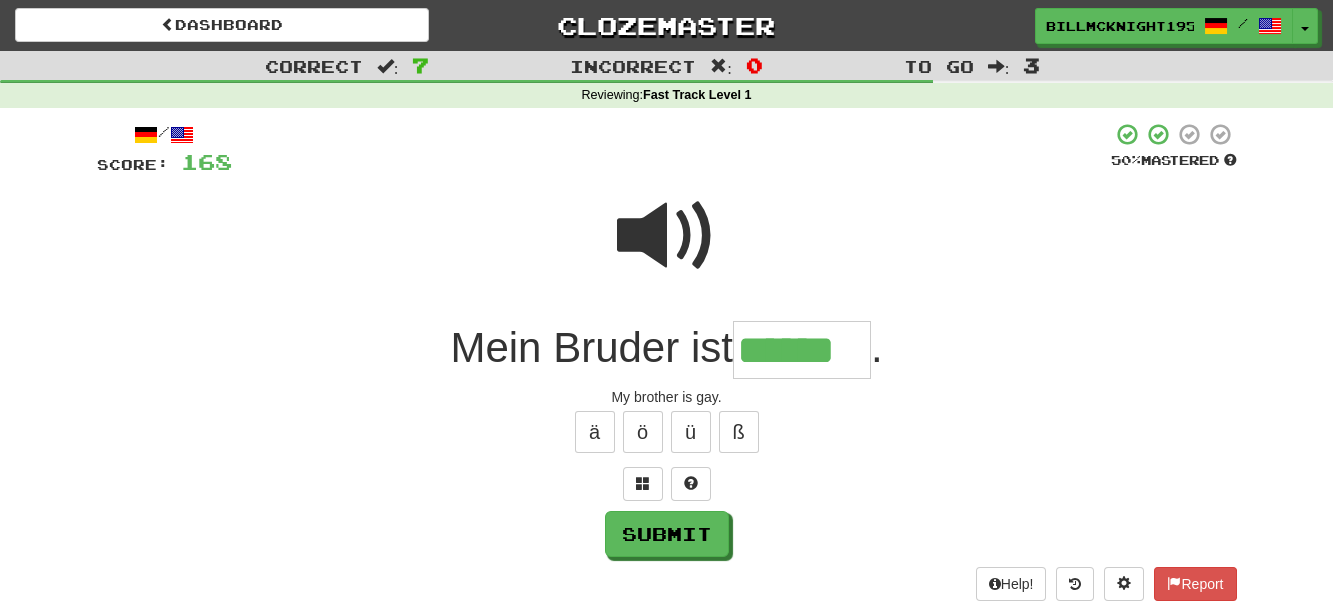 type on "******" 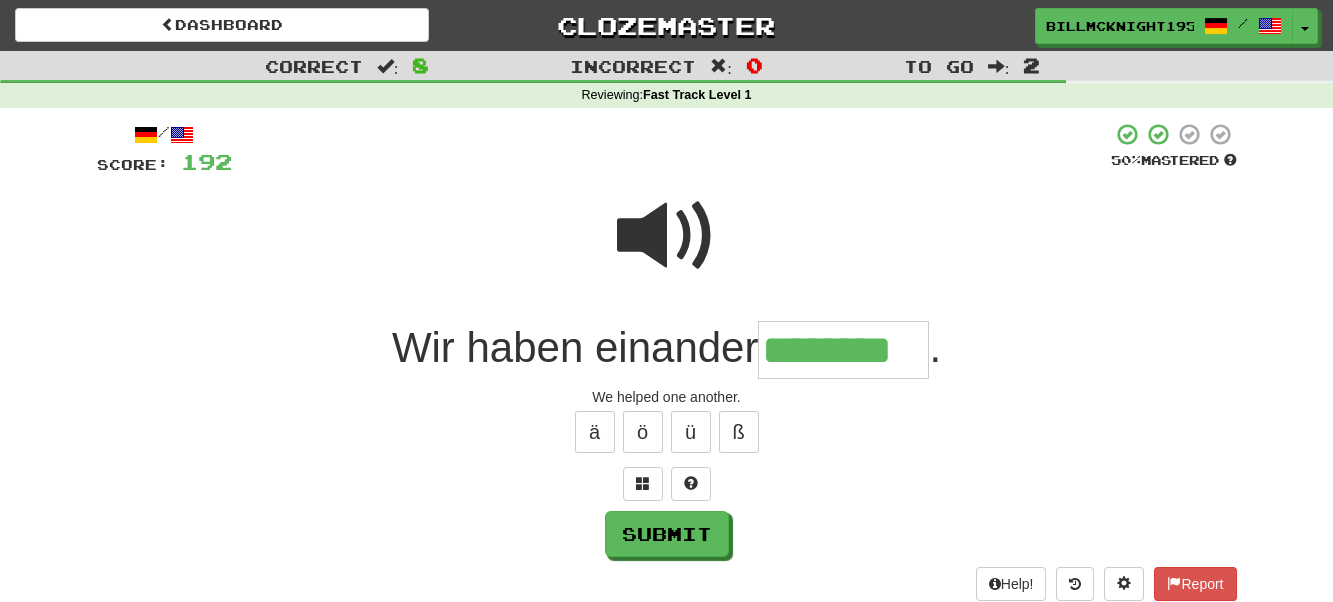 type on "********" 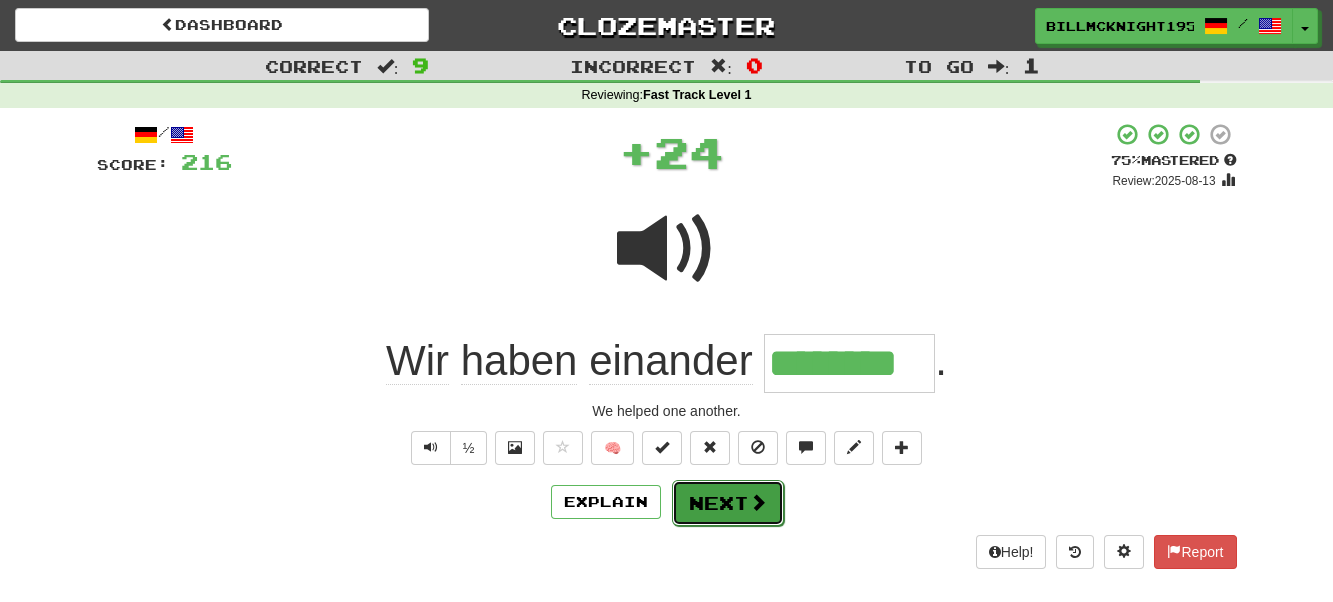 click on "Next" at bounding box center [728, 503] 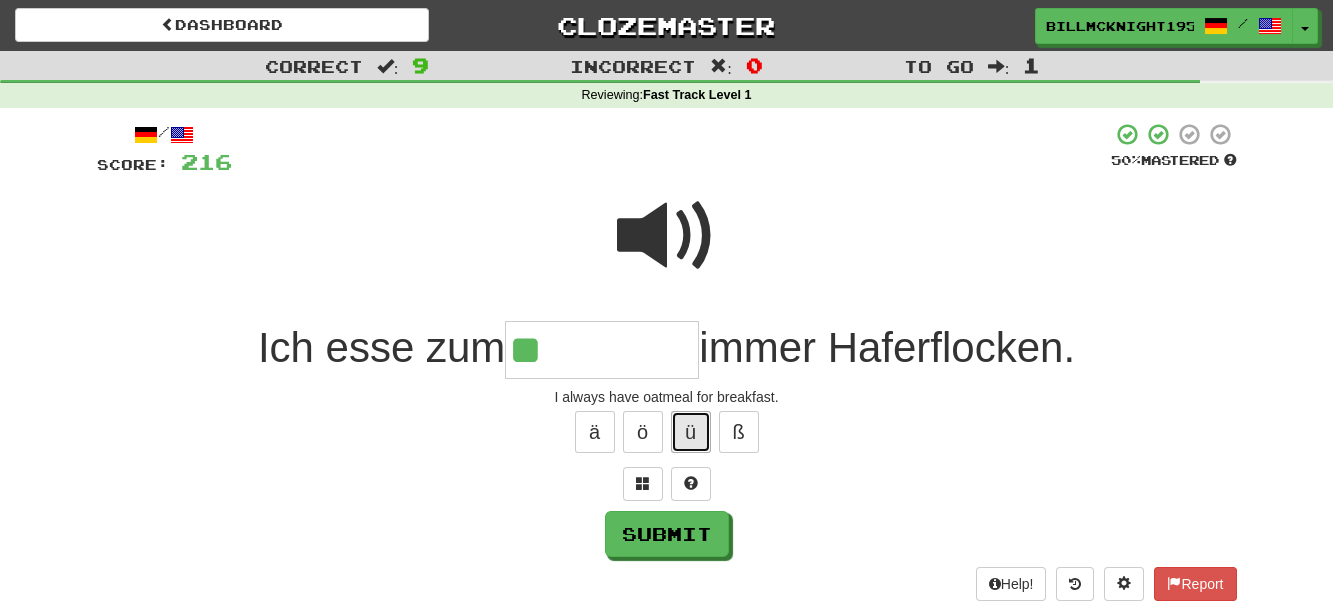 click on "ü" at bounding box center [691, 432] 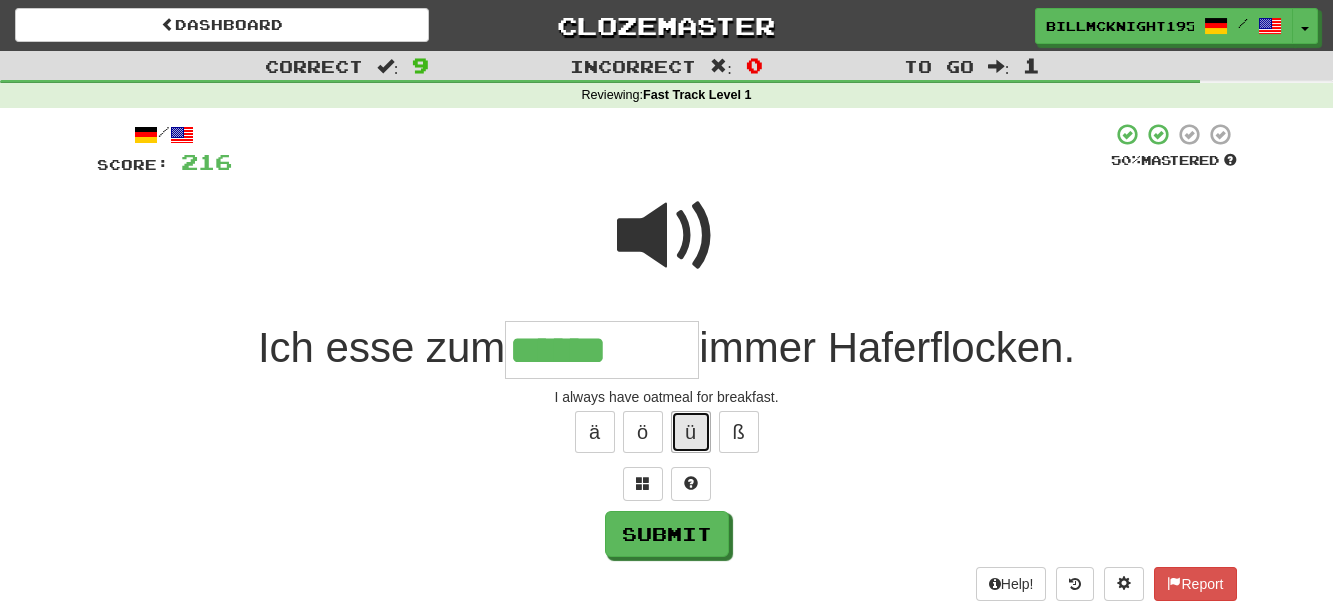 click on "ü" at bounding box center (691, 432) 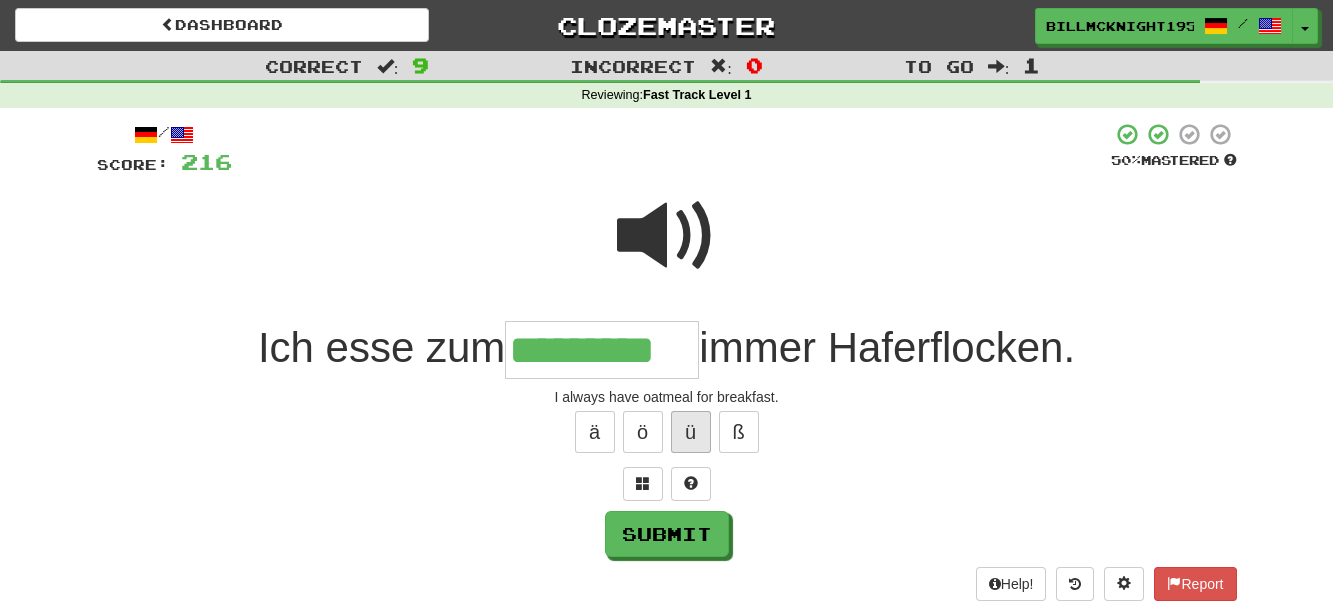type on "*********" 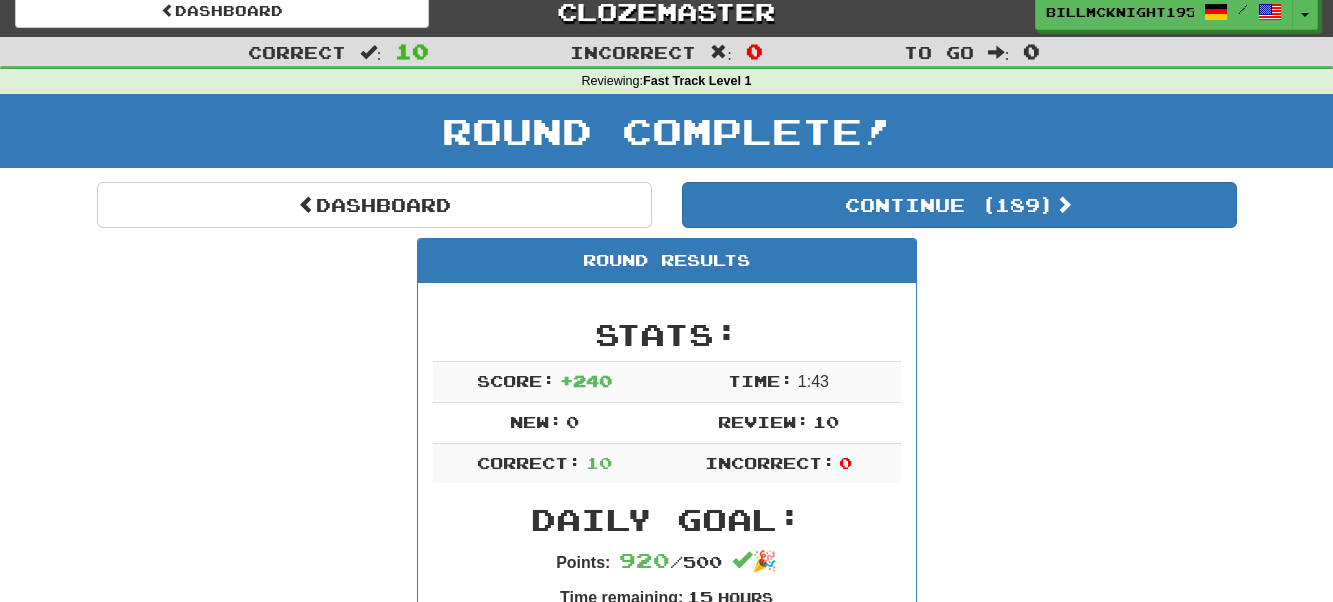 scroll, scrollTop: 0, scrollLeft: 0, axis: both 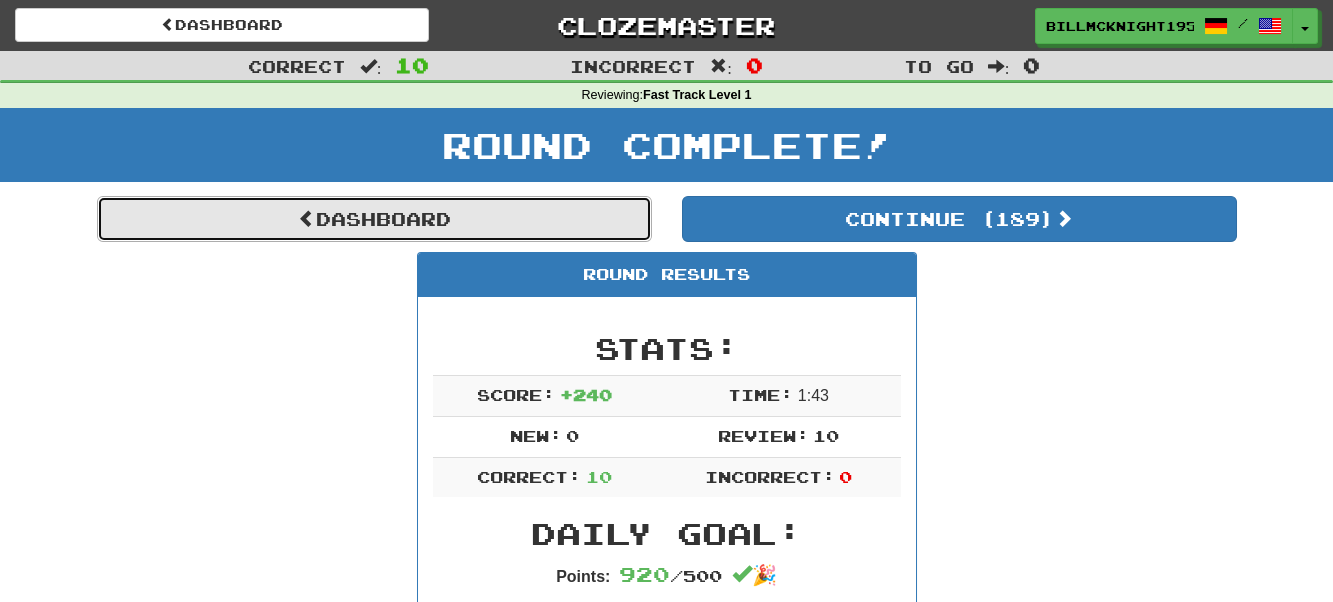 click on "Dashboard" at bounding box center [374, 219] 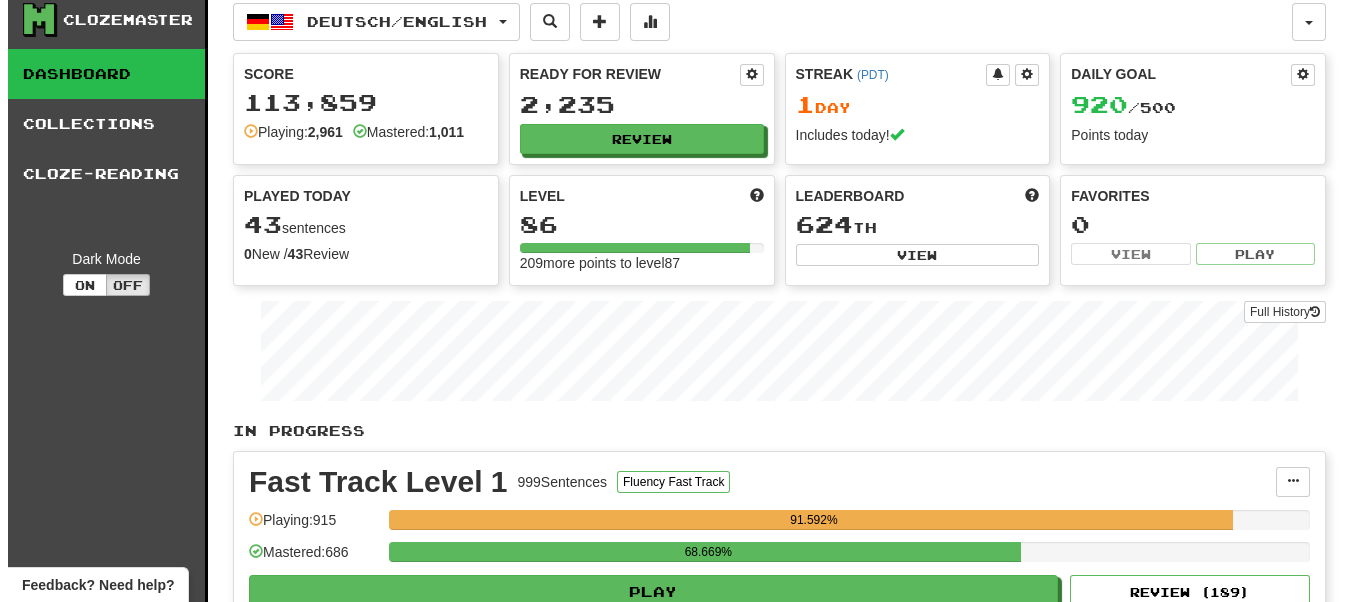 scroll, scrollTop: 200, scrollLeft: 0, axis: vertical 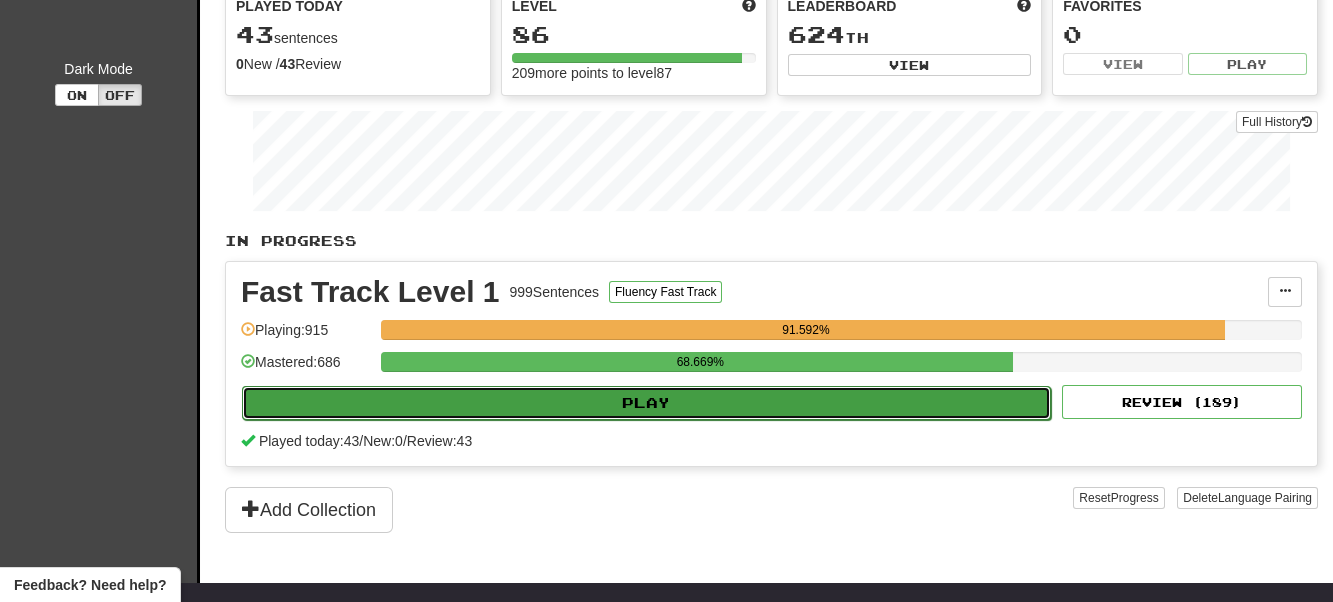 click on "Play" at bounding box center (646, 403) 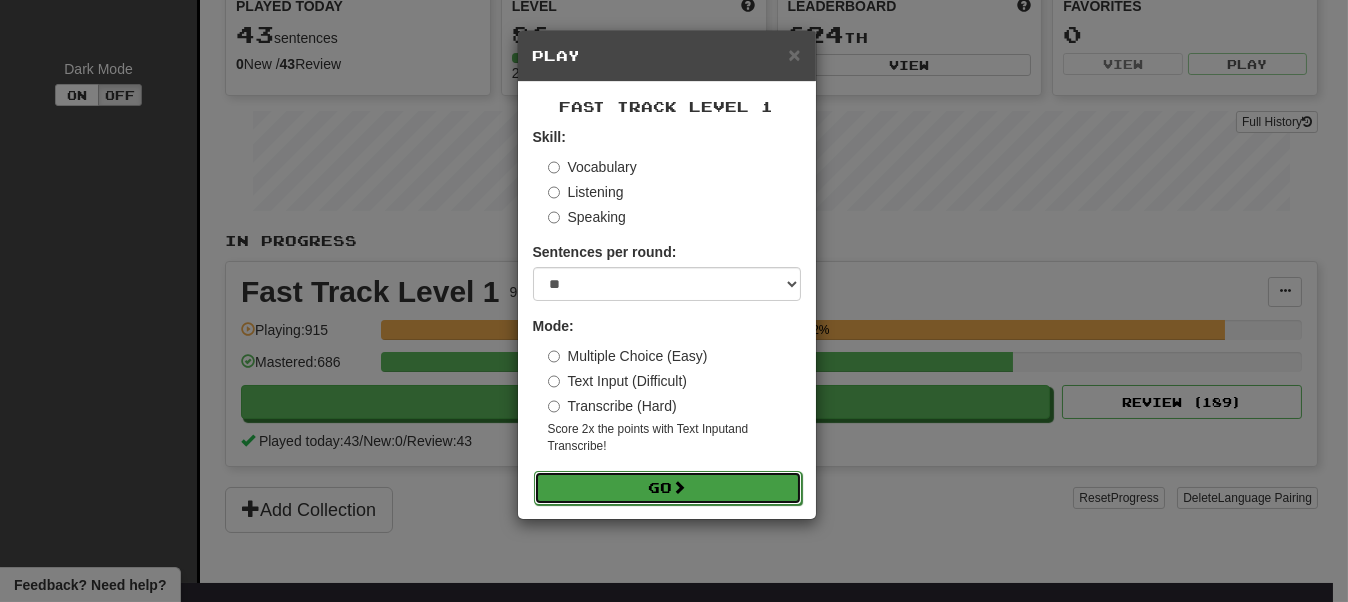 click on "Go" at bounding box center (668, 488) 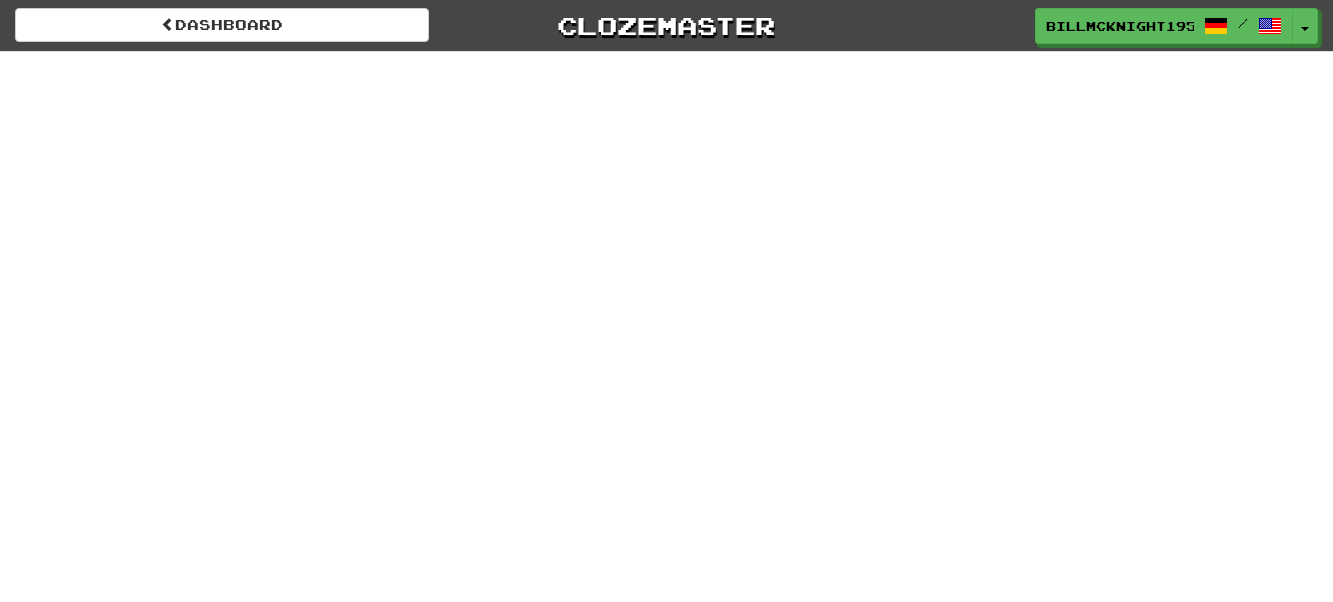 scroll, scrollTop: 0, scrollLeft: 0, axis: both 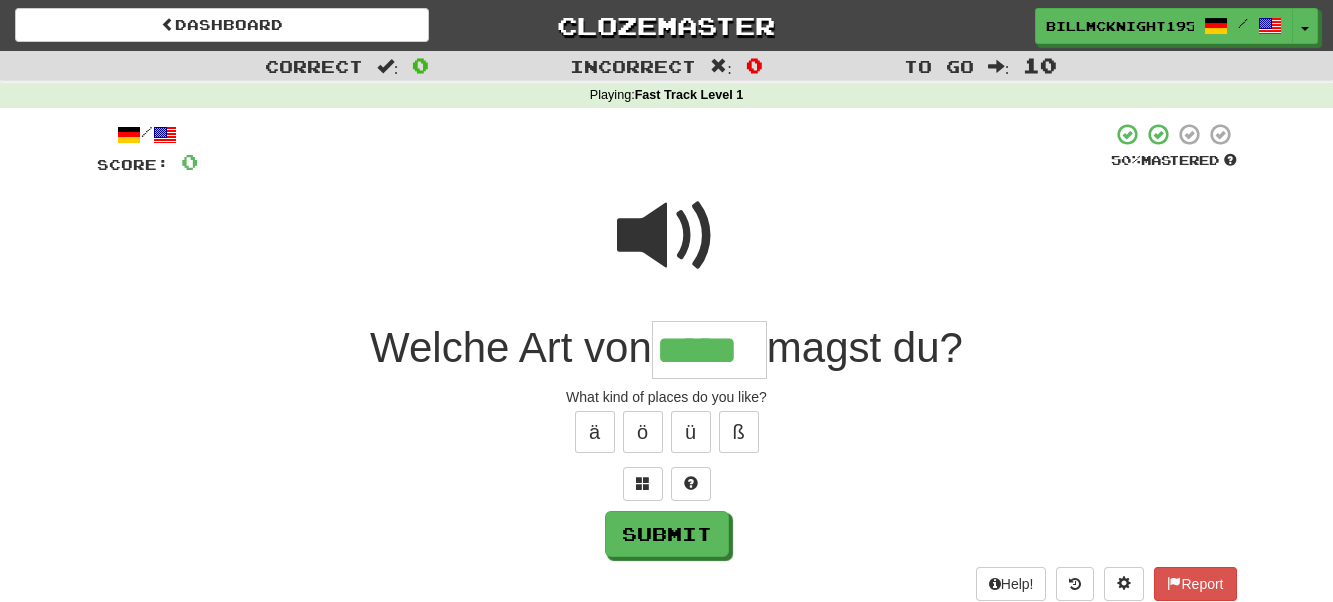 type on "*****" 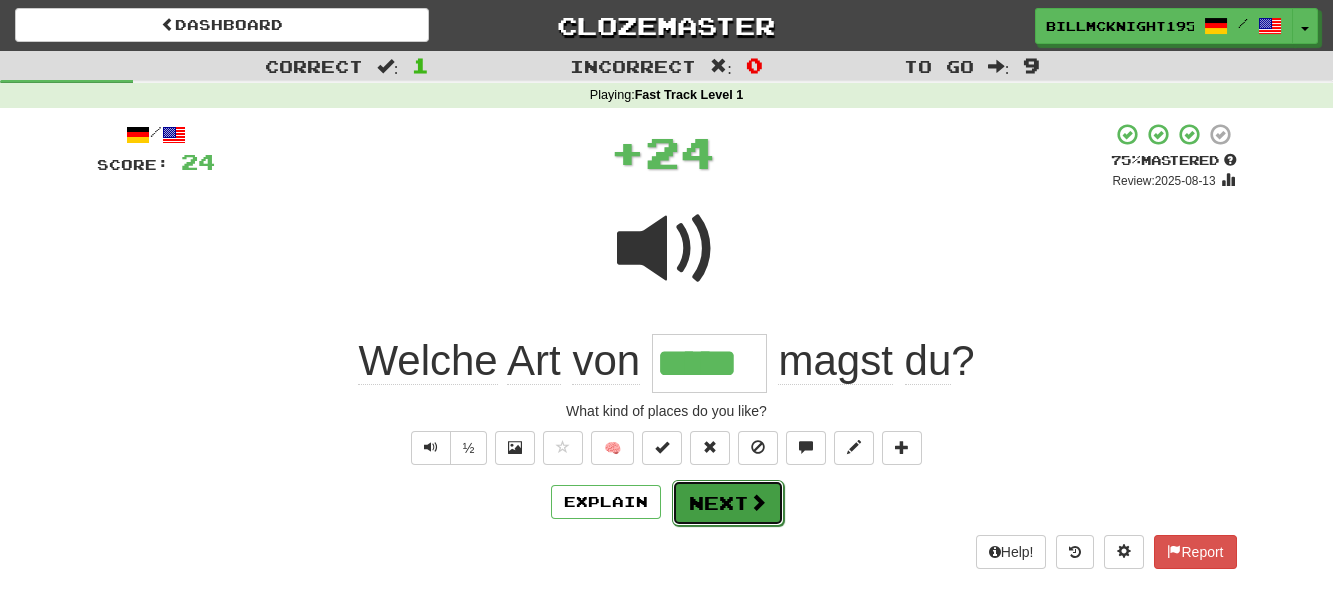 click on "Next" at bounding box center (728, 503) 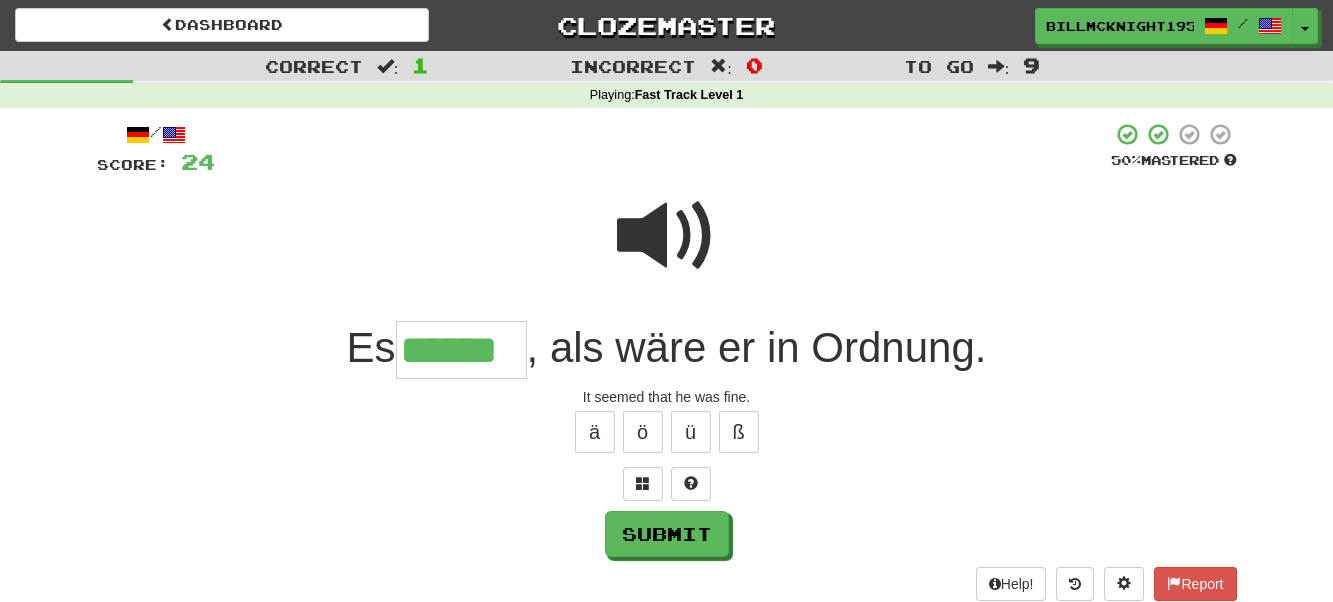 type on "******" 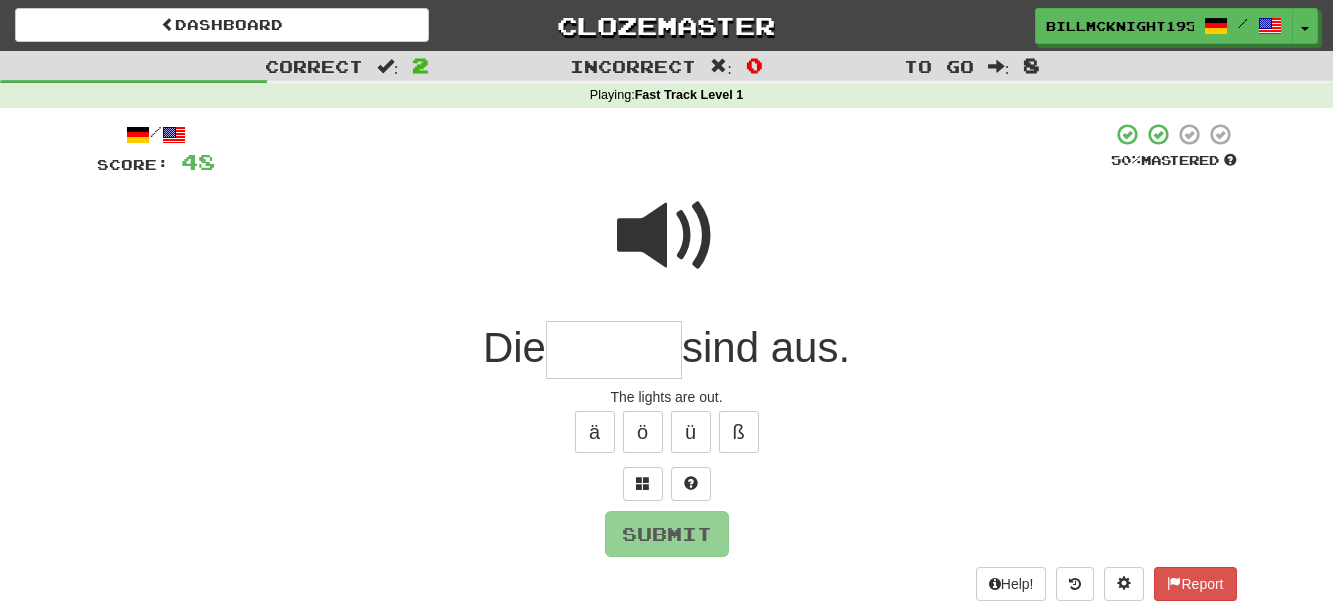 type on "*" 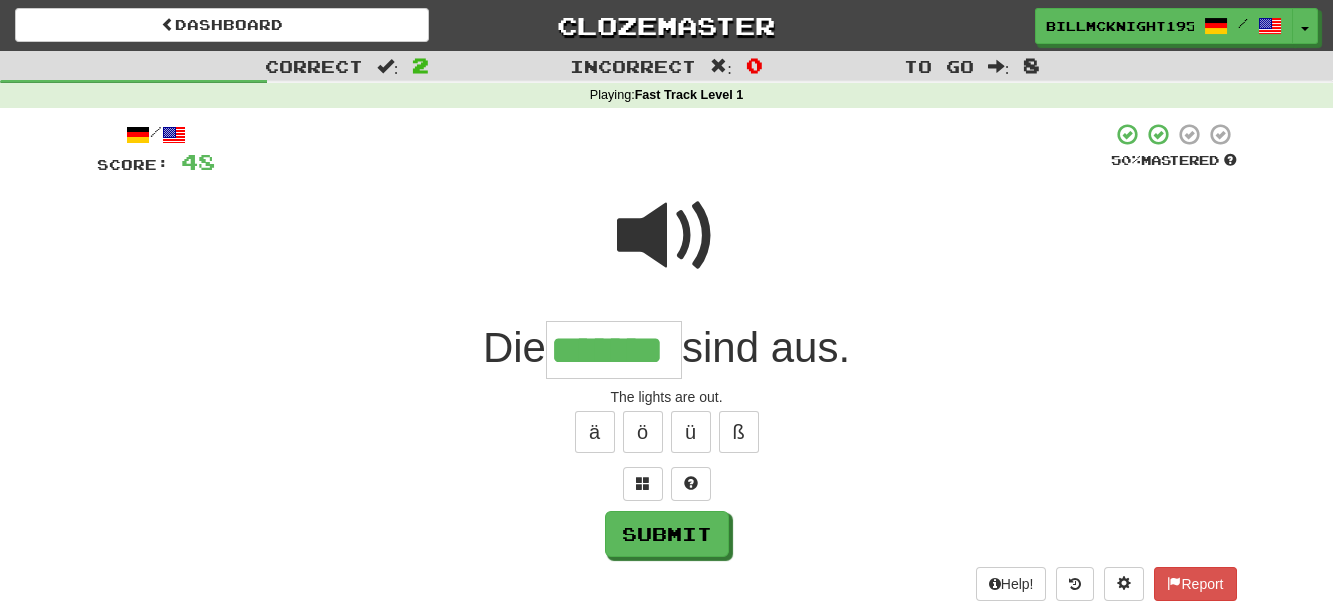 type on "*******" 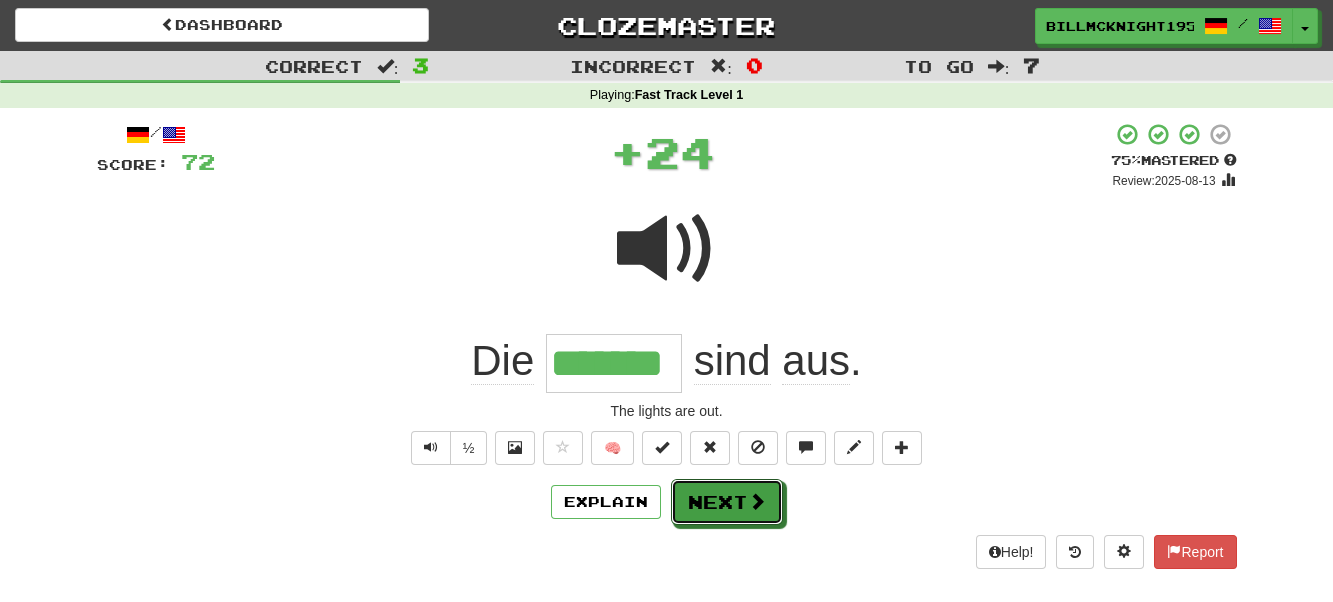 click on "Next" at bounding box center (727, 502) 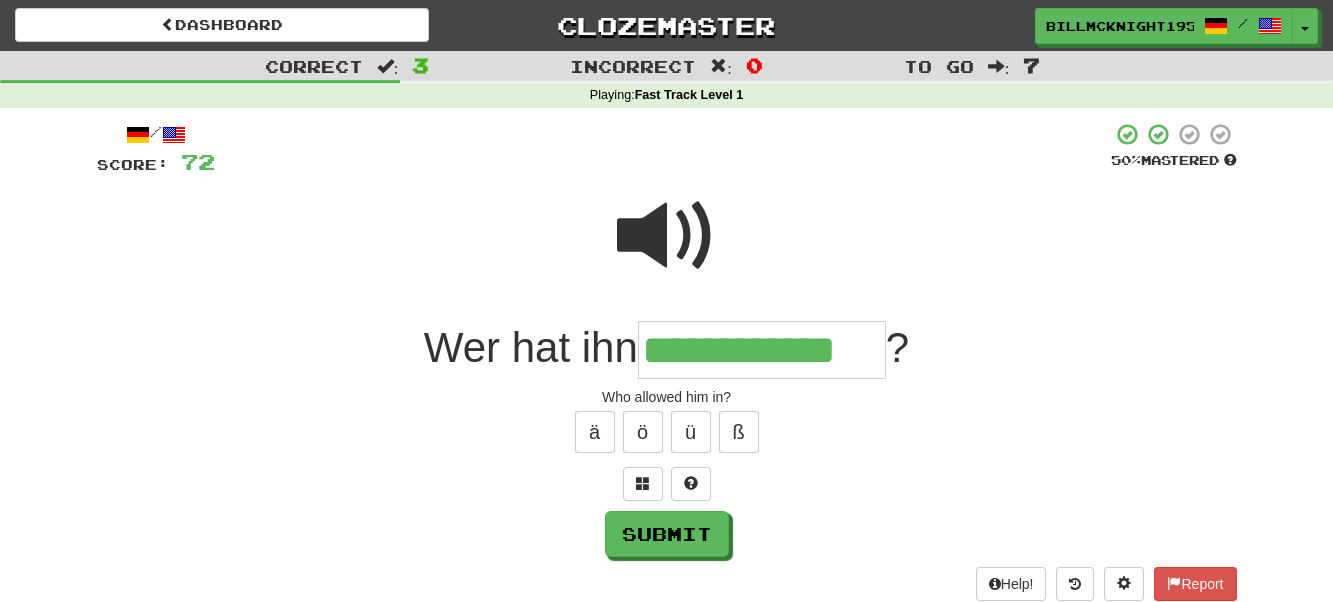 type on "**********" 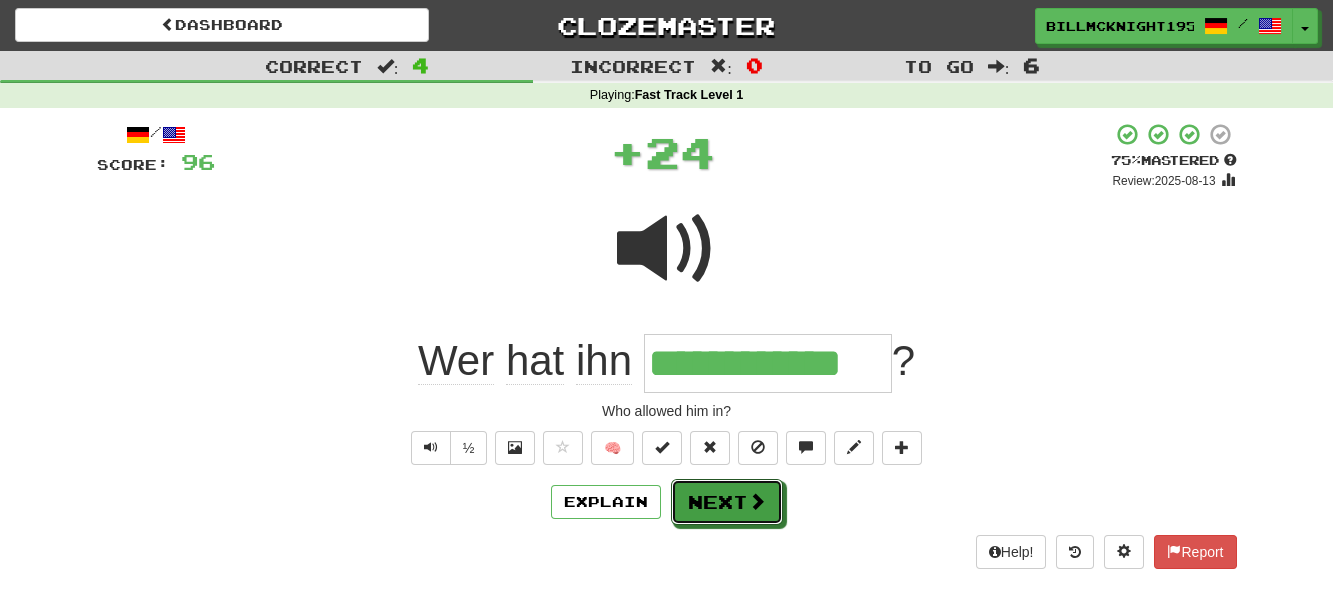 click on "Next" at bounding box center (727, 502) 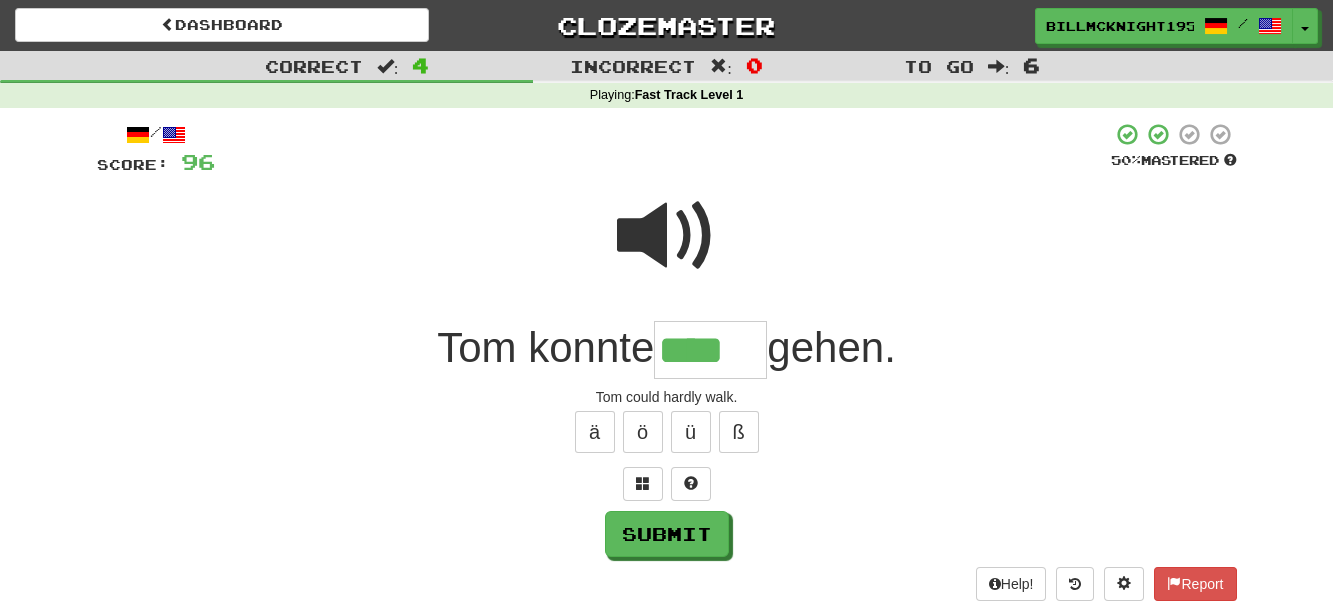 type on "****" 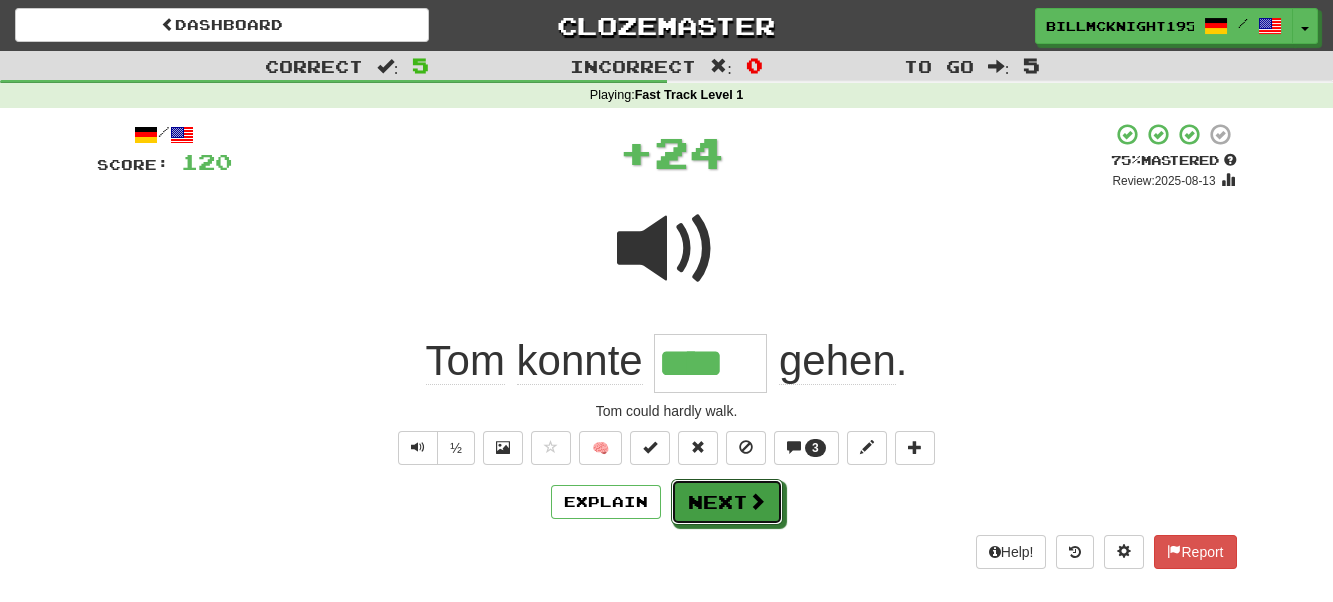 click on "Next" at bounding box center [727, 502] 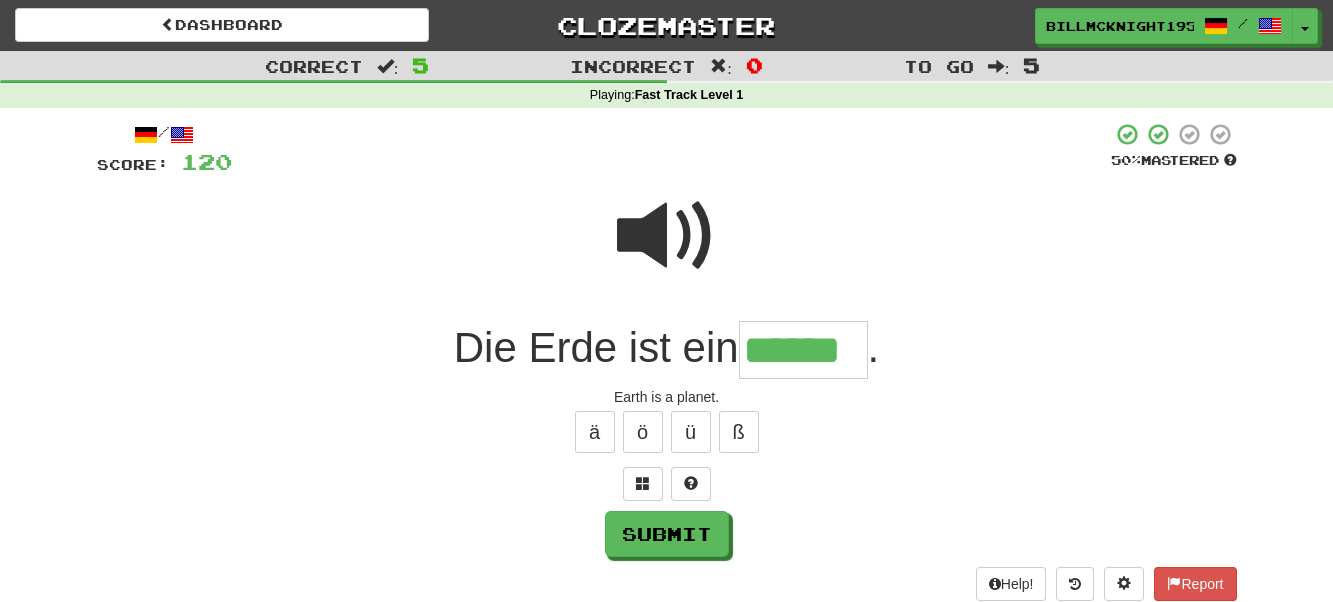 type on "******" 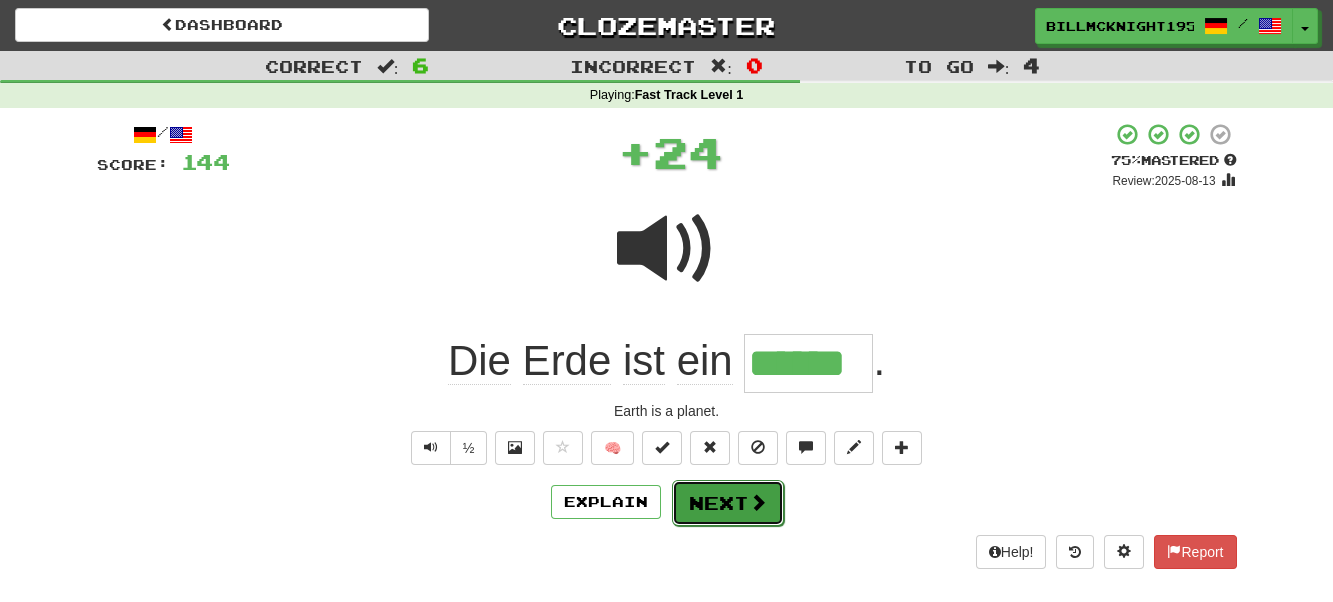 click on "Next" at bounding box center [728, 503] 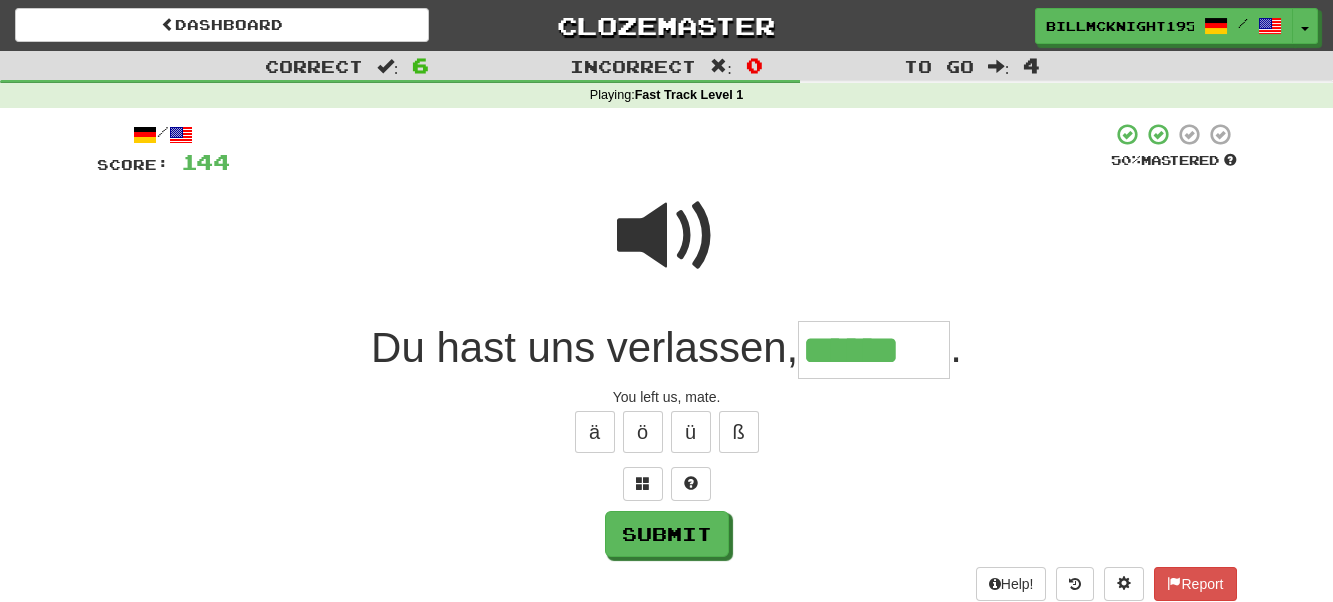 type on "******" 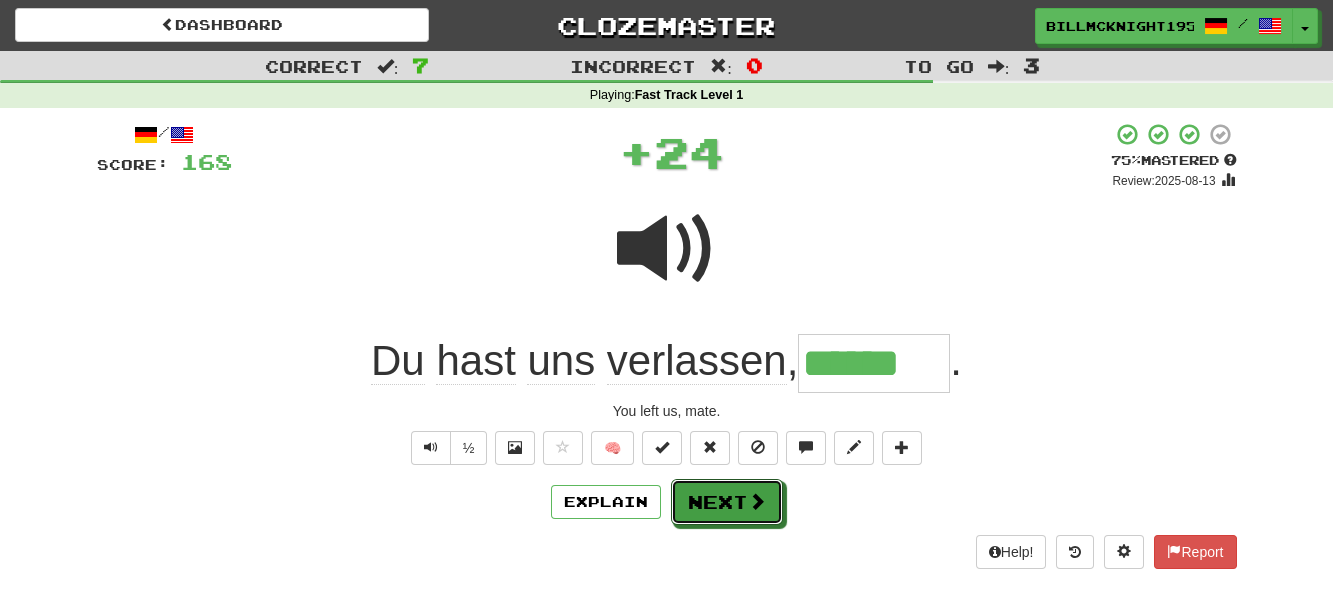 click on "Next" at bounding box center (727, 502) 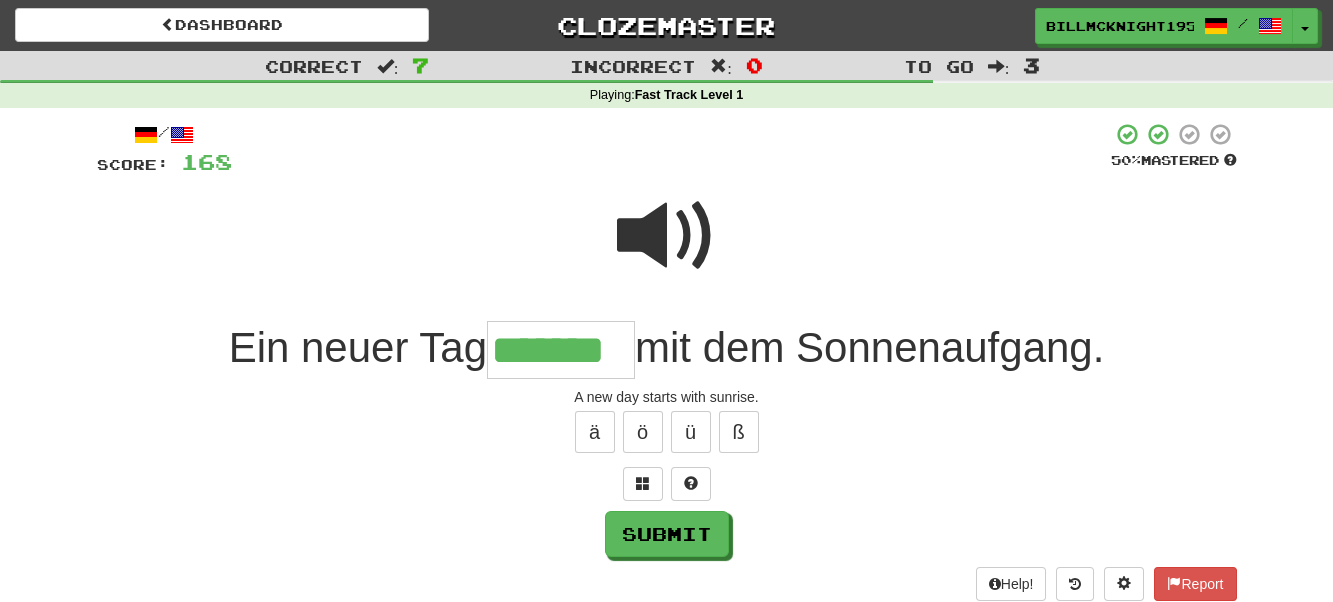 type on "*******" 